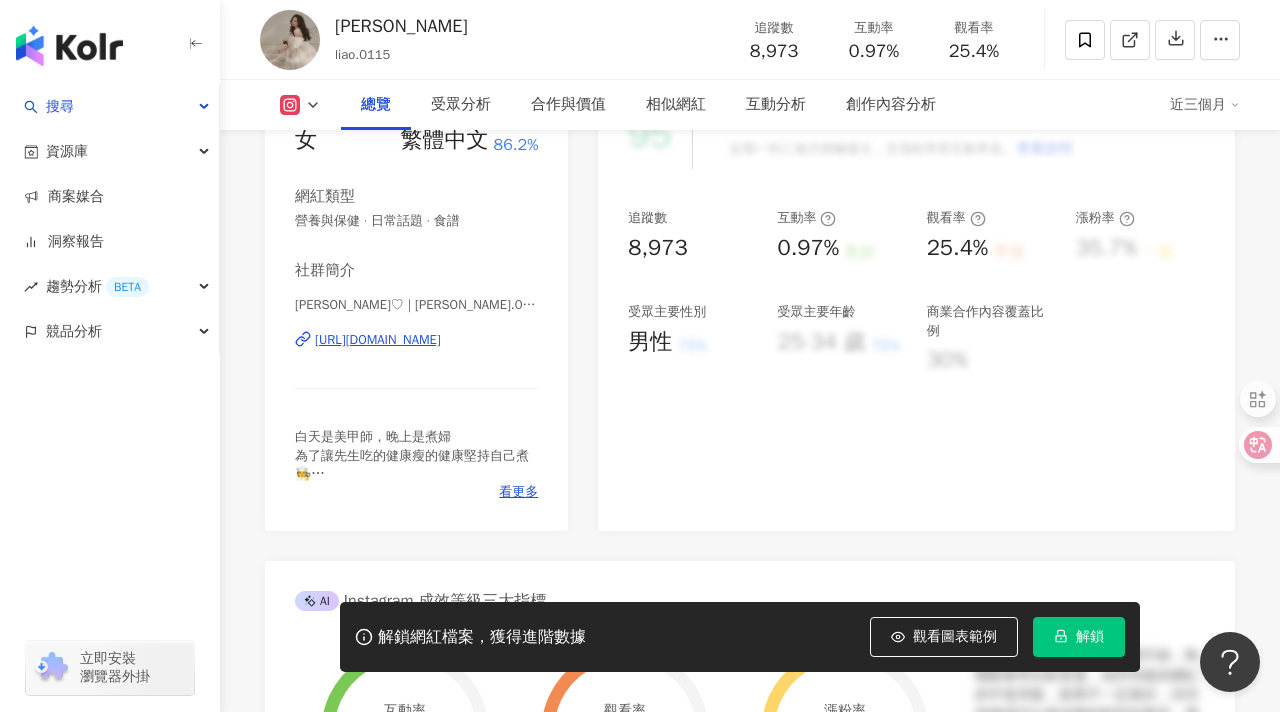 scroll, scrollTop: 300, scrollLeft: 0, axis: vertical 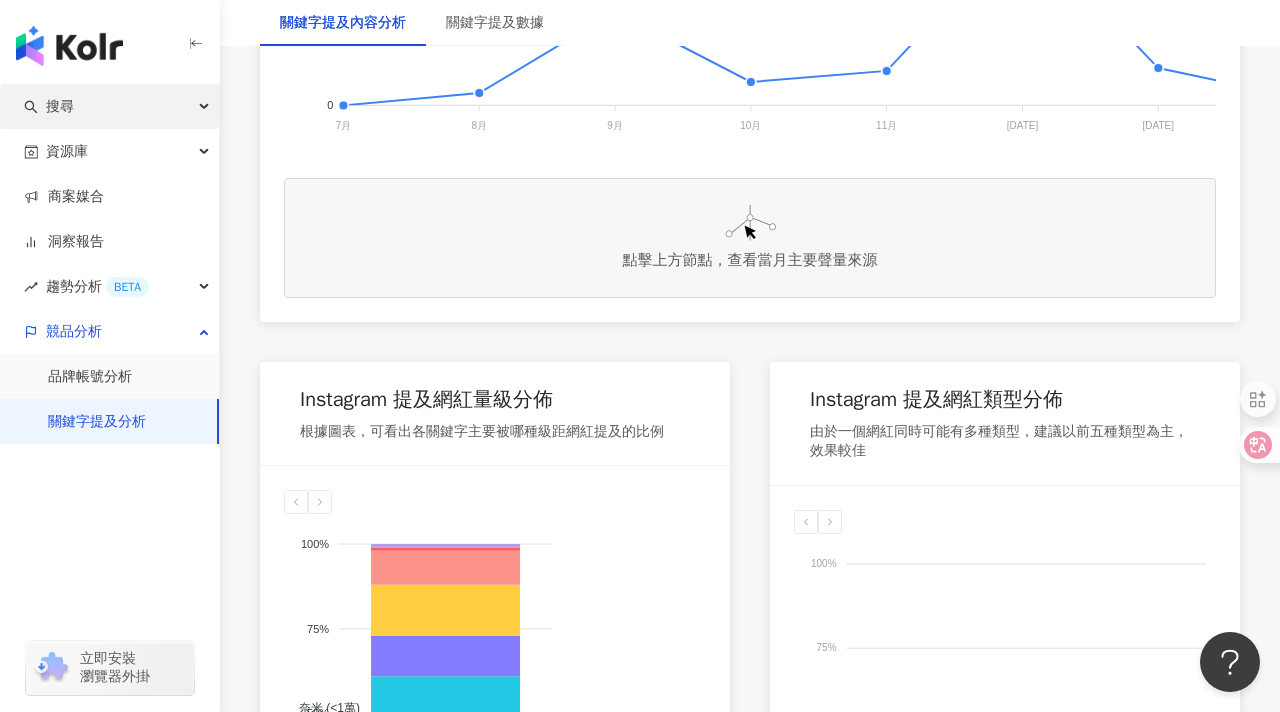 click on "搜尋" at bounding box center (109, 106) 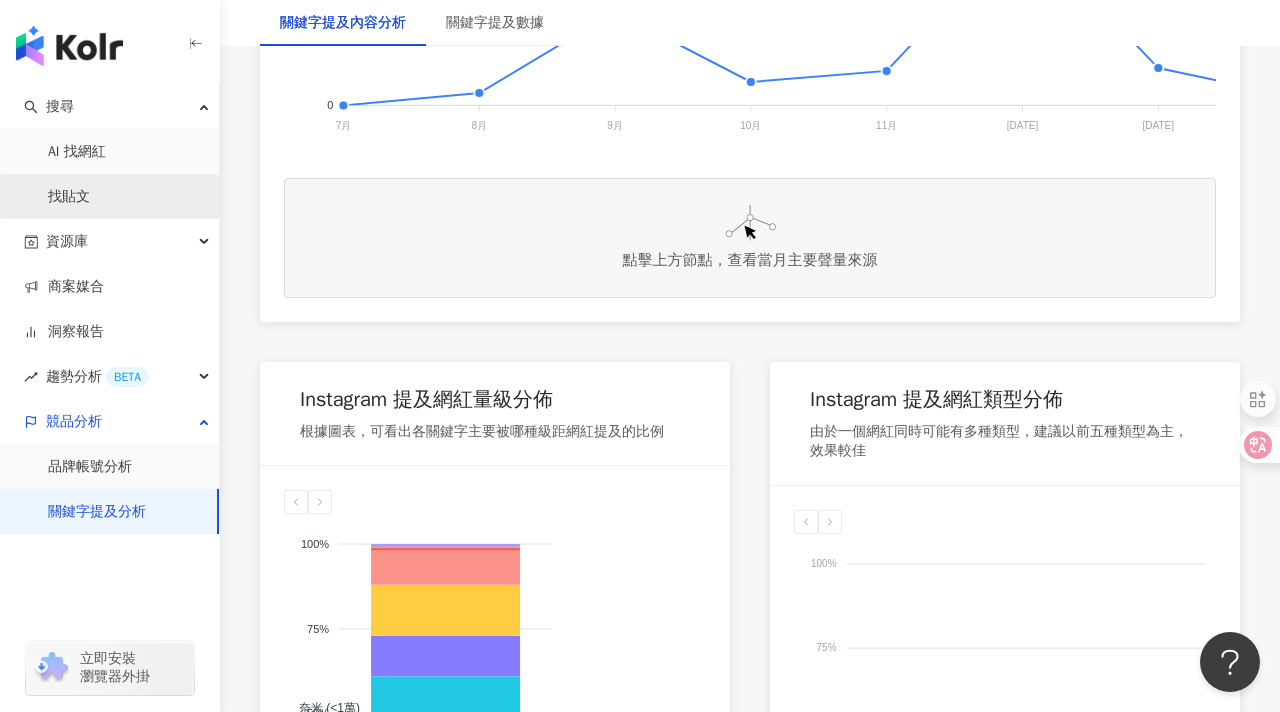 click on "找貼文" at bounding box center [69, 197] 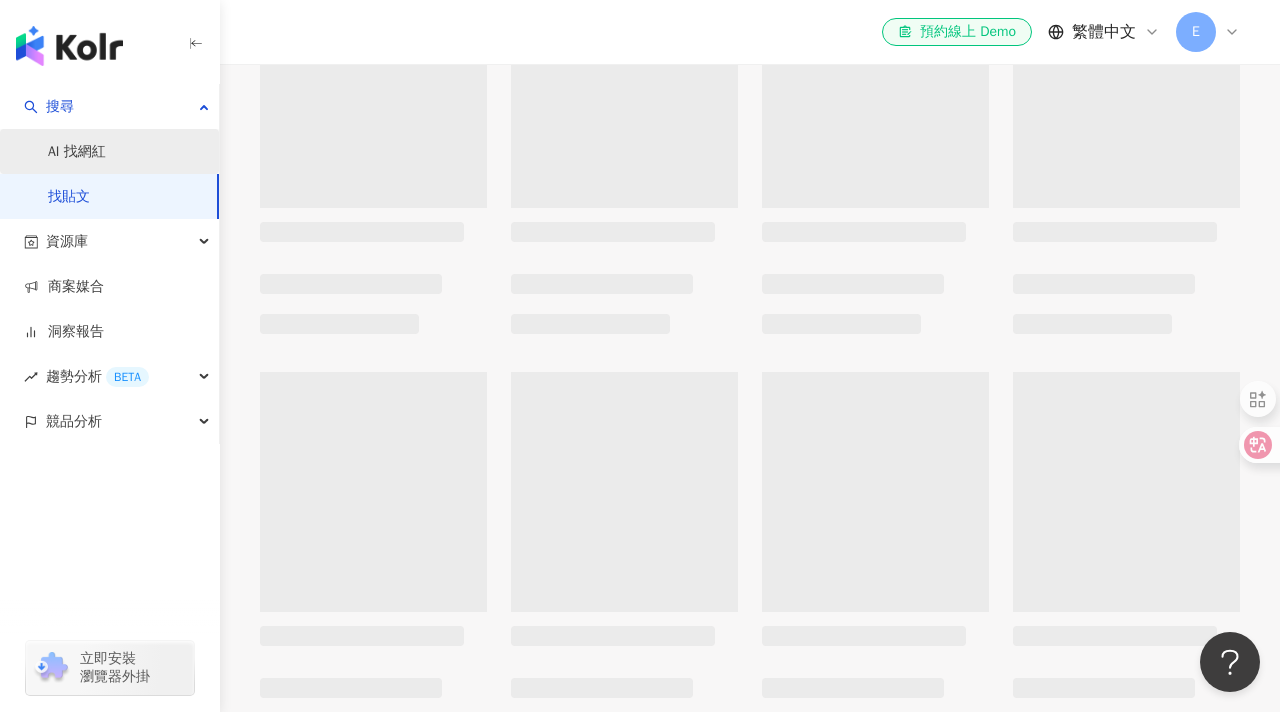 scroll, scrollTop: 0, scrollLeft: 0, axis: both 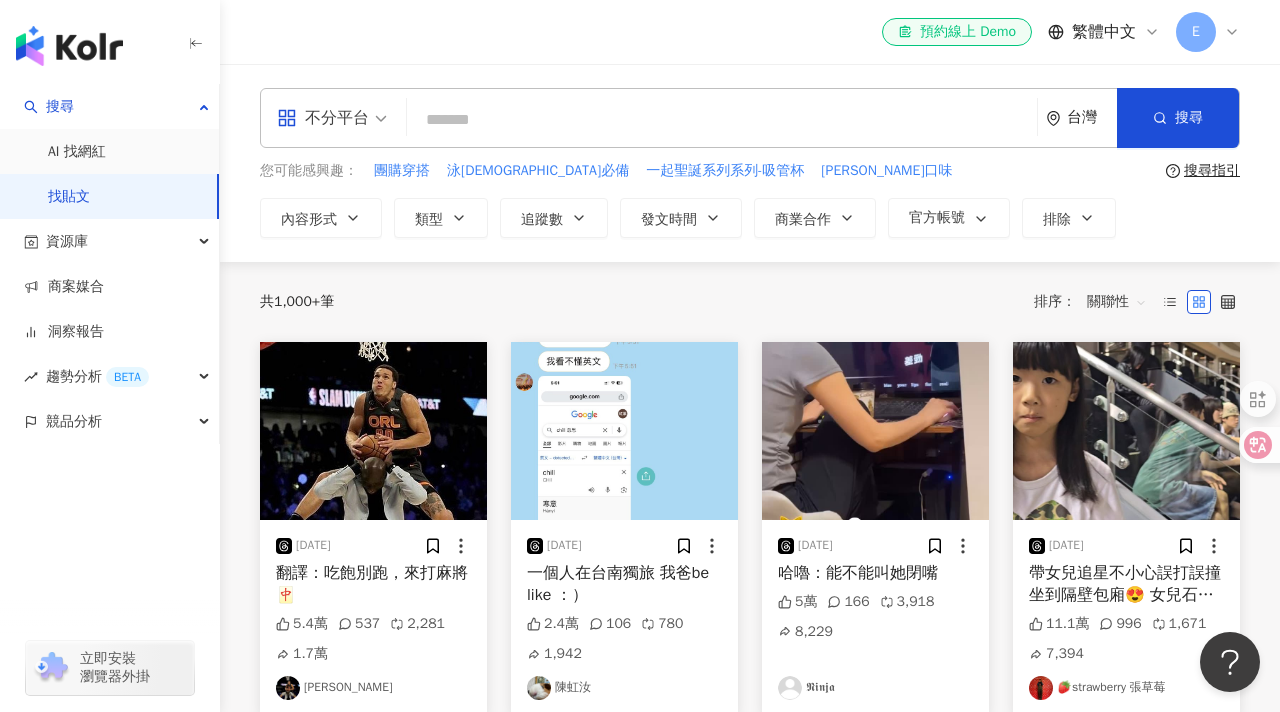 click at bounding box center [722, 119] 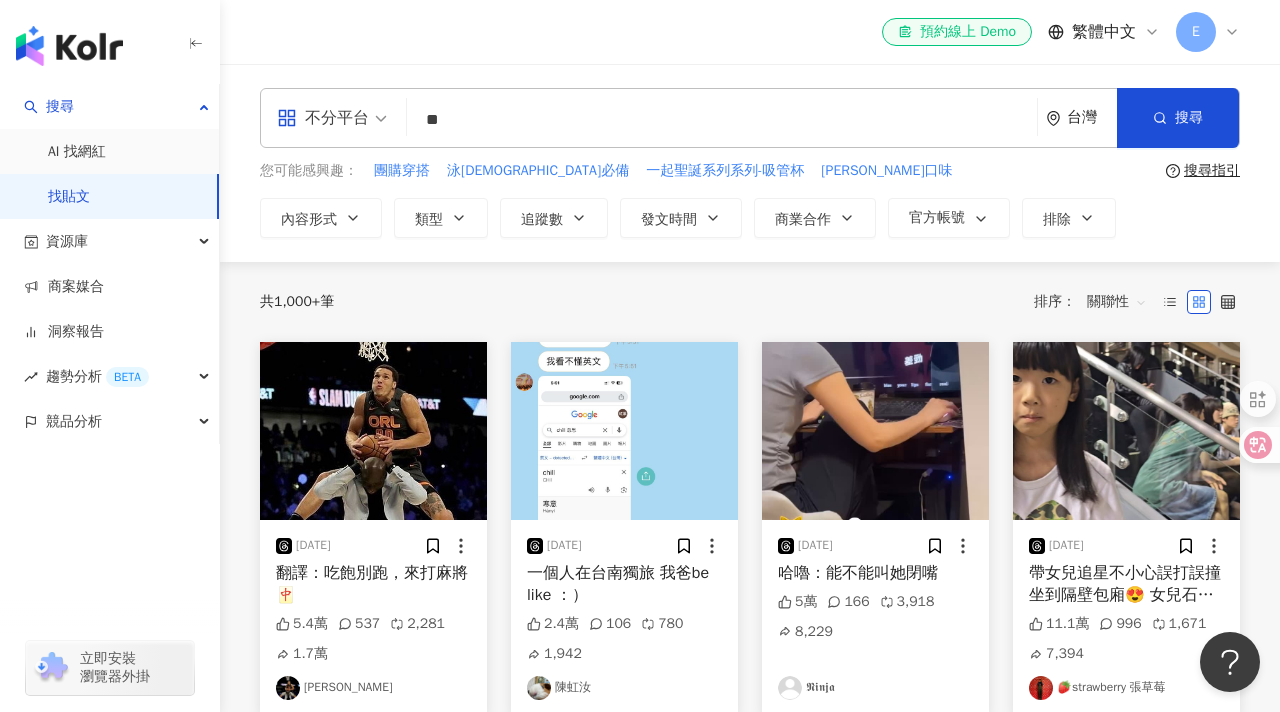 type on "*" 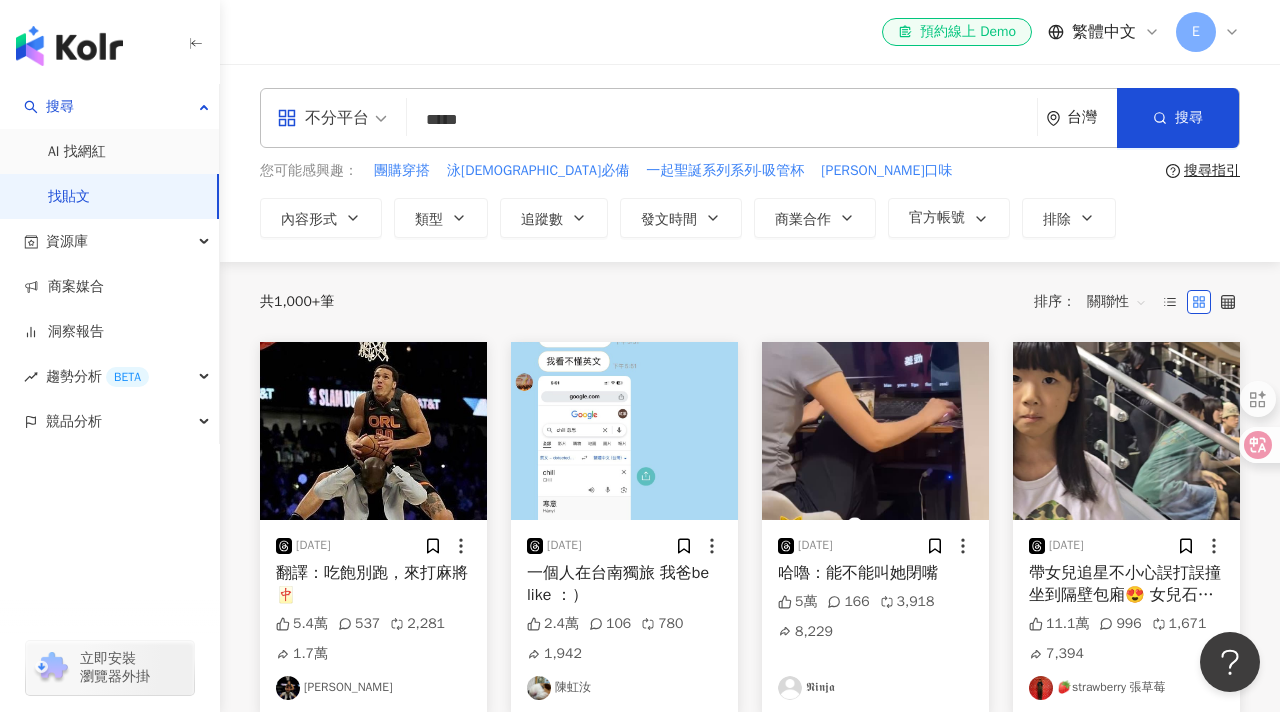 type on "*****" 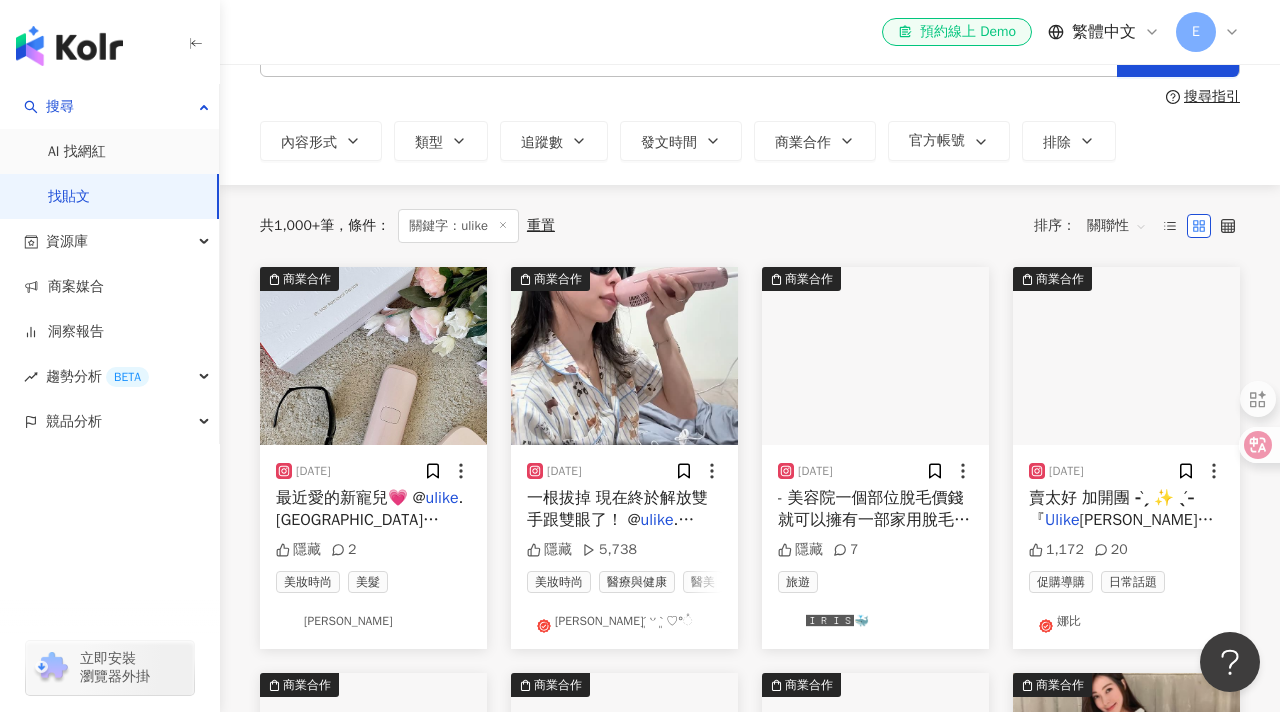 scroll, scrollTop: 77, scrollLeft: 0, axis: vertical 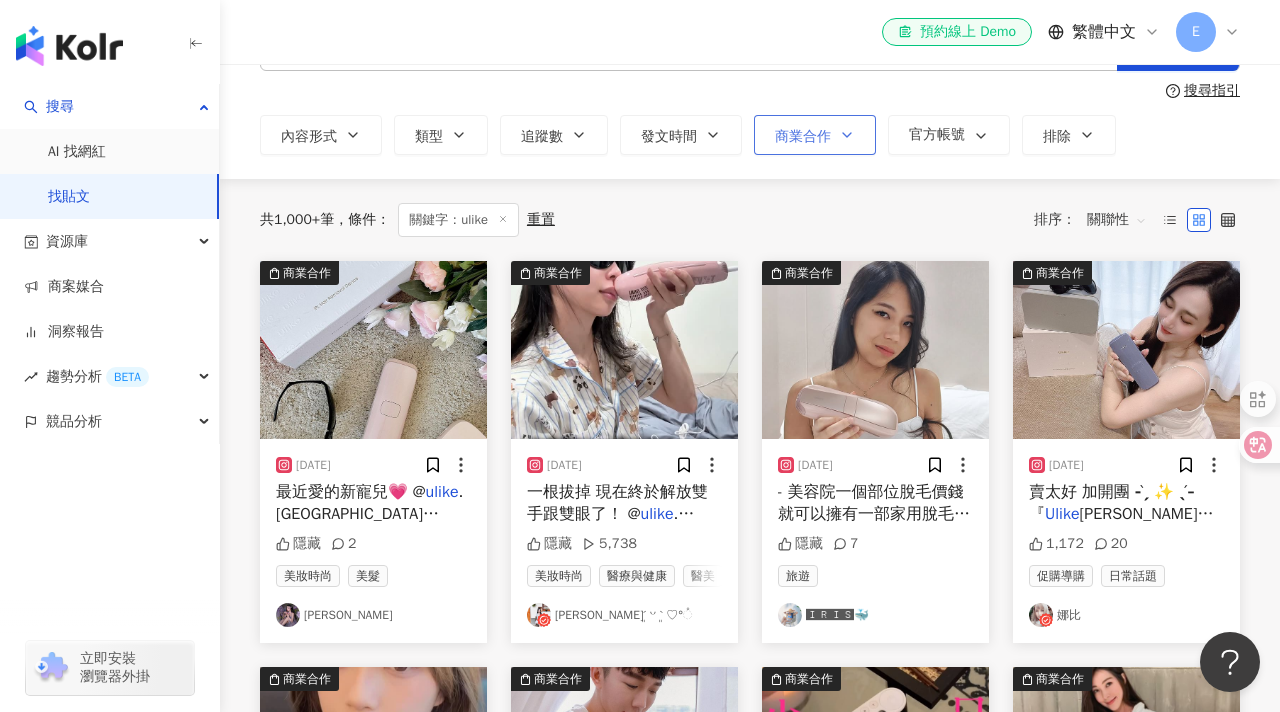 click 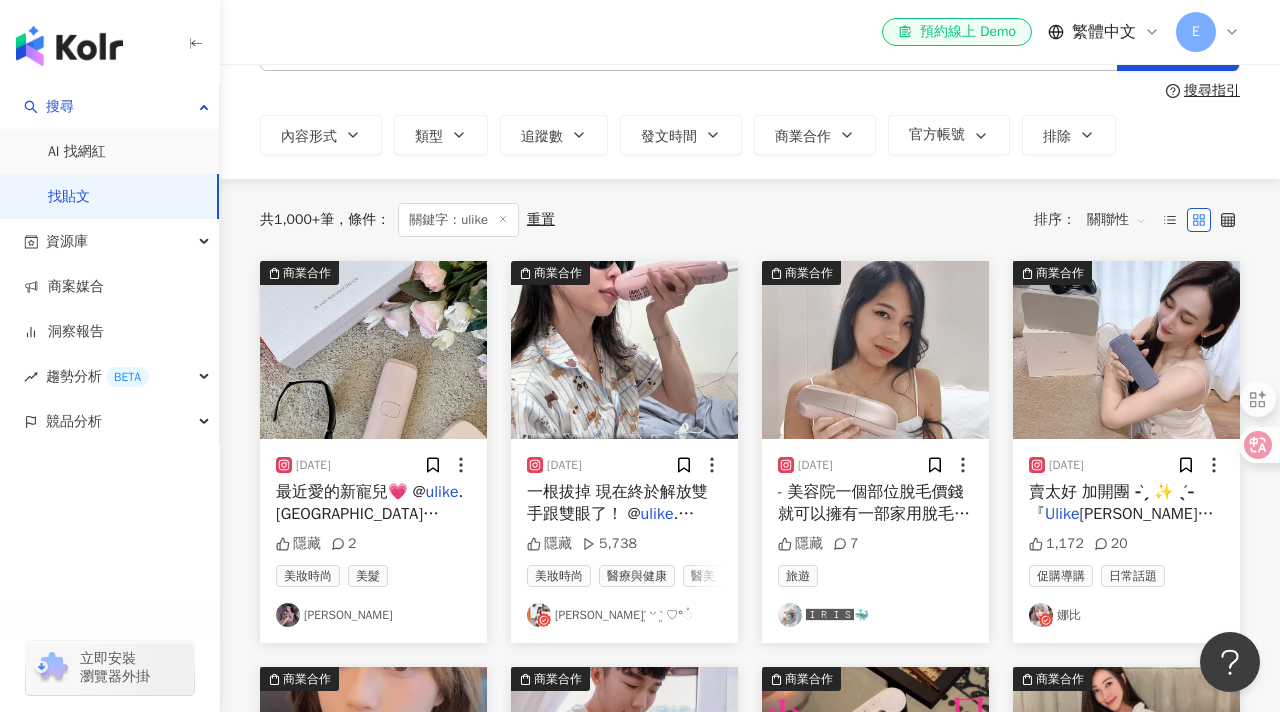 click on "不分平台 ***** 台灣 搜尋 搜尋指引 內容形式 類型 追蹤數 發文時間 商業合作 官方帳號  排除  不限 商業合作內容 非商業合作內容" at bounding box center [750, 83] 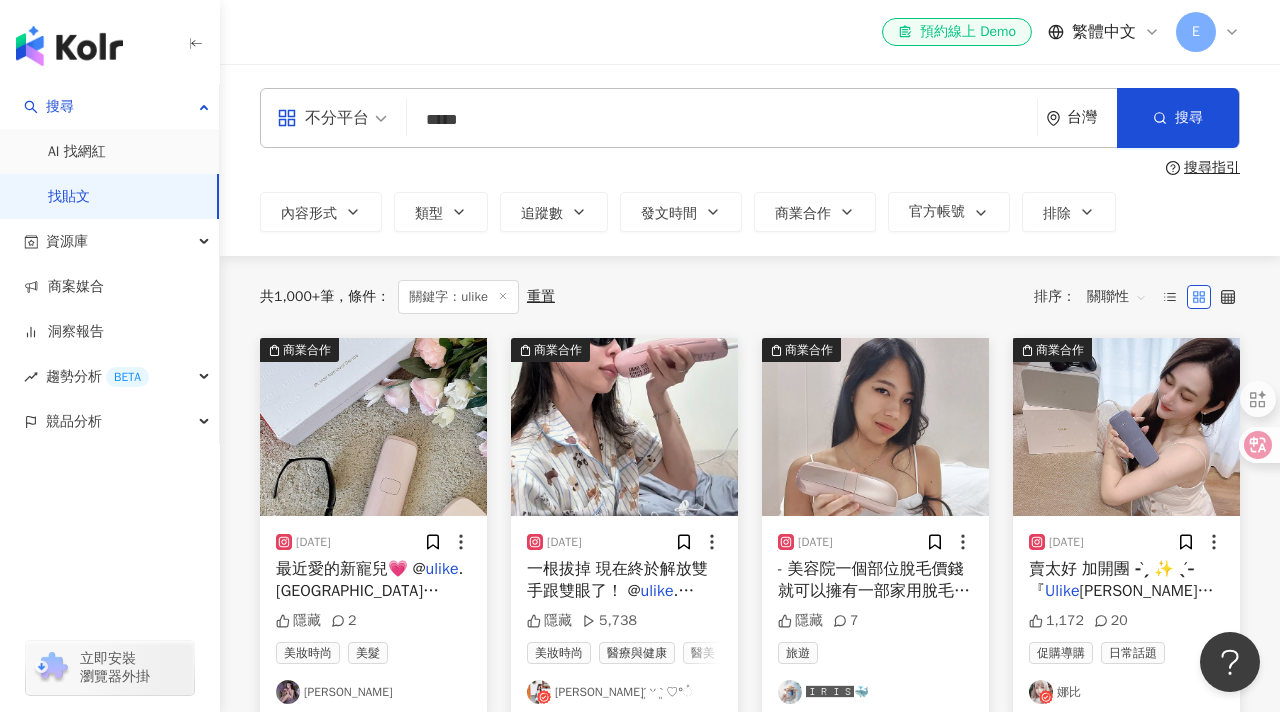 click on "不分平台 ***** 台灣 搜尋 搜尋指引 內容形式 類型 追蹤數 發文時間 商業合作 官方帳號  排除  不限 商業合作內容 非商業合作內容" at bounding box center (750, 160) 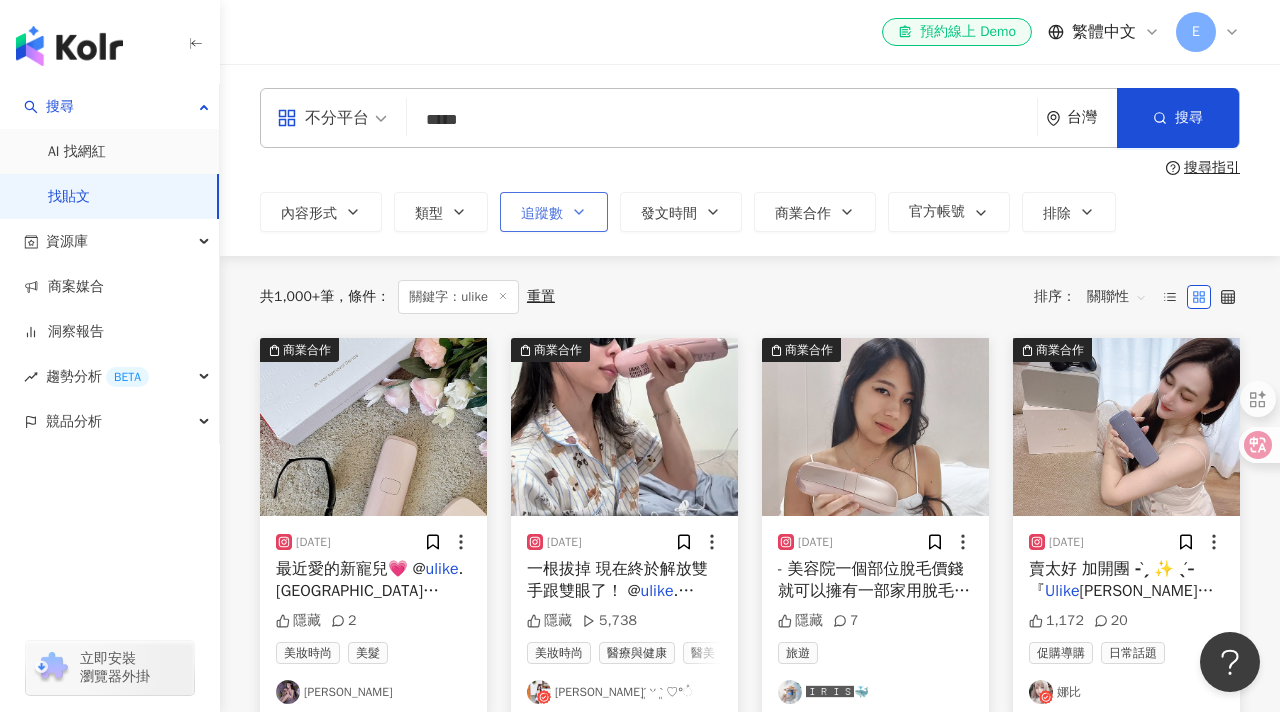click on "追蹤數" at bounding box center (554, 212) 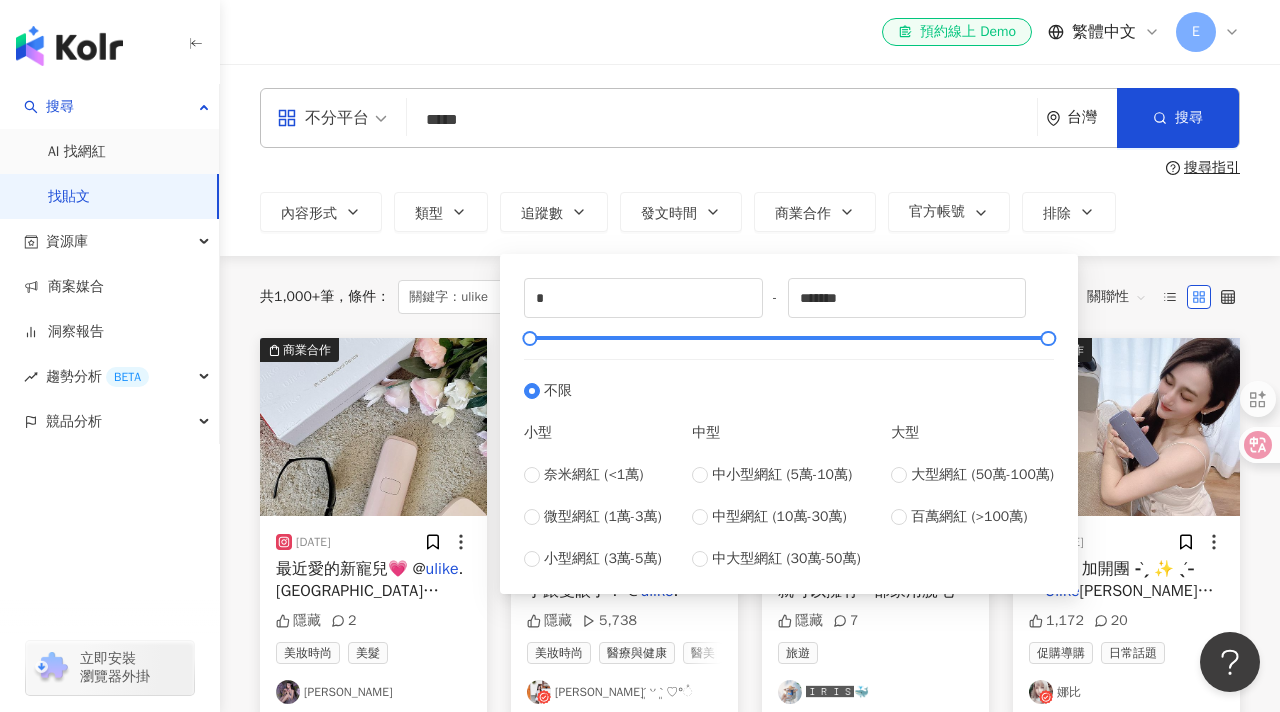 type 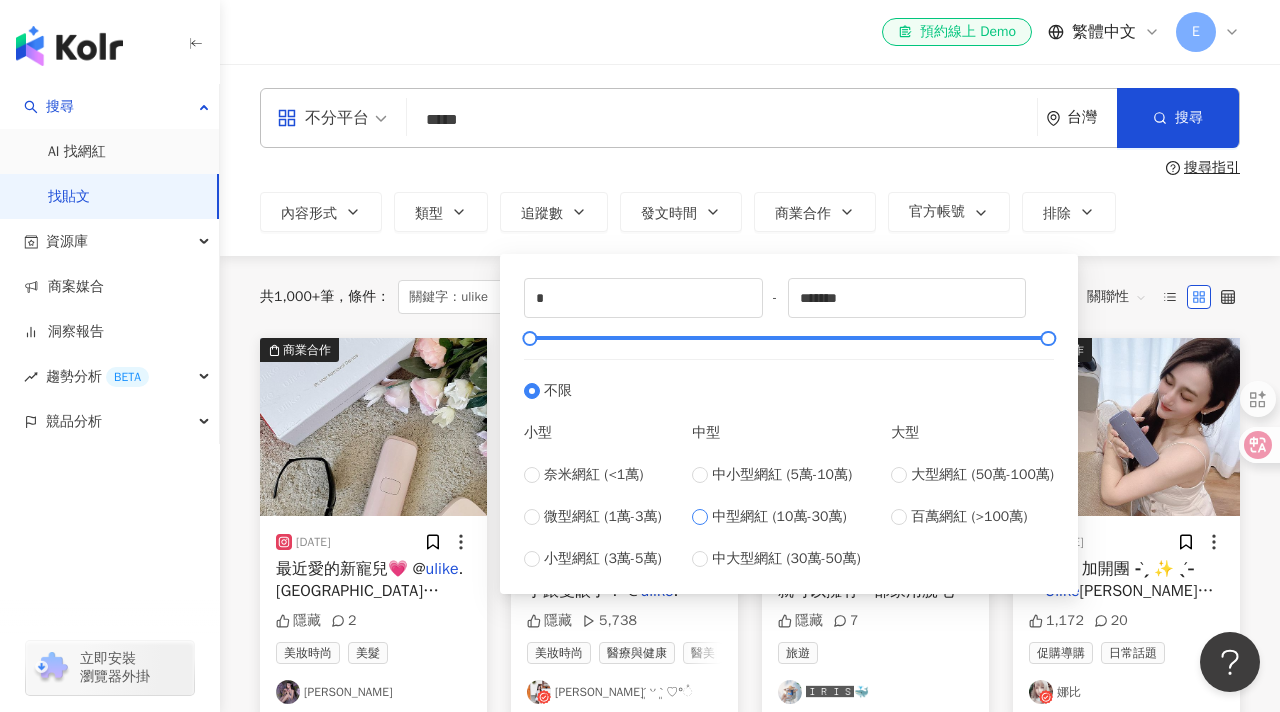 type on "******" 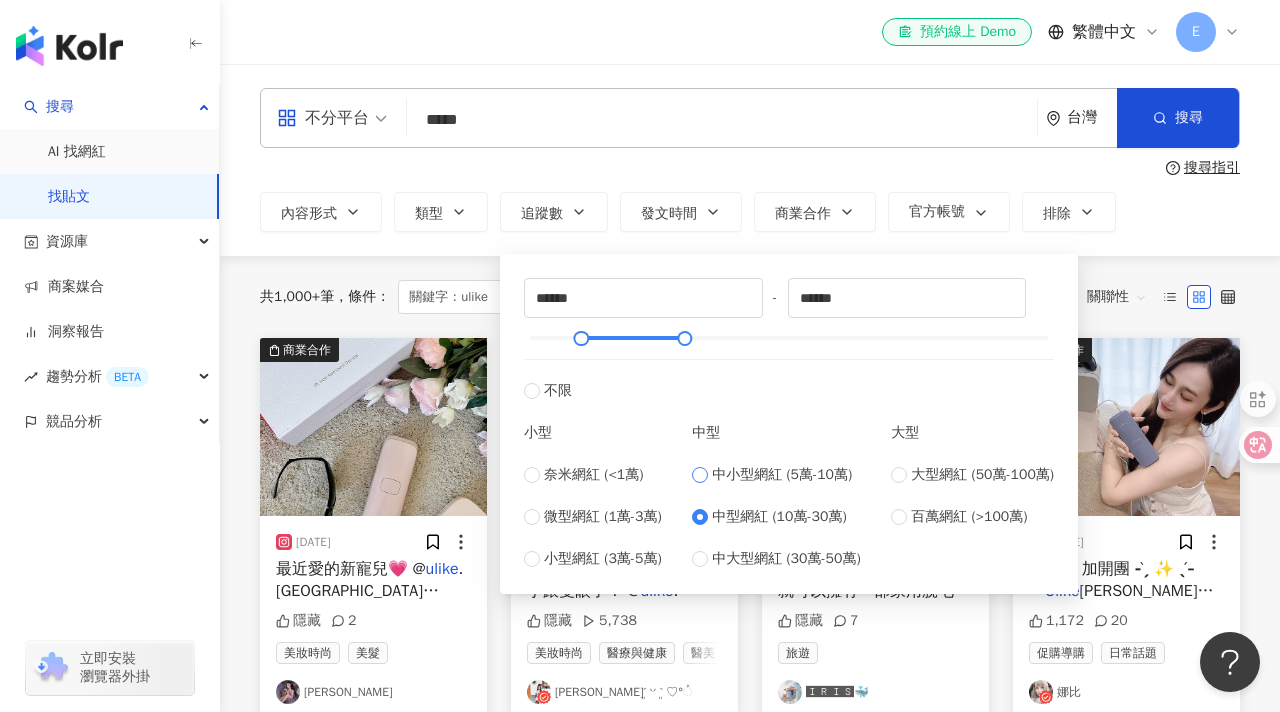 type on "*****" 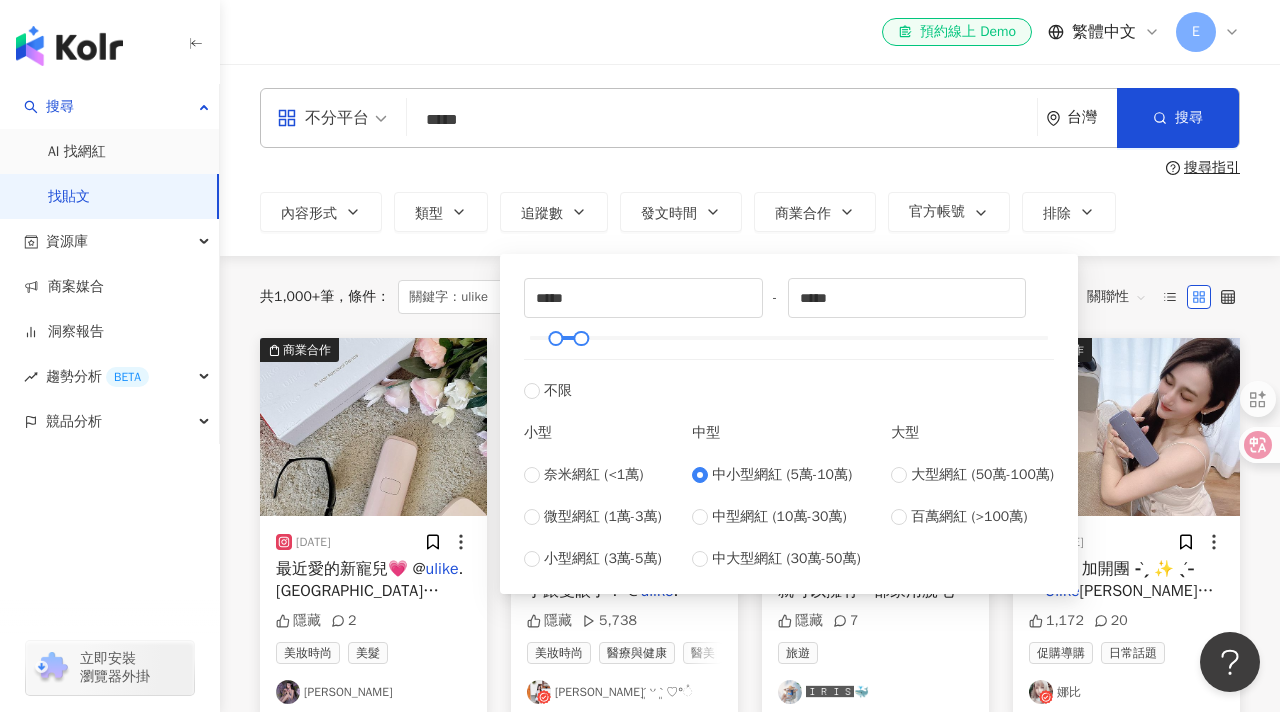 click on "不分平台 ***** 台灣 搜尋 搜尋指引 內容形式 類型 追蹤數 發文時間 商業合作 官方帳號  排除  不限 商業合作內容 非商業合作內容 *****  -  ***** 不限 小型 奈米網紅 (<1萬) 微型網紅 (1萬-3萬) 小型網紅 (3萬-5萬) 中型 中小型網紅 (5萬-10萬) 中型網紅 (10萬-30萬) 中大型網紅 (30萬-50萬) 大型 大型網紅 (50萬-100萬) 百萬網紅 (>100萬)" at bounding box center (750, 160) 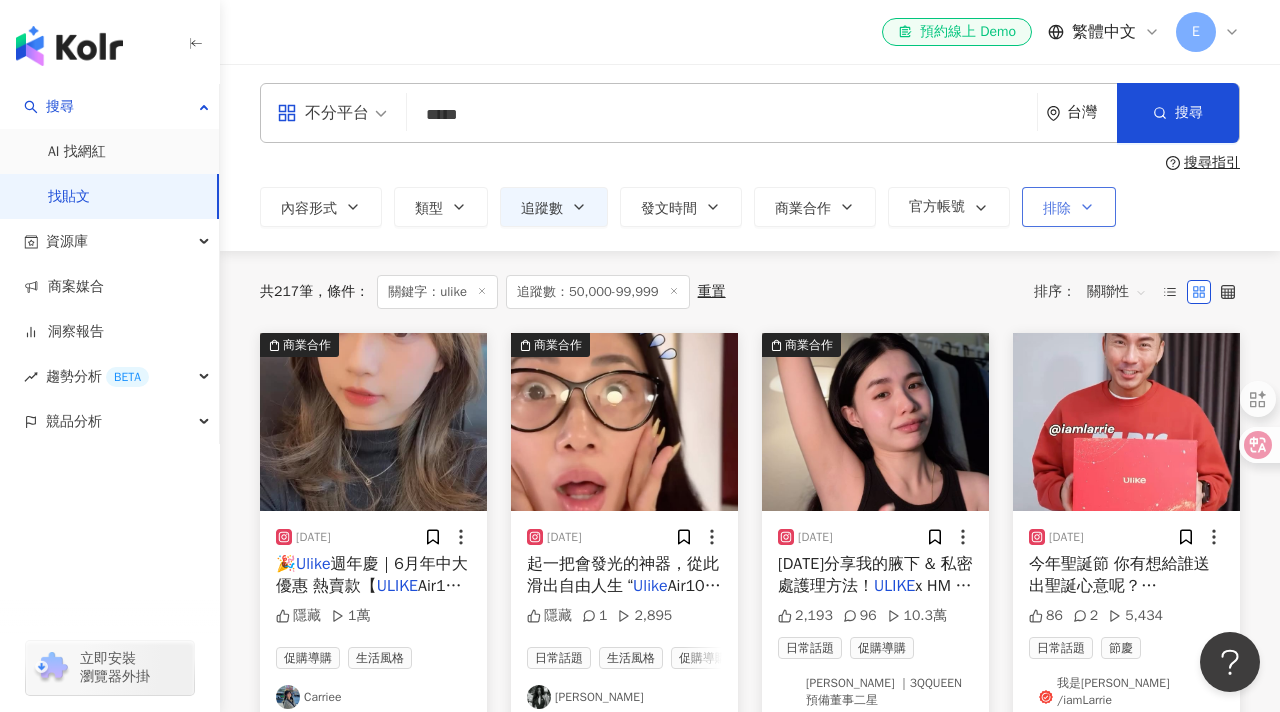 scroll, scrollTop: 19, scrollLeft: 0, axis: vertical 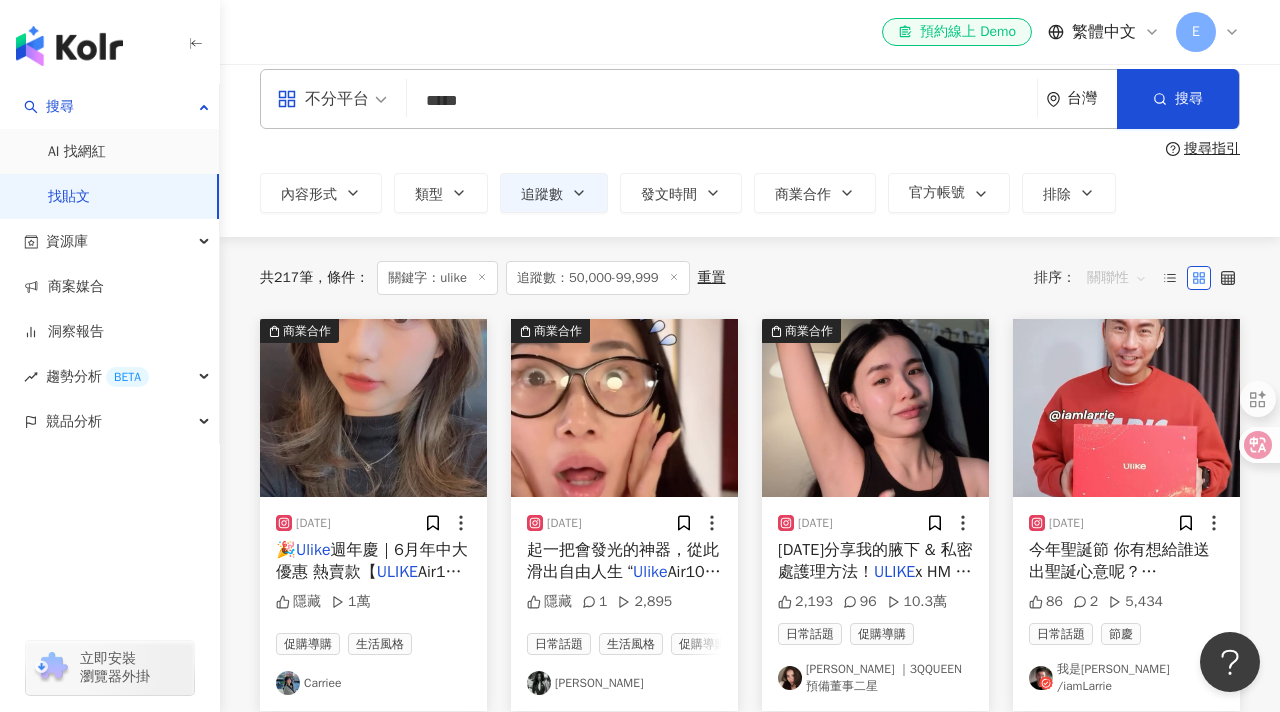 click on "關聯性" at bounding box center [1117, 278] 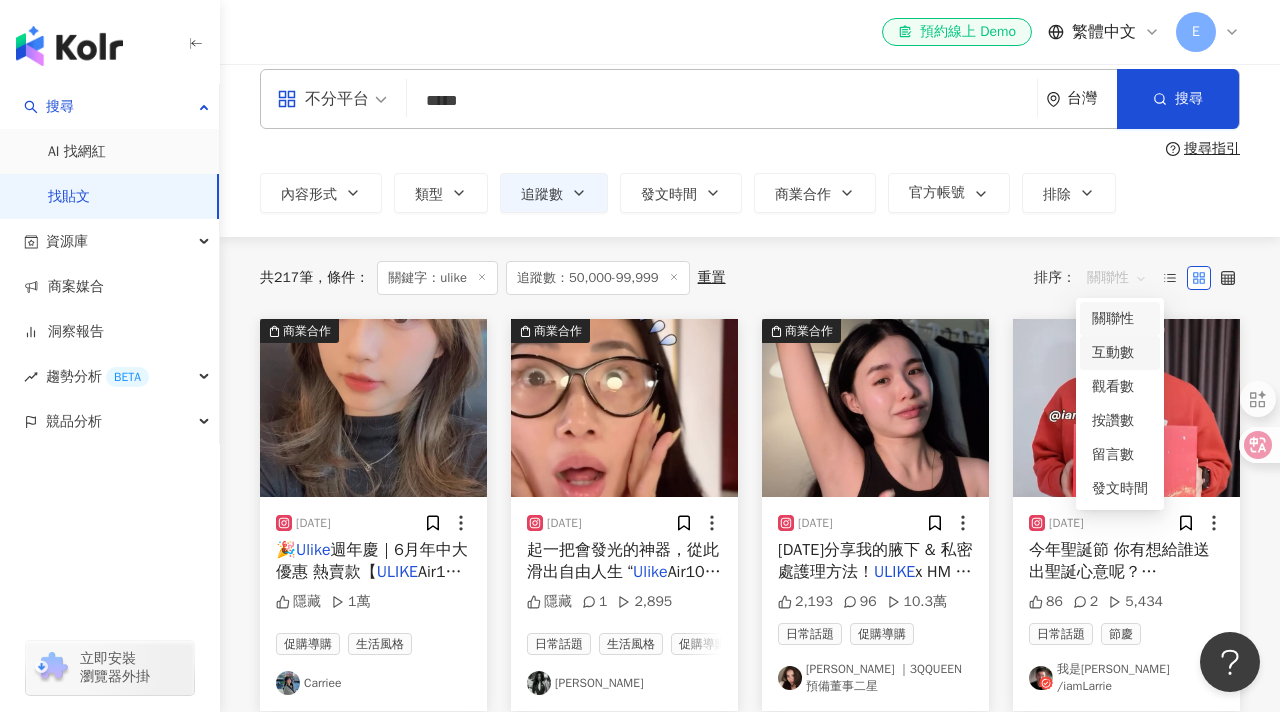 click on "互動數" at bounding box center (1120, 353) 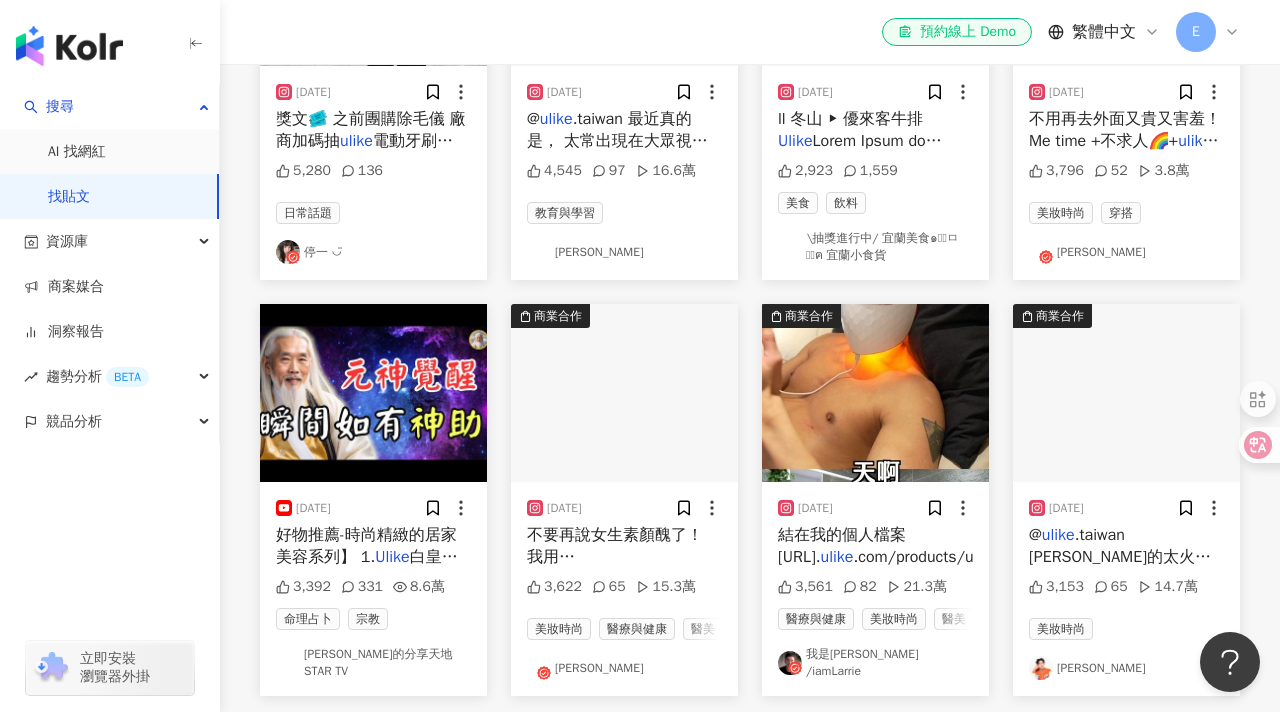 scroll, scrollTop: 0, scrollLeft: 0, axis: both 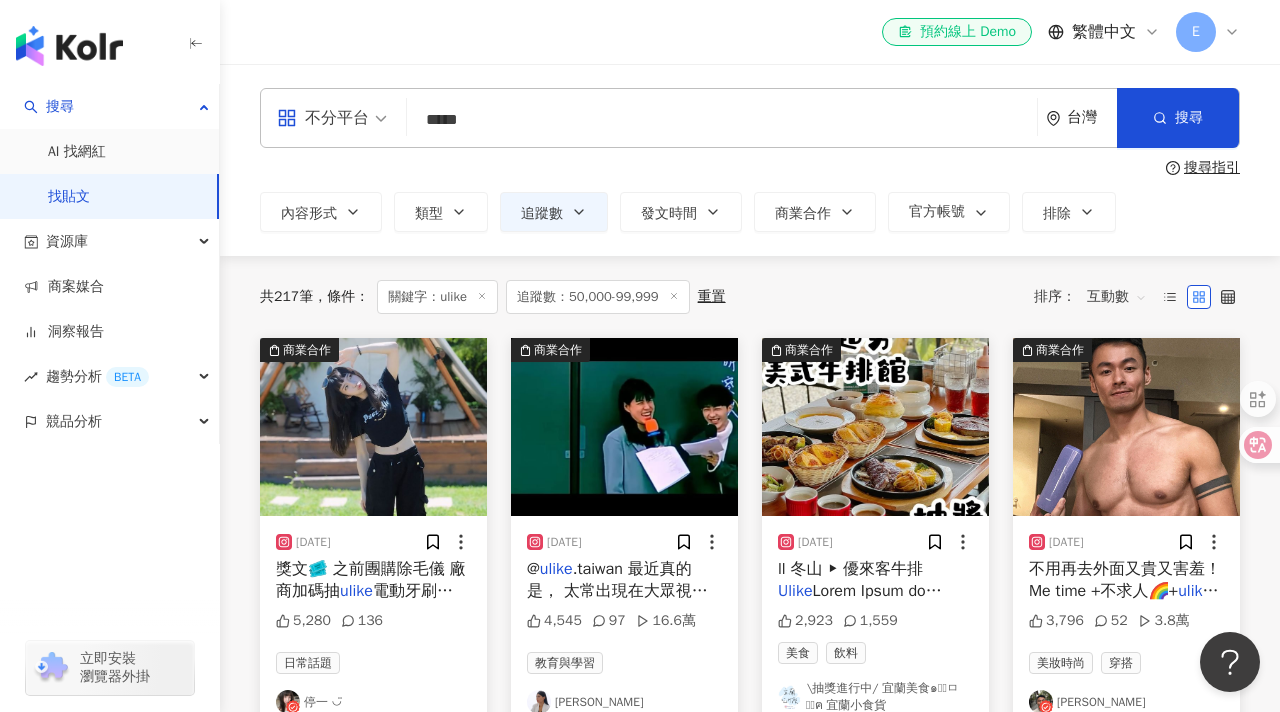 click on "不分平台 ***** 台灣 搜尋 搜尋指引 內容形式 類型 追蹤數 發文時間 商業合作 官方帳號  排除  不限 商業合作內容 非商業合作內容 *****  -  ***** 不限 小型 奈米網紅 (<1萬) 微型網紅 (1萬-3萬) 小型網紅 (3萬-5萬) 中型 中小型網紅 (5萬-10萬) 中型網紅 (10萬-30萬) 中大型網紅 (30萬-50萬) 大型 大型網紅 (50萬-100萬) 百萬網紅 (>100萬)" at bounding box center (750, 160) 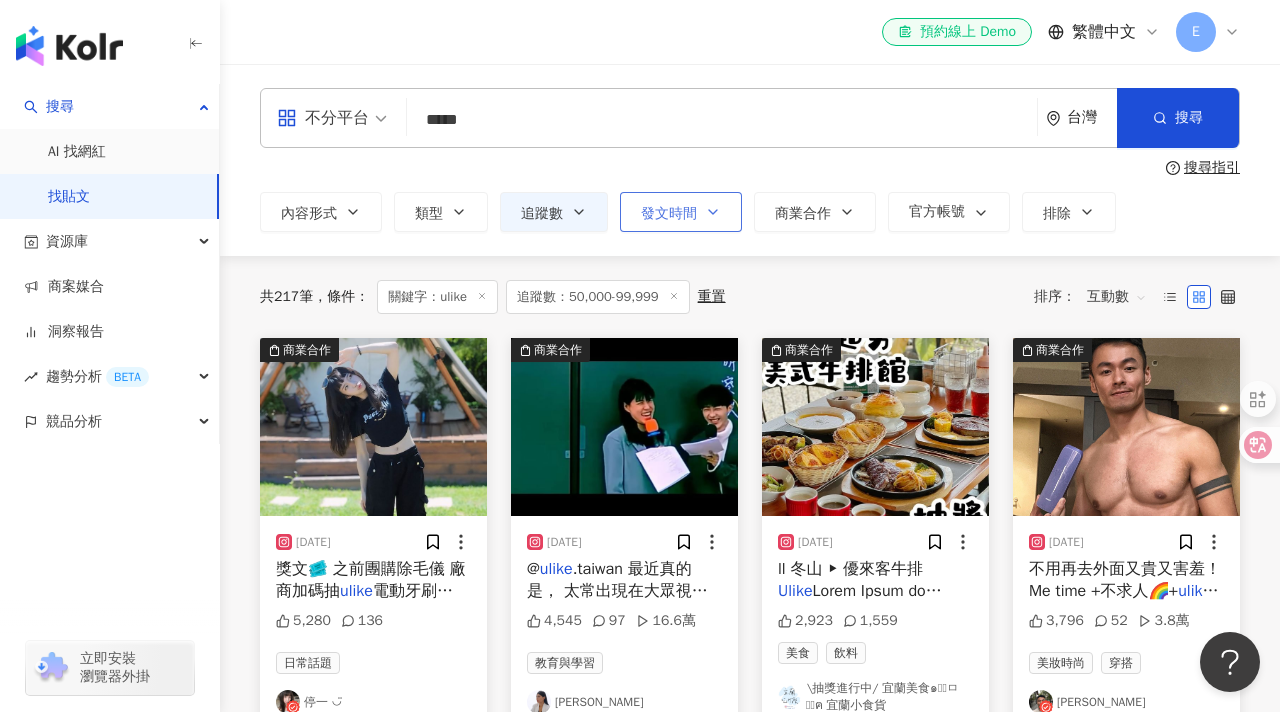 click on "發文時間" at bounding box center (681, 212) 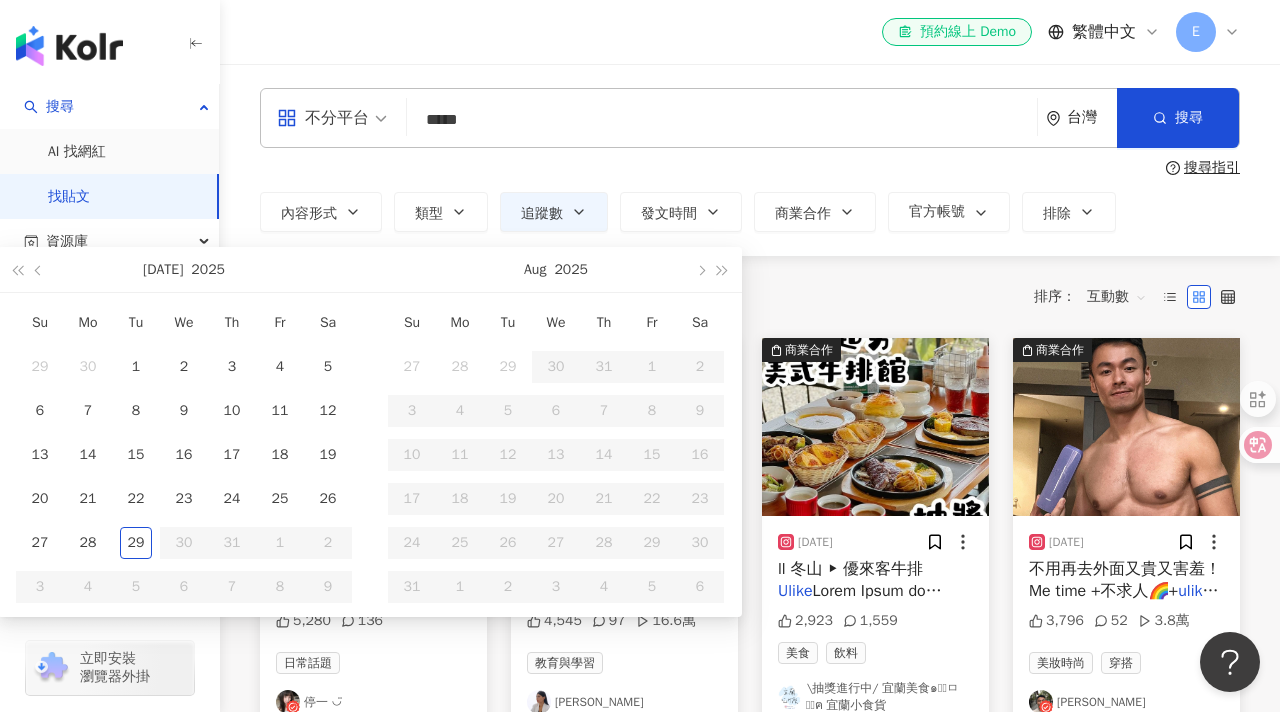 click on "共  217  筆 條件 ： 關鍵字：ulike 追蹤數：50,000-99,999 重置 排序： 互動數" at bounding box center [750, 297] 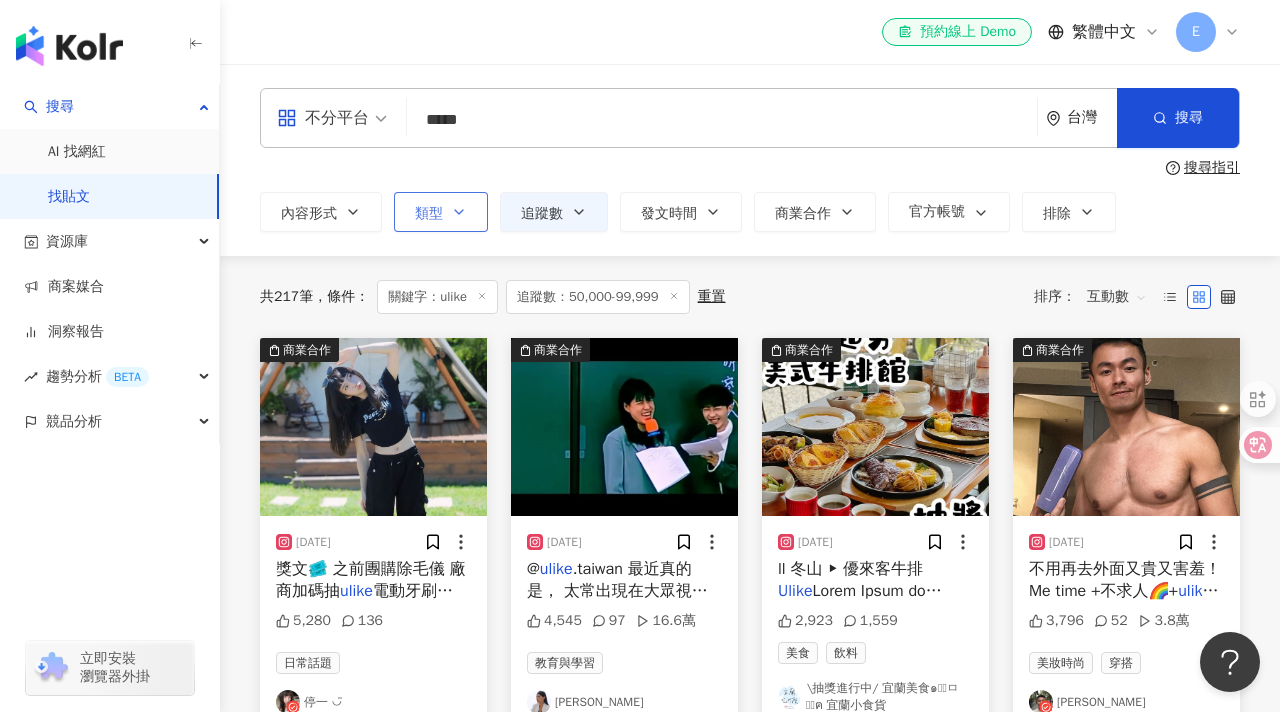click 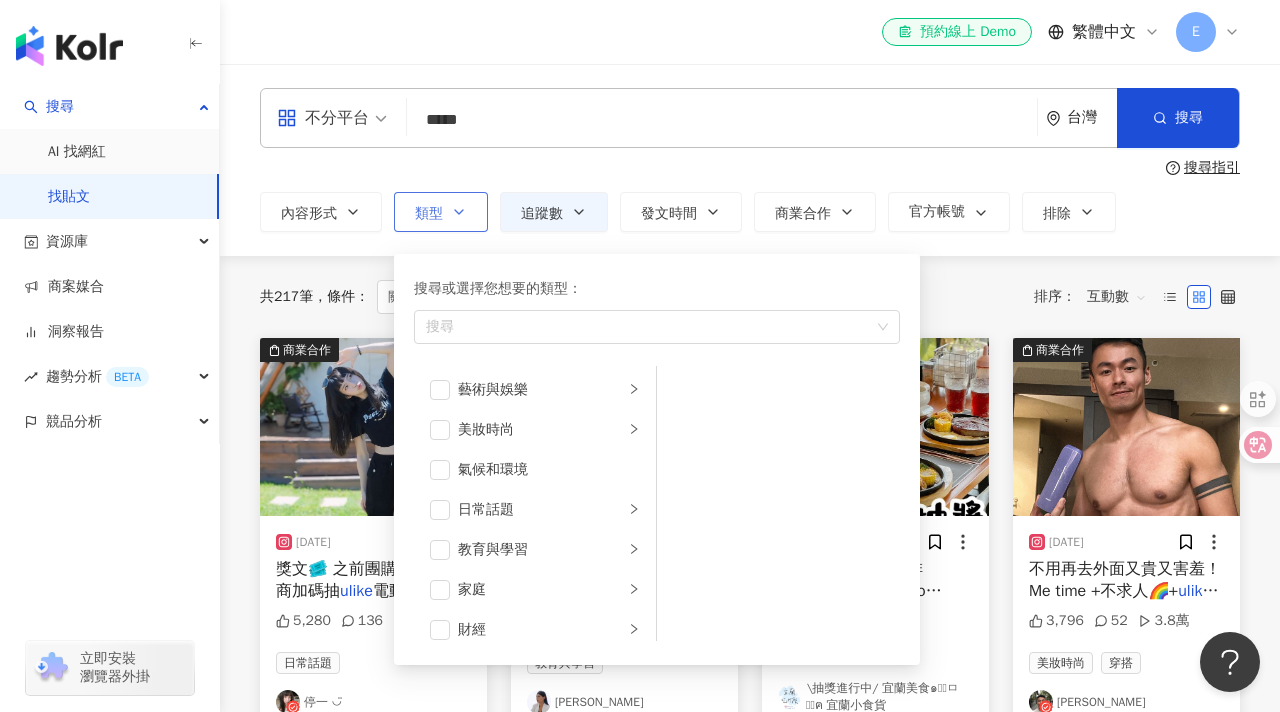 click 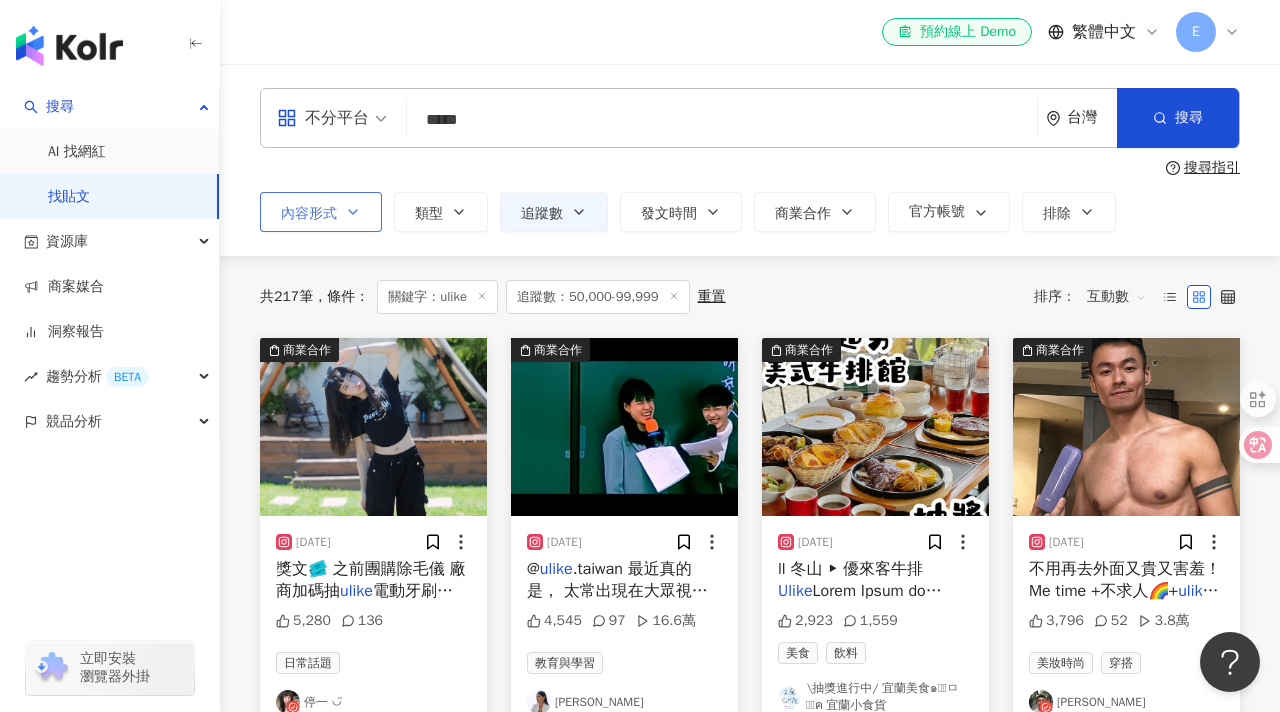 click on "內容形式" at bounding box center (321, 212) 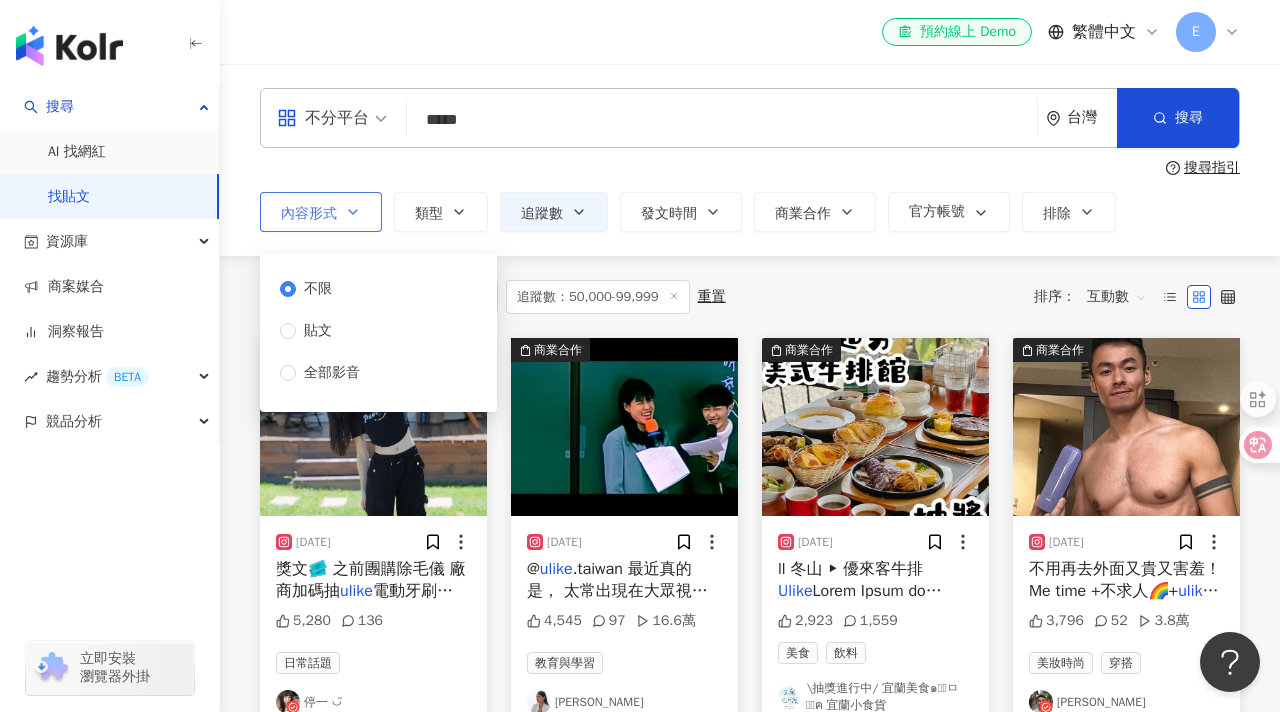 click on "內容形式" at bounding box center [321, 212] 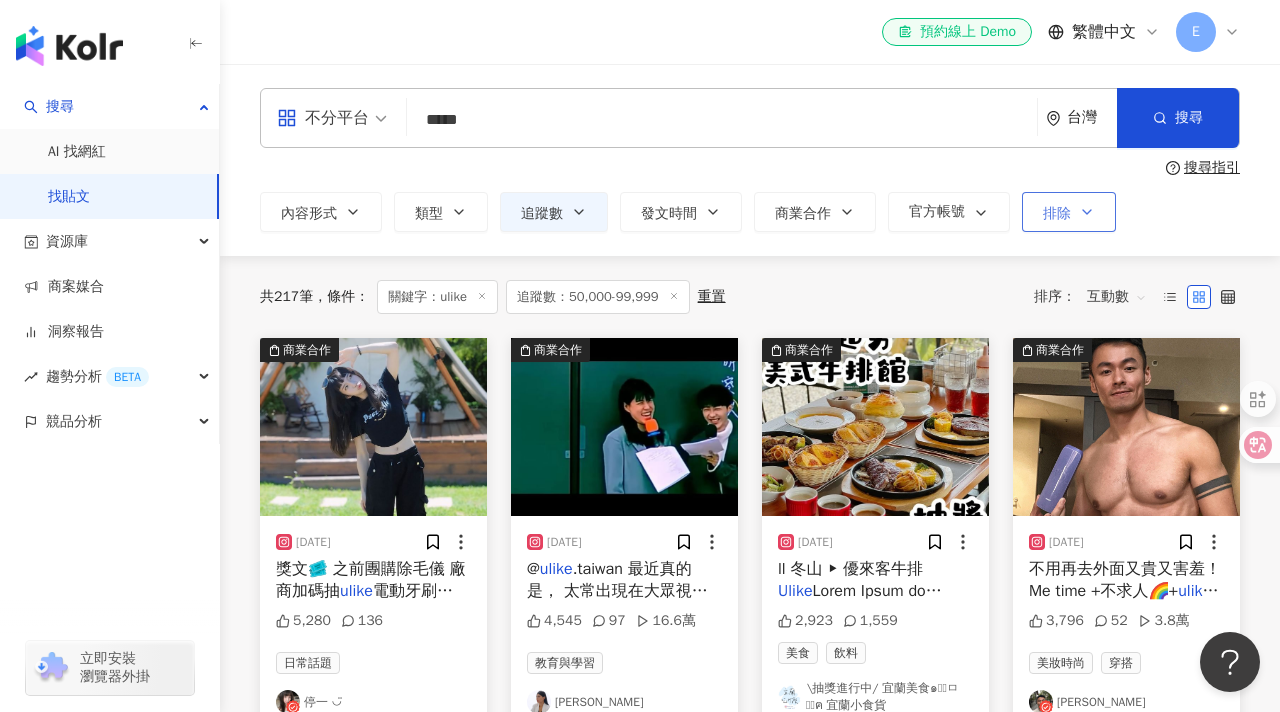 click on "排除" at bounding box center [1057, 214] 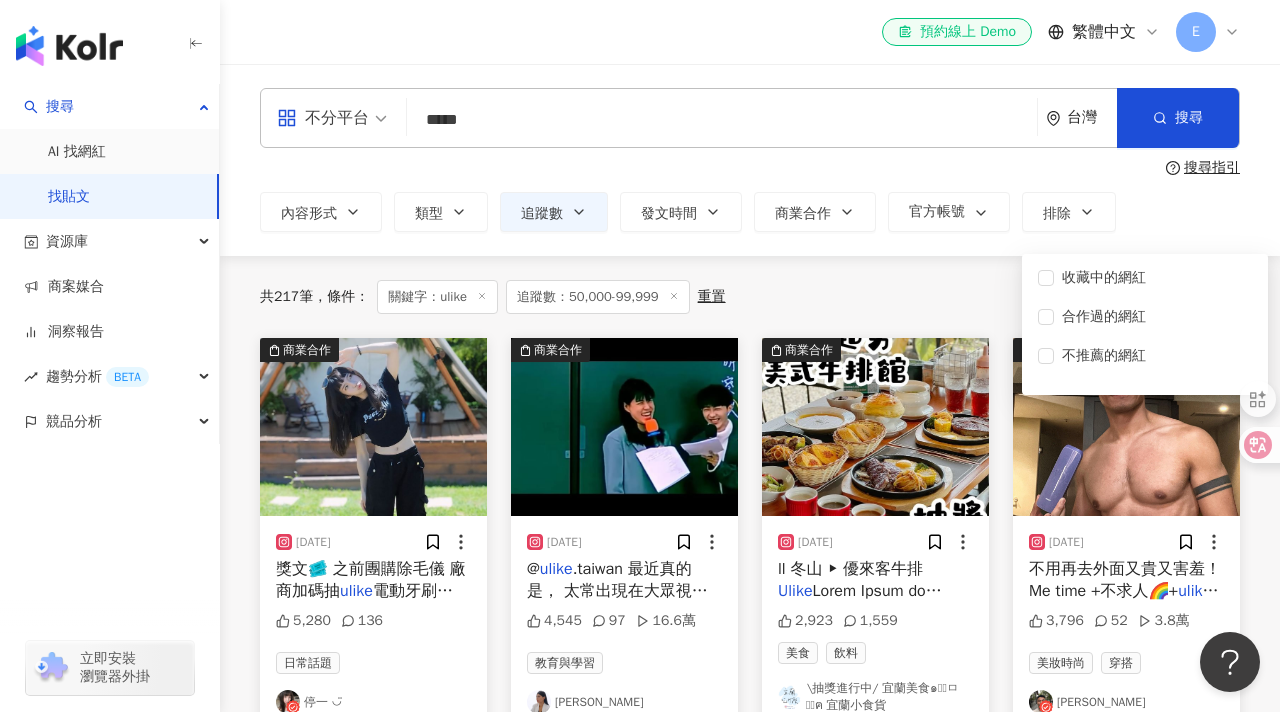 click on "搜尋指引" at bounding box center [750, 168] 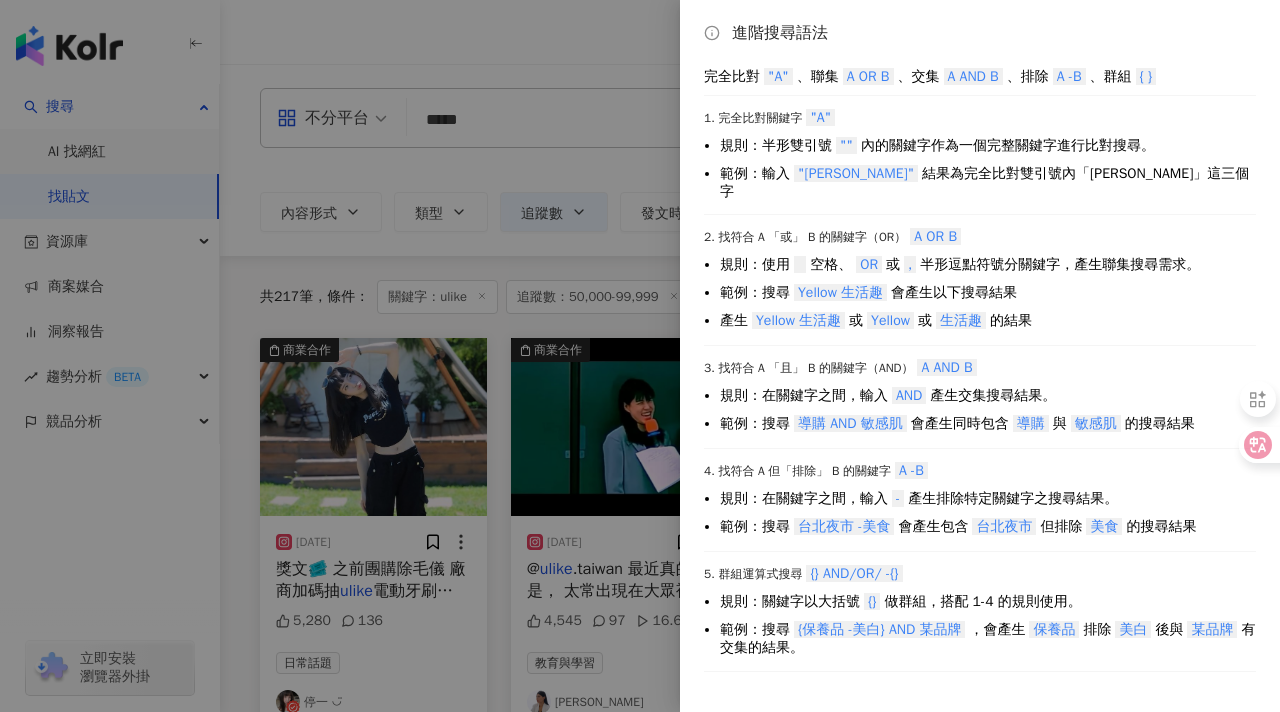 click at bounding box center (640, 356) 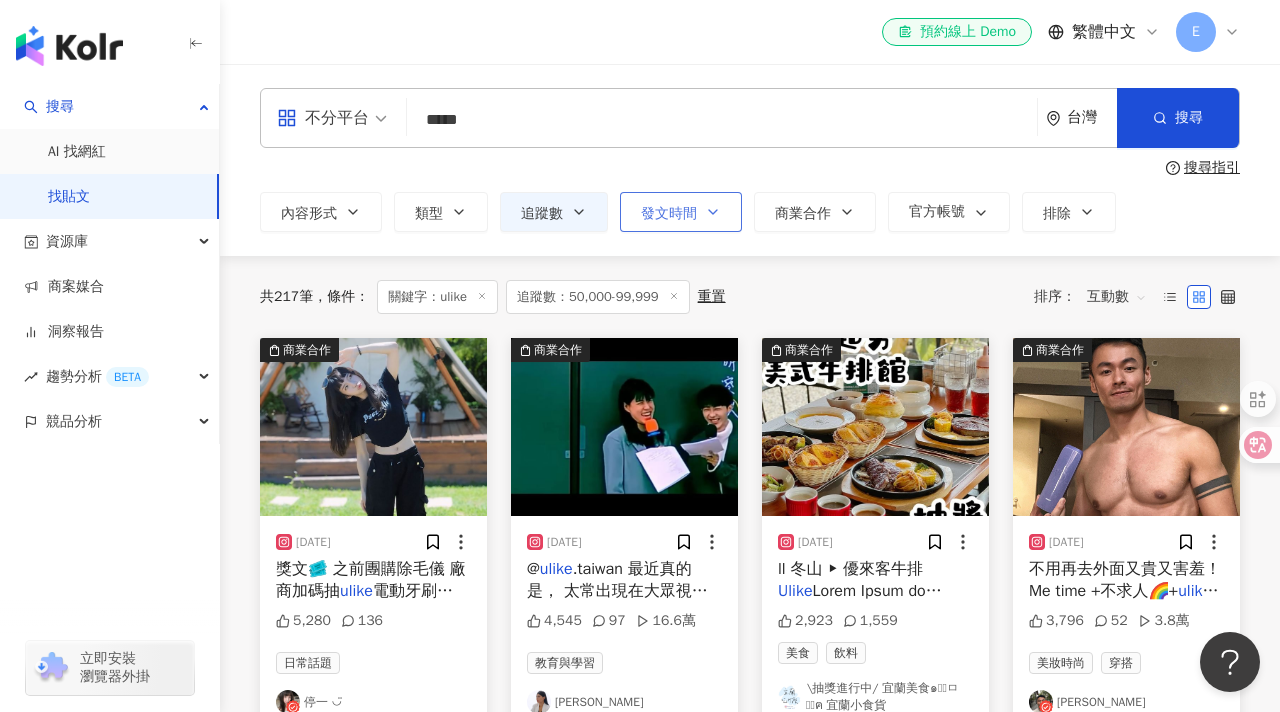 click on "發文時間" at bounding box center (669, 214) 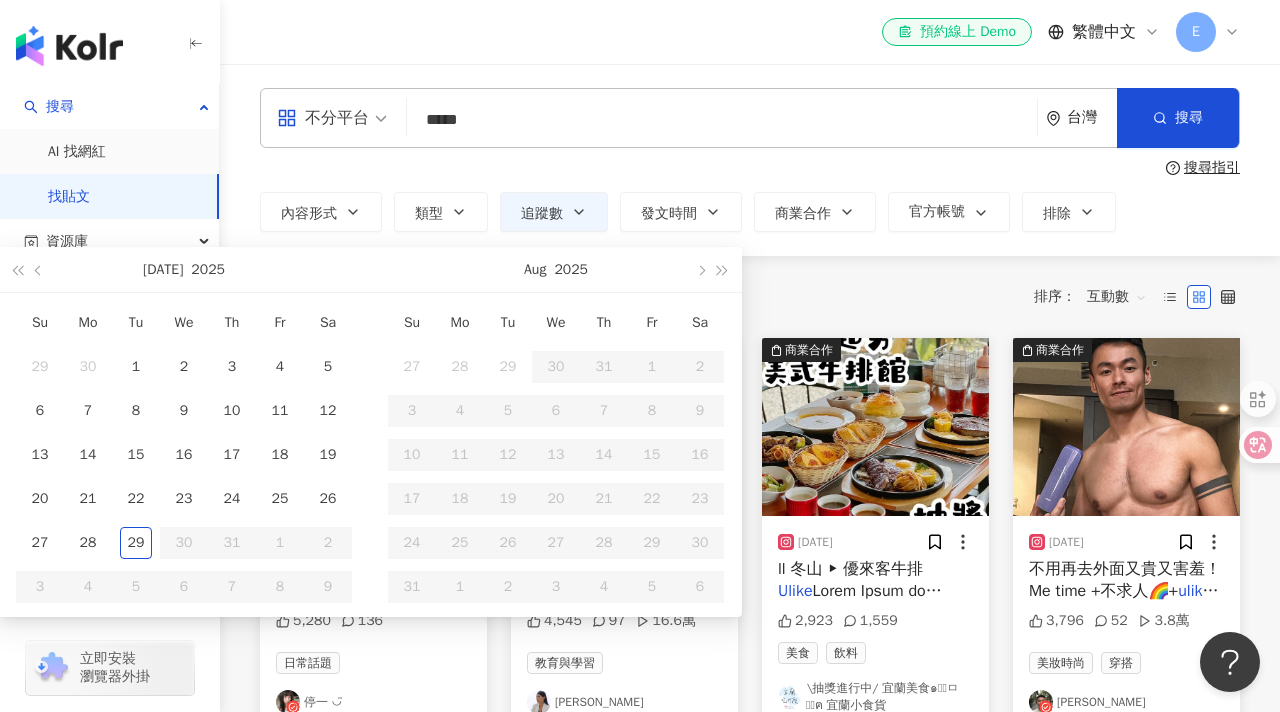 click at bounding box center (0, 712) 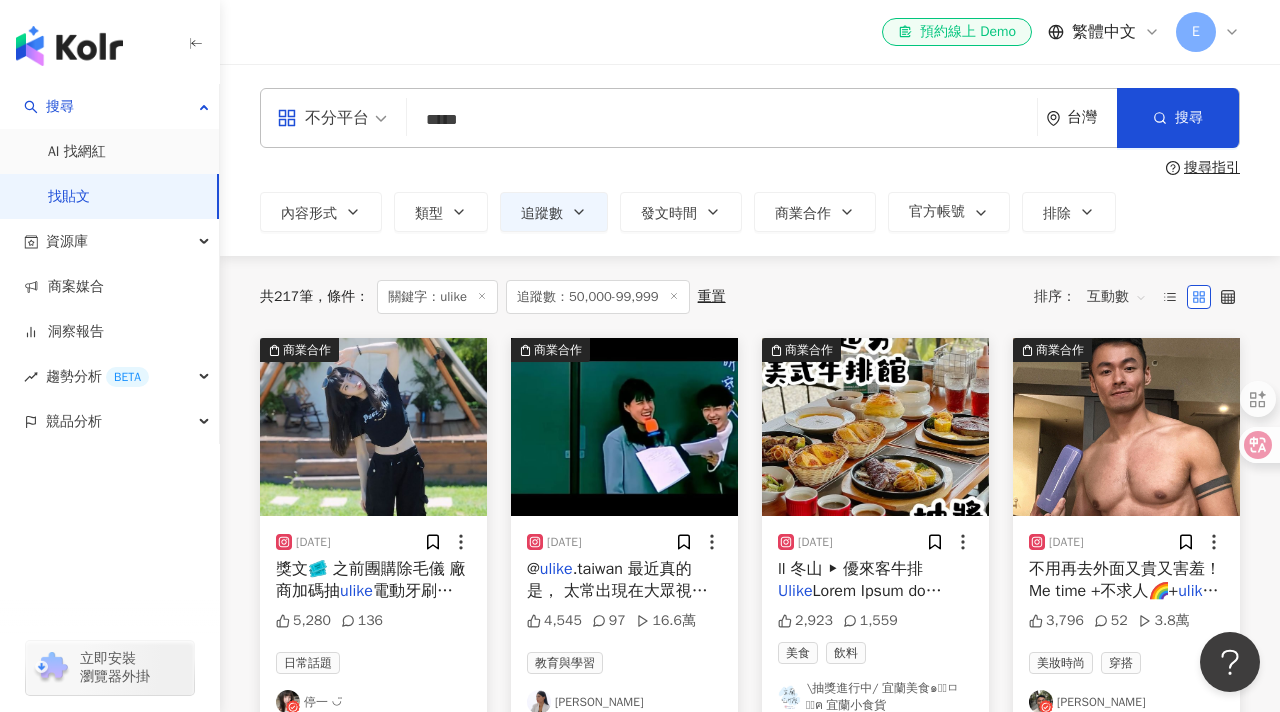 click at bounding box center [0, 712] 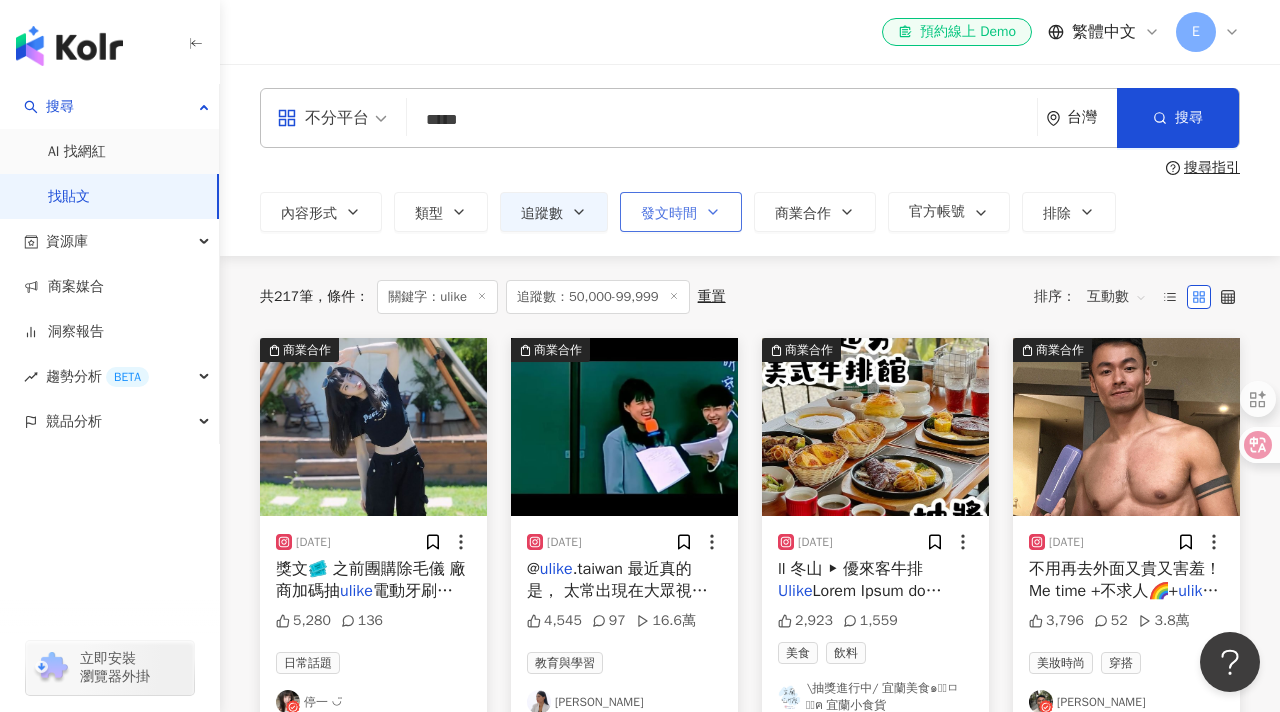 click on "發文時間" at bounding box center [669, 214] 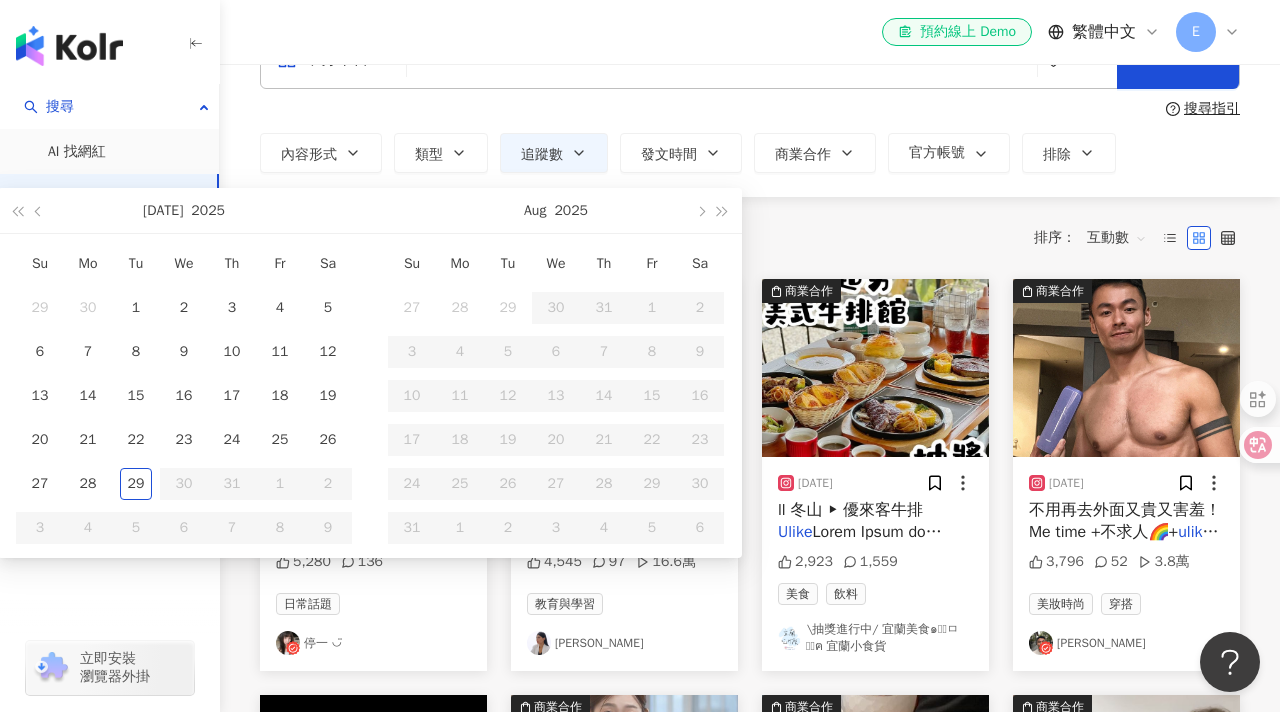 scroll, scrollTop: 60, scrollLeft: 0, axis: vertical 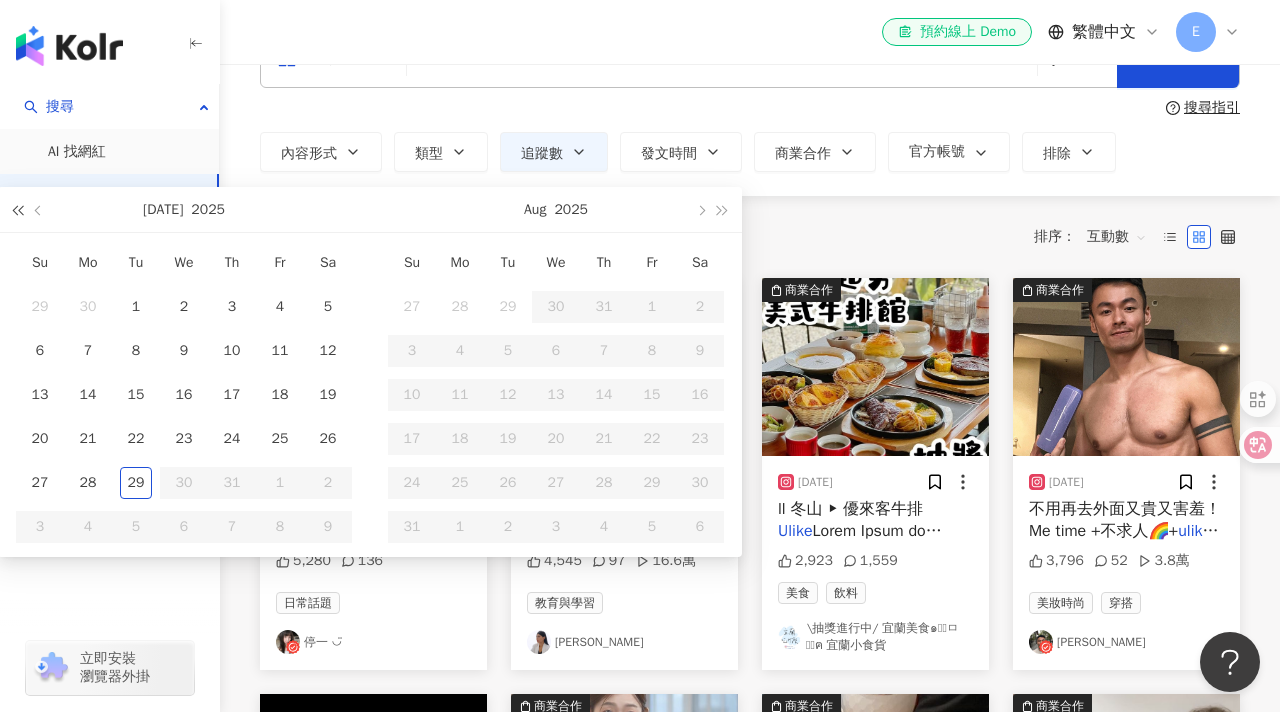 click at bounding box center [17, 209] 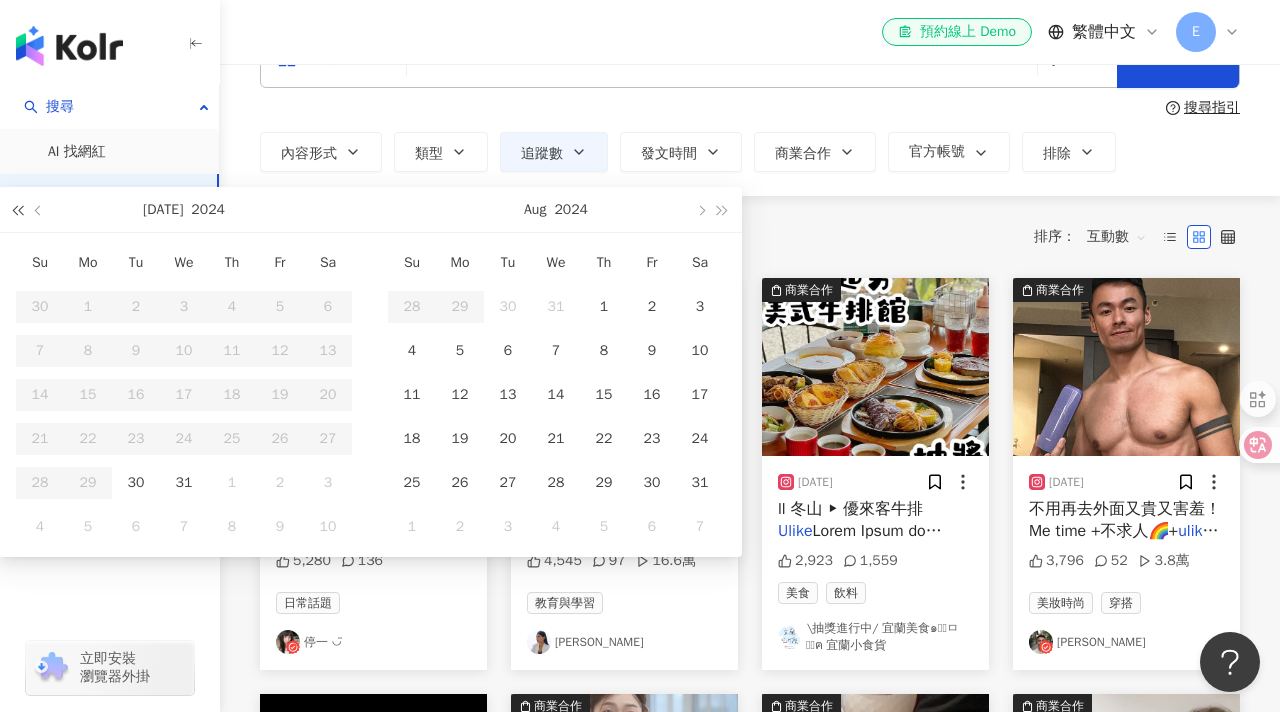 click at bounding box center (17, 209) 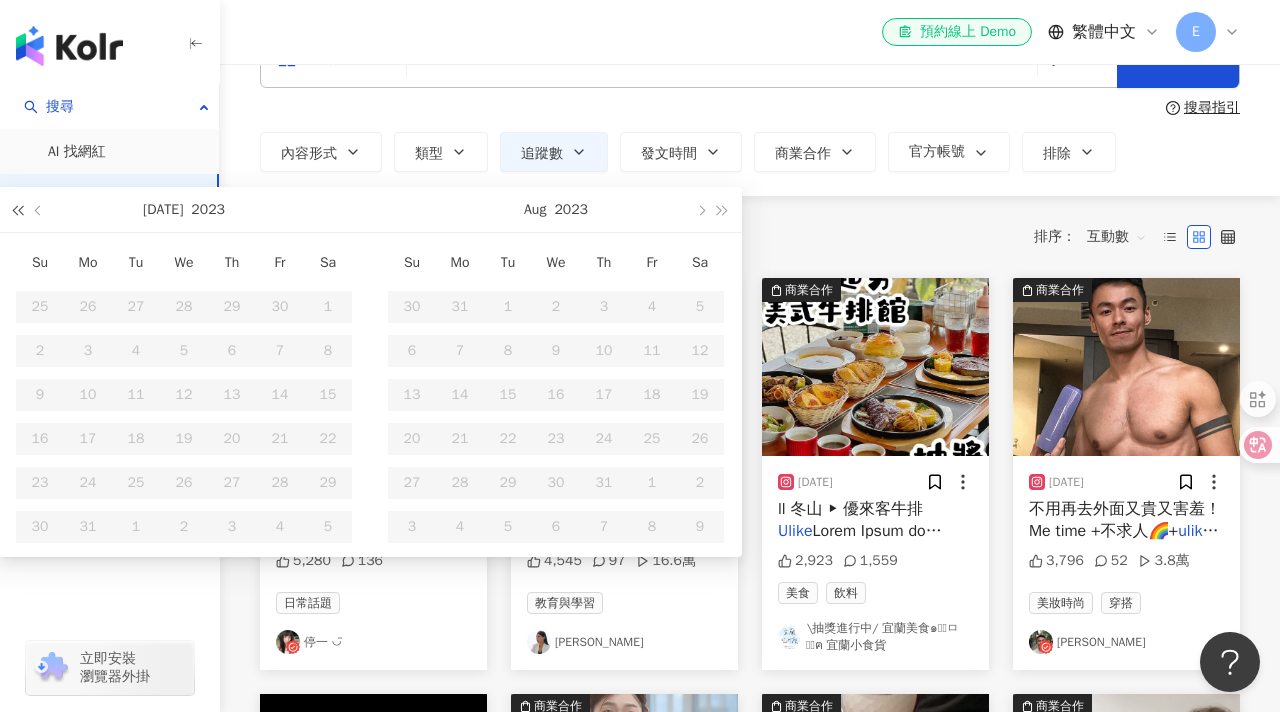 click at bounding box center [17, 209] 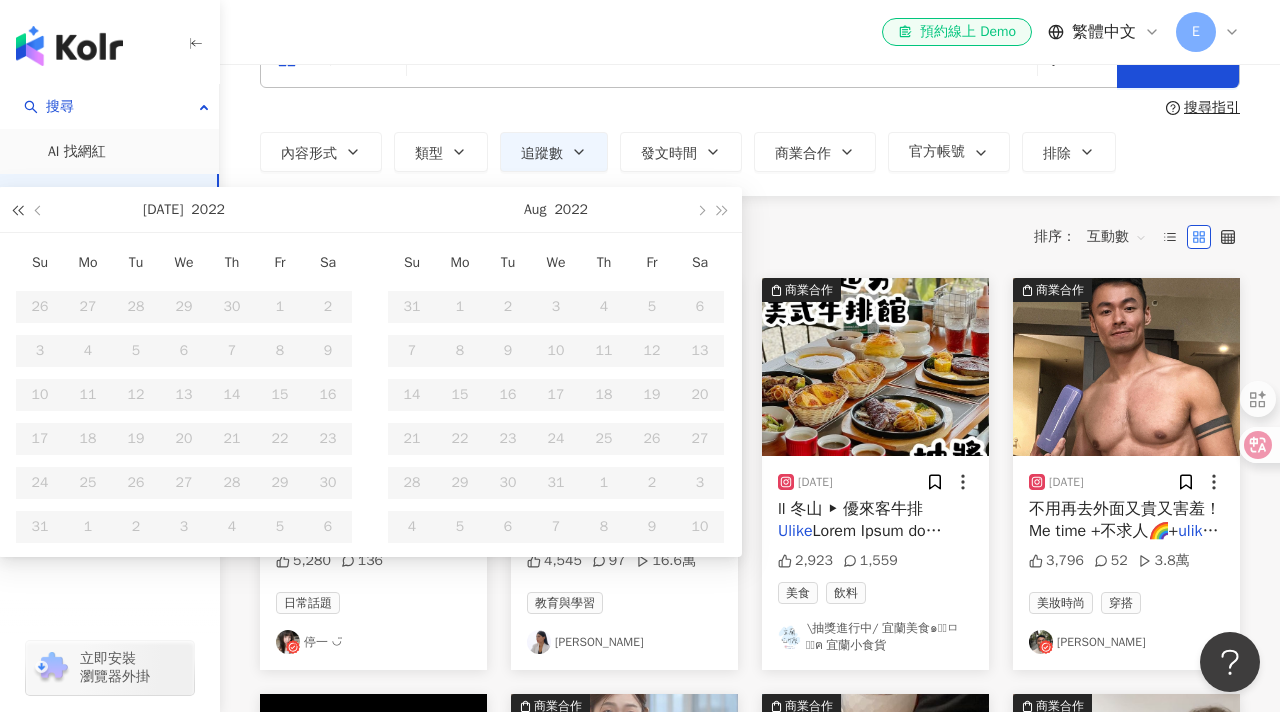 click at bounding box center (17, 209) 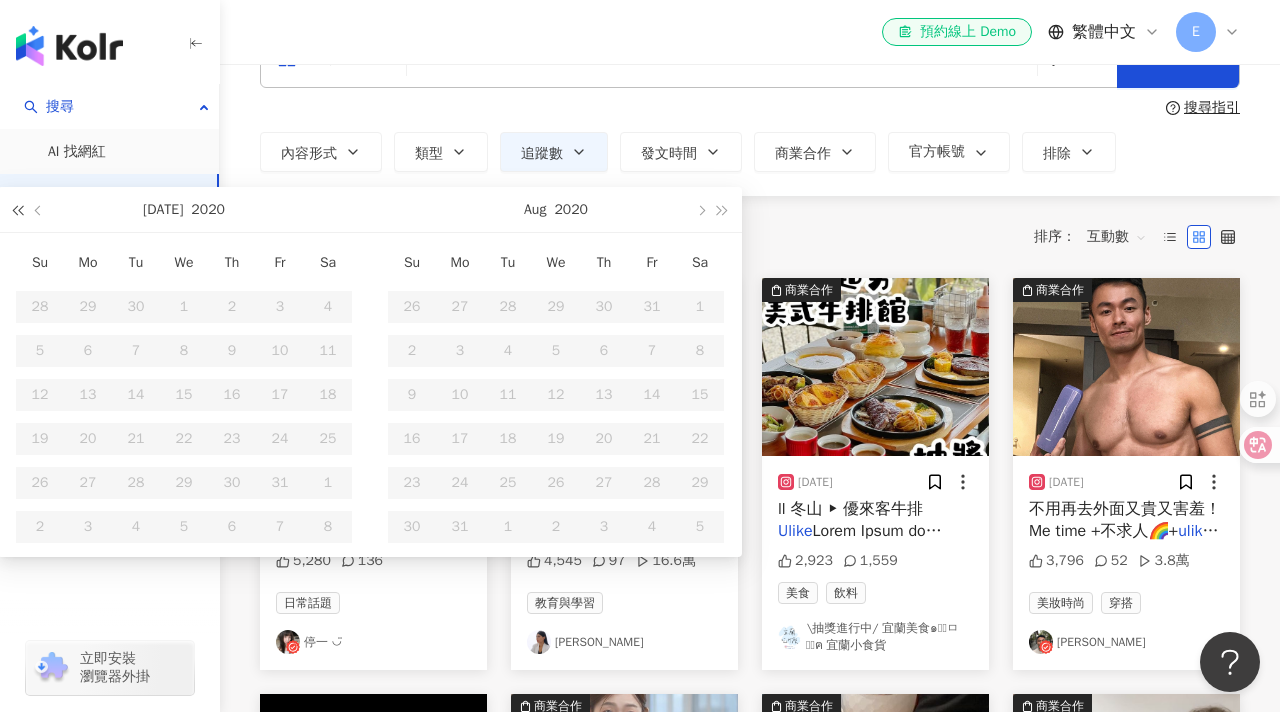 click at bounding box center [17, 209] 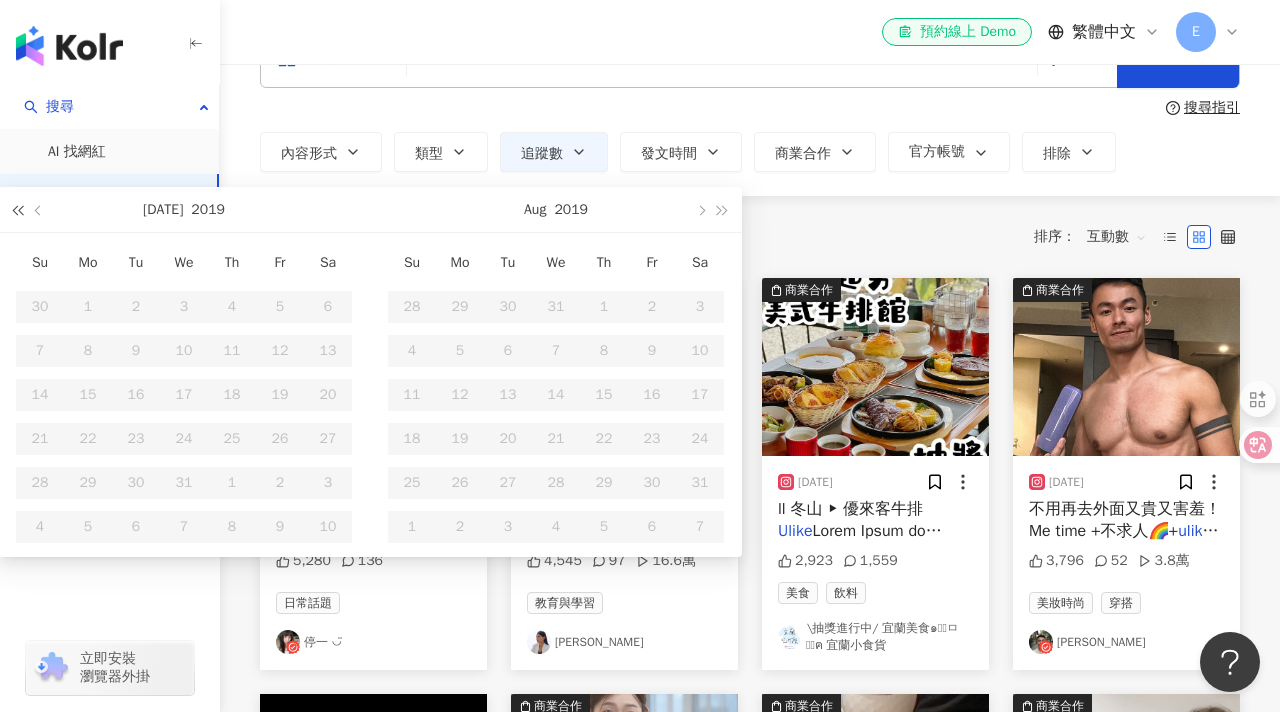 click at bounding box center [17, 209] 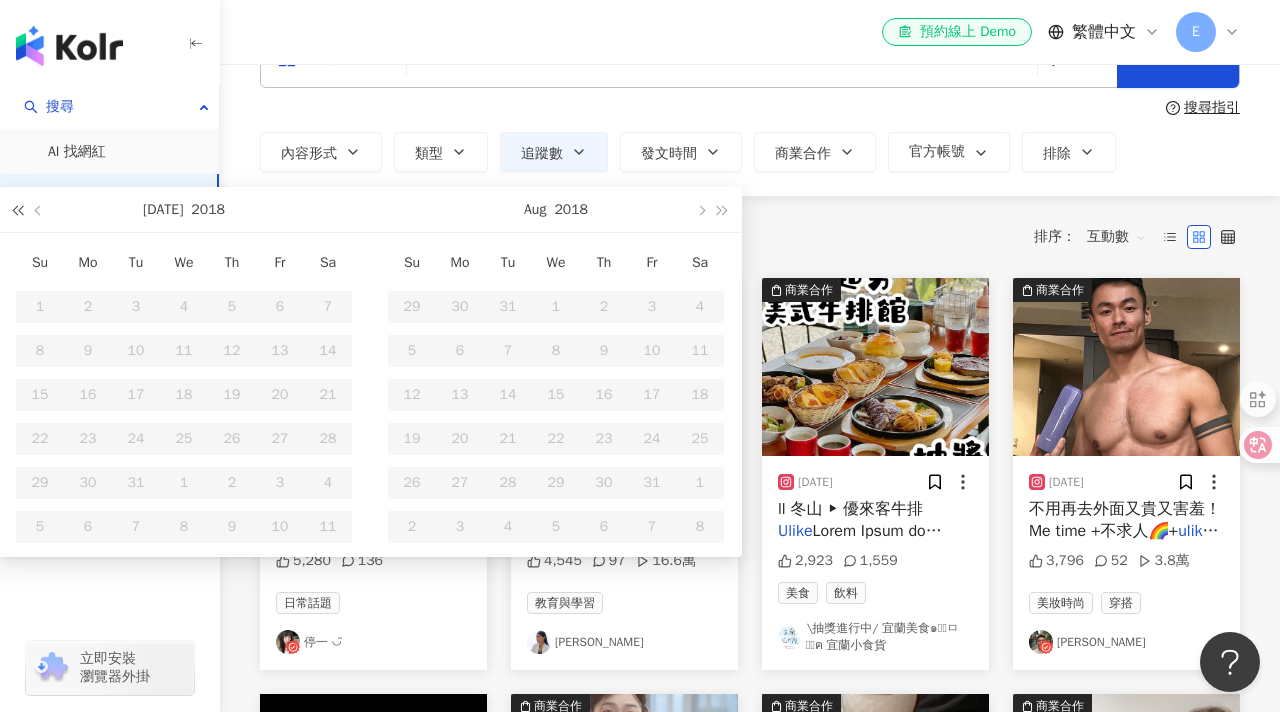 click at bounding box center [17, 209] 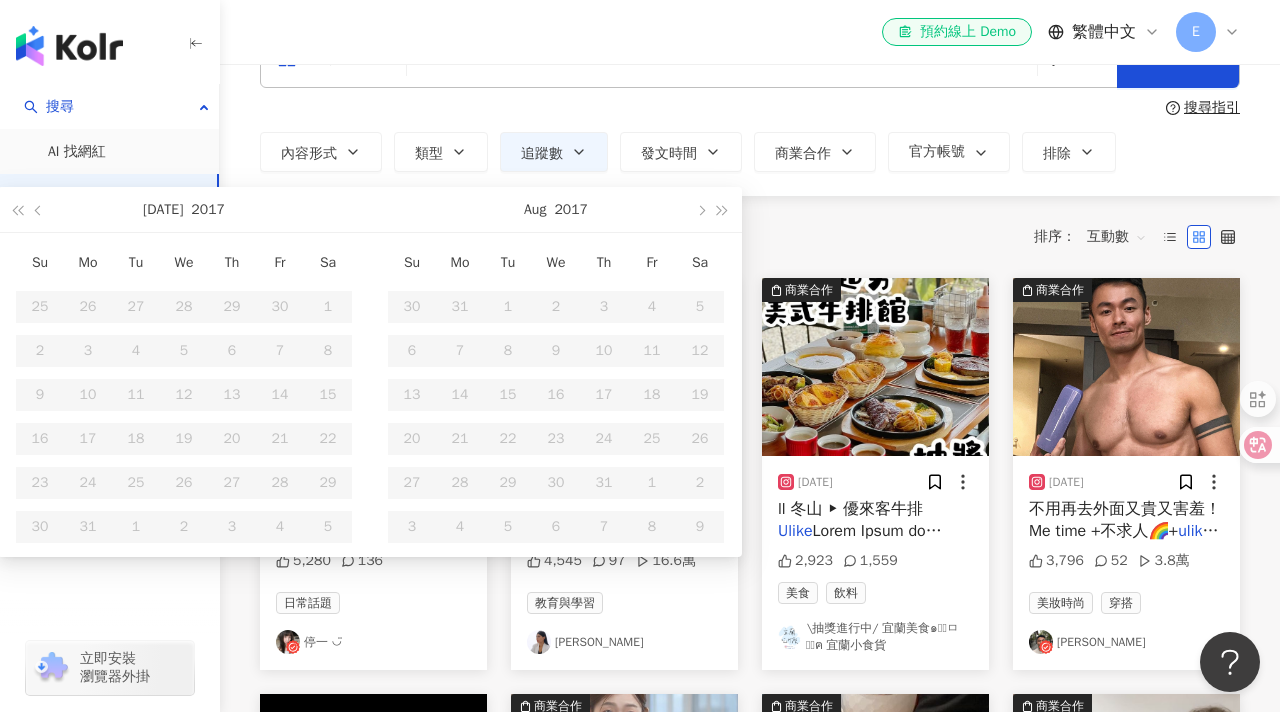 click on "Su Mo Tu We Th Fr Sa 25 26 27 28 29 30 1 2 3 4 5 6 7 8 9 10 11 12 13 14 15 16 17 18 19 20 21 22 23 24 25 26 27 28 29 30 31 1 2 3 4 5" at bounding box center [184, 395] 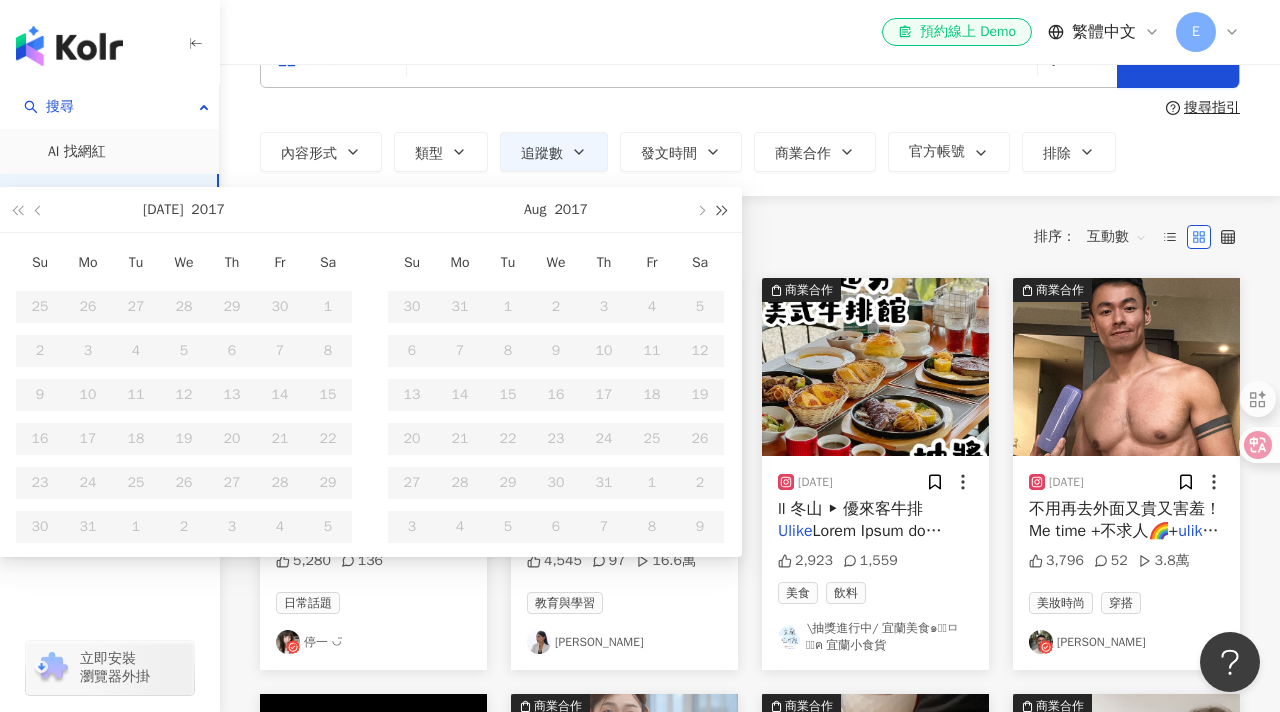 click at bounding box center (723, 209) 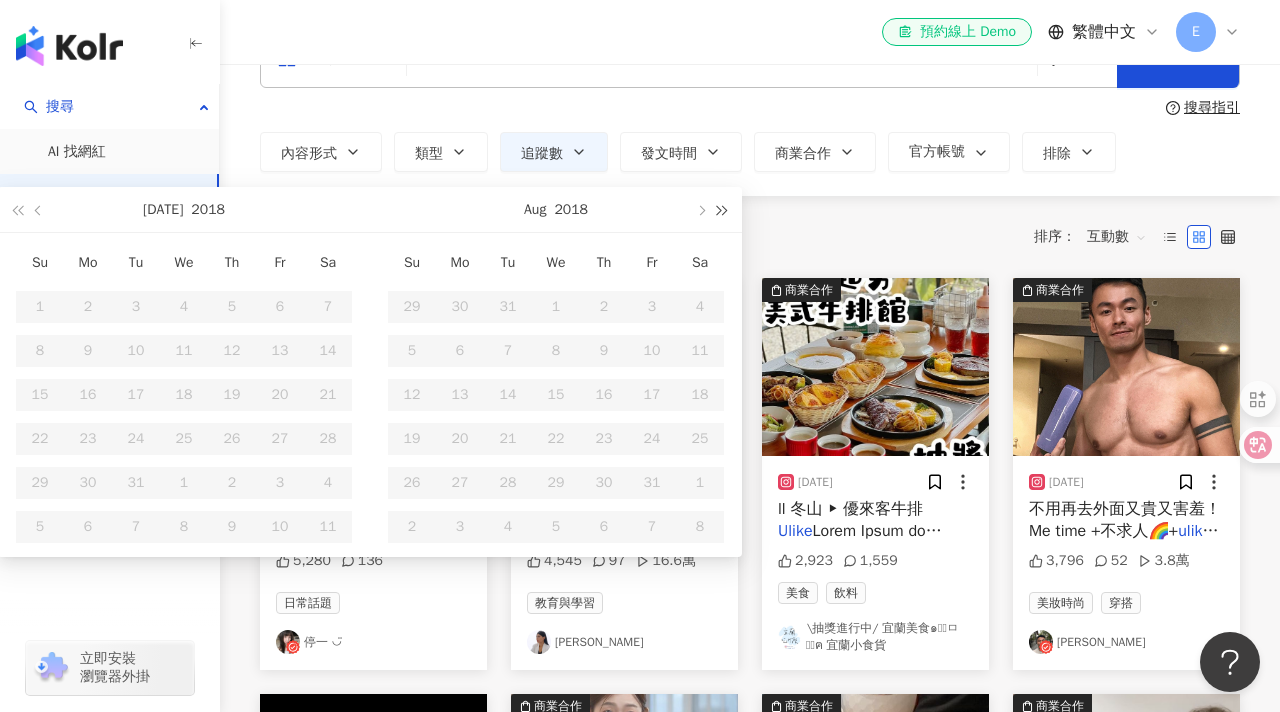 click at bounding box center [723, 209] 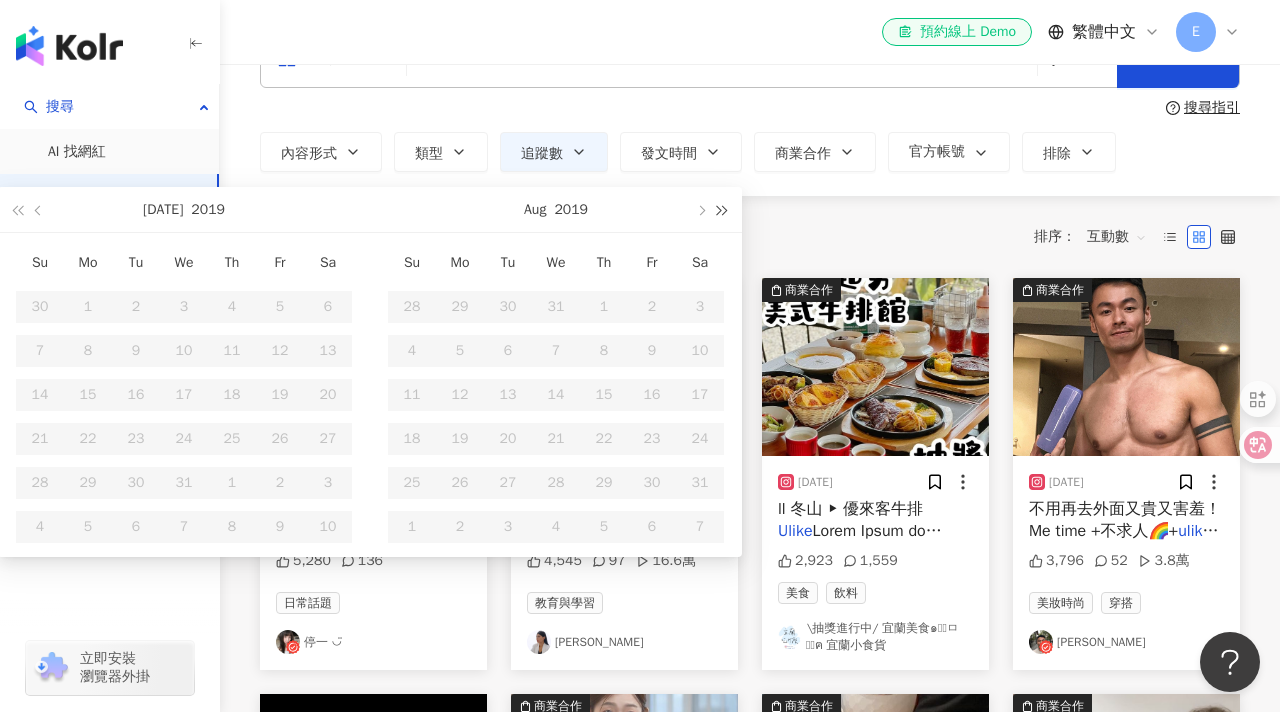 click at bounding box center (723, 209) 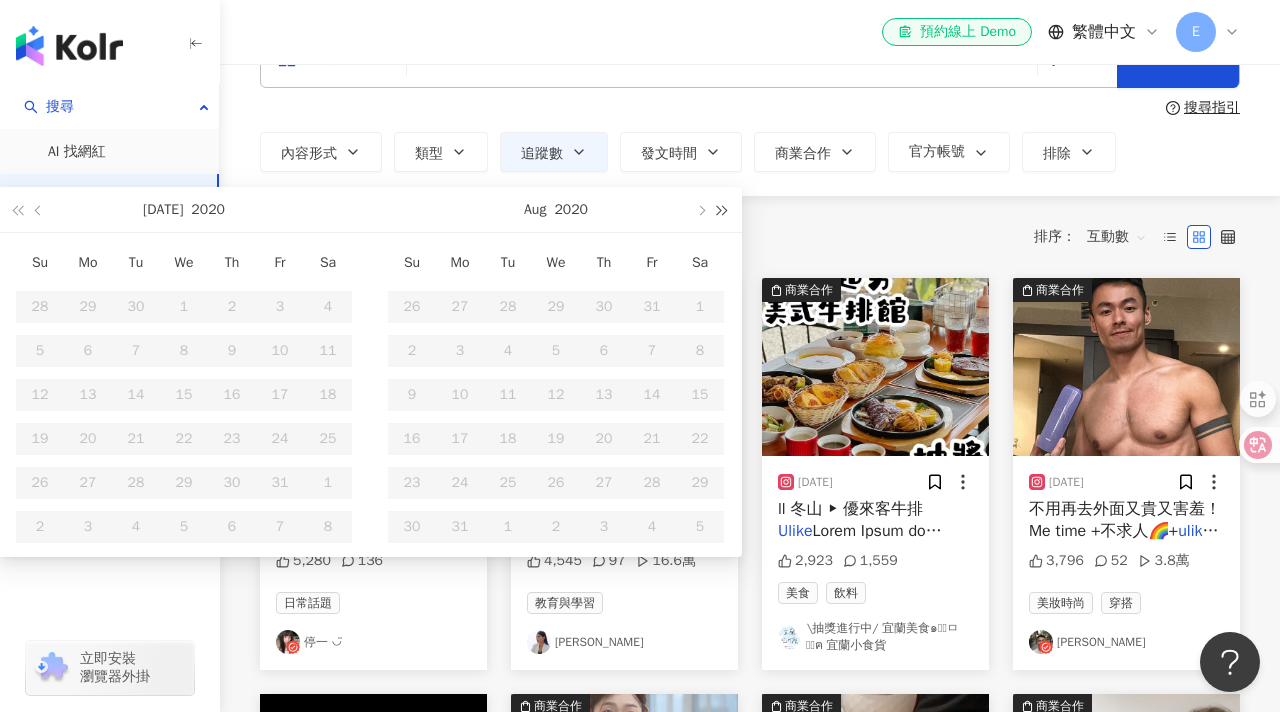 click at bounding box center (723, 209) 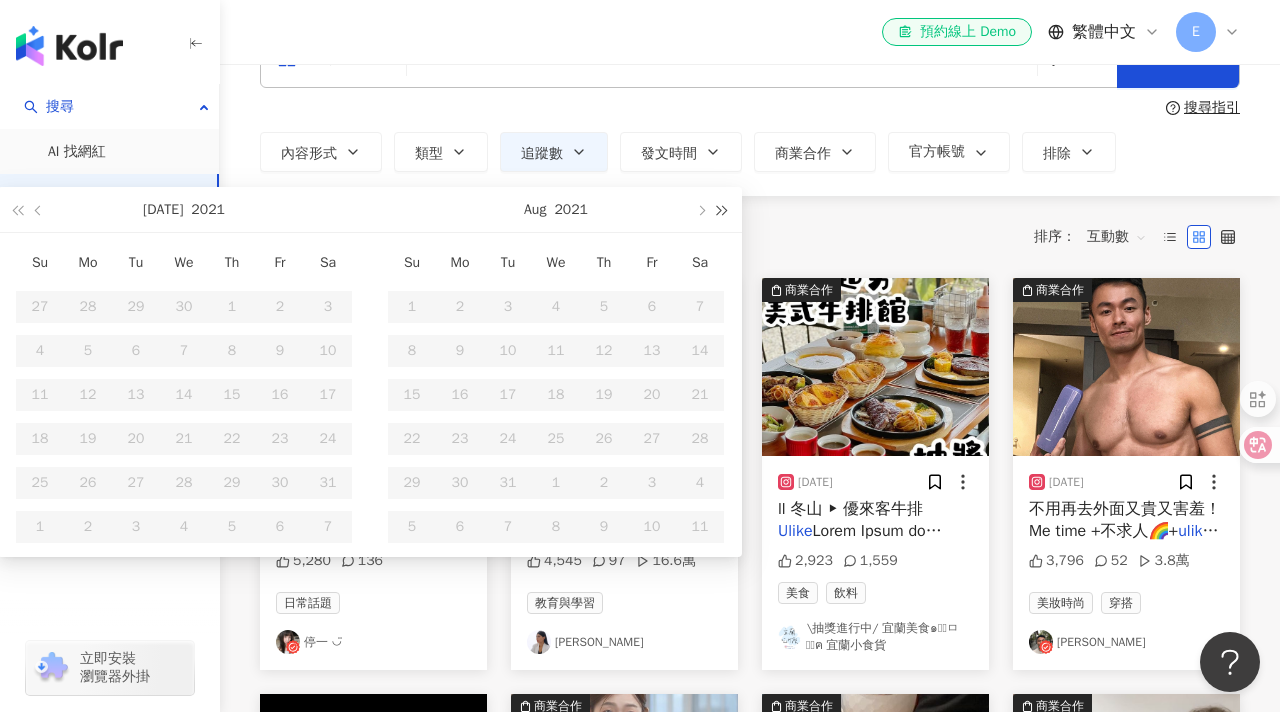 click at bounding box center (723, 209) 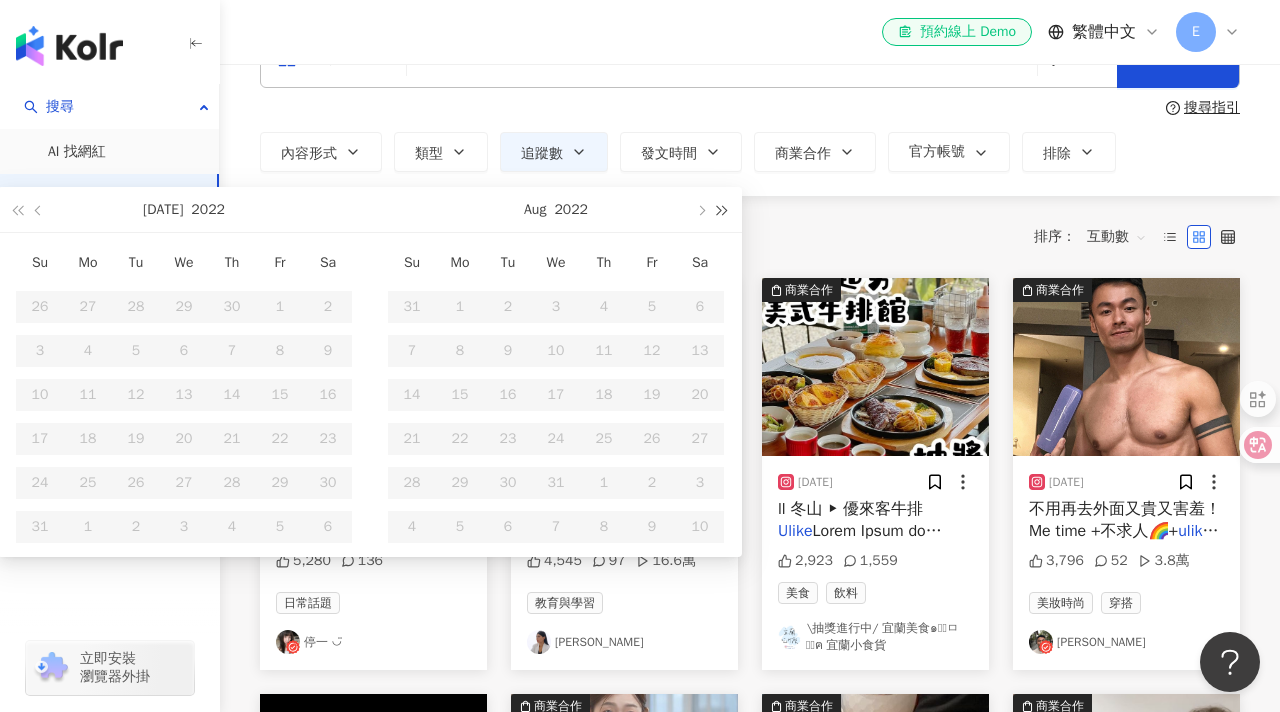 click at bounding box center (723, 209) 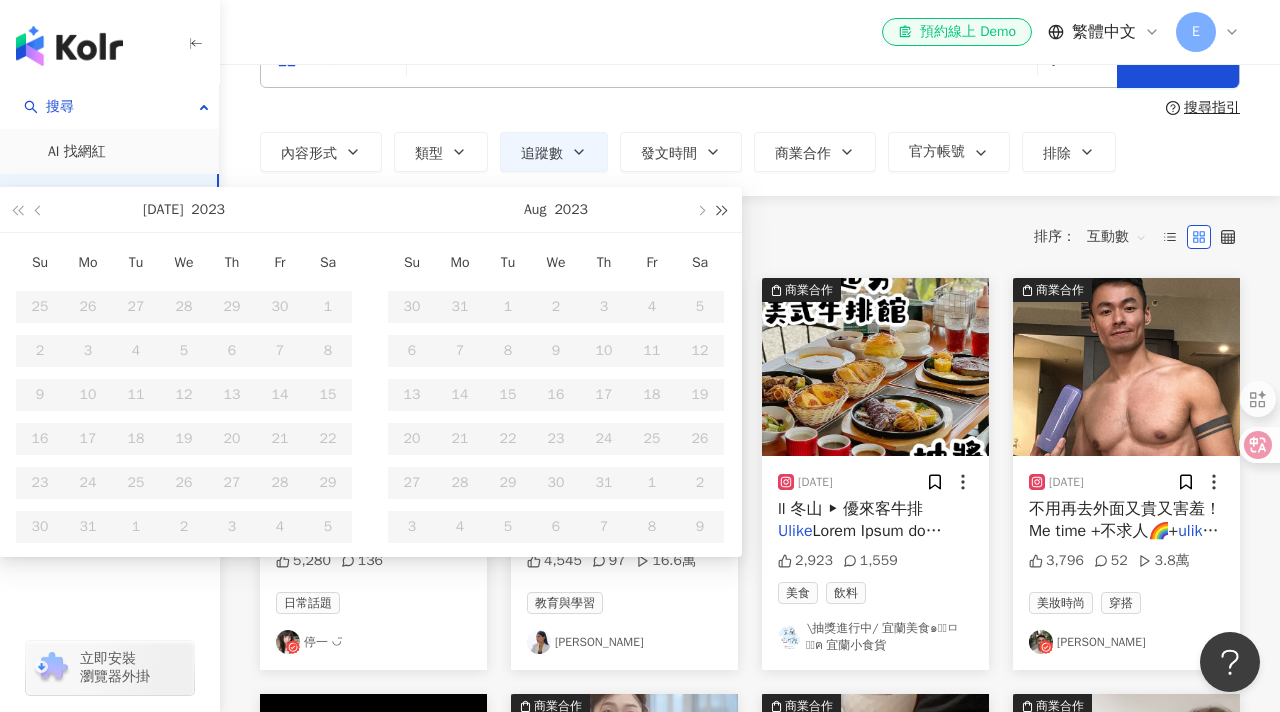 click at bounding box center [723, 209] 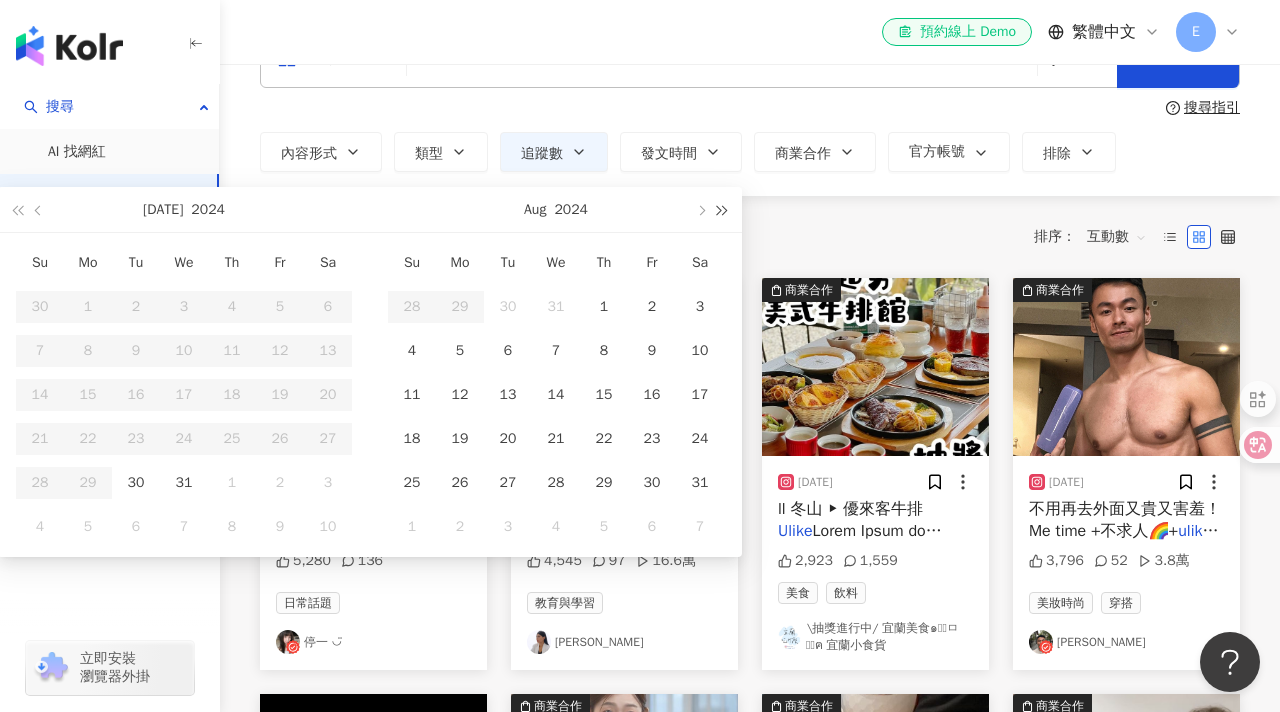 click at bounding box center [723, 209] 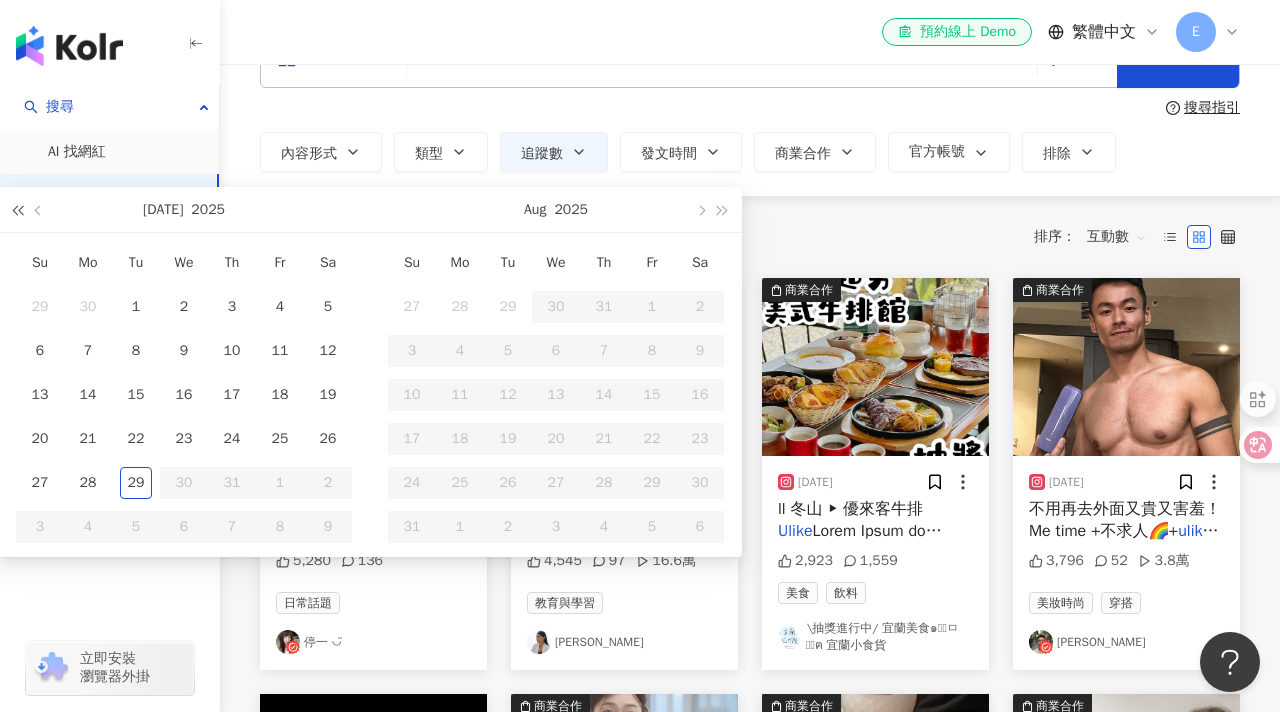 click at bounding box center (17, 209) 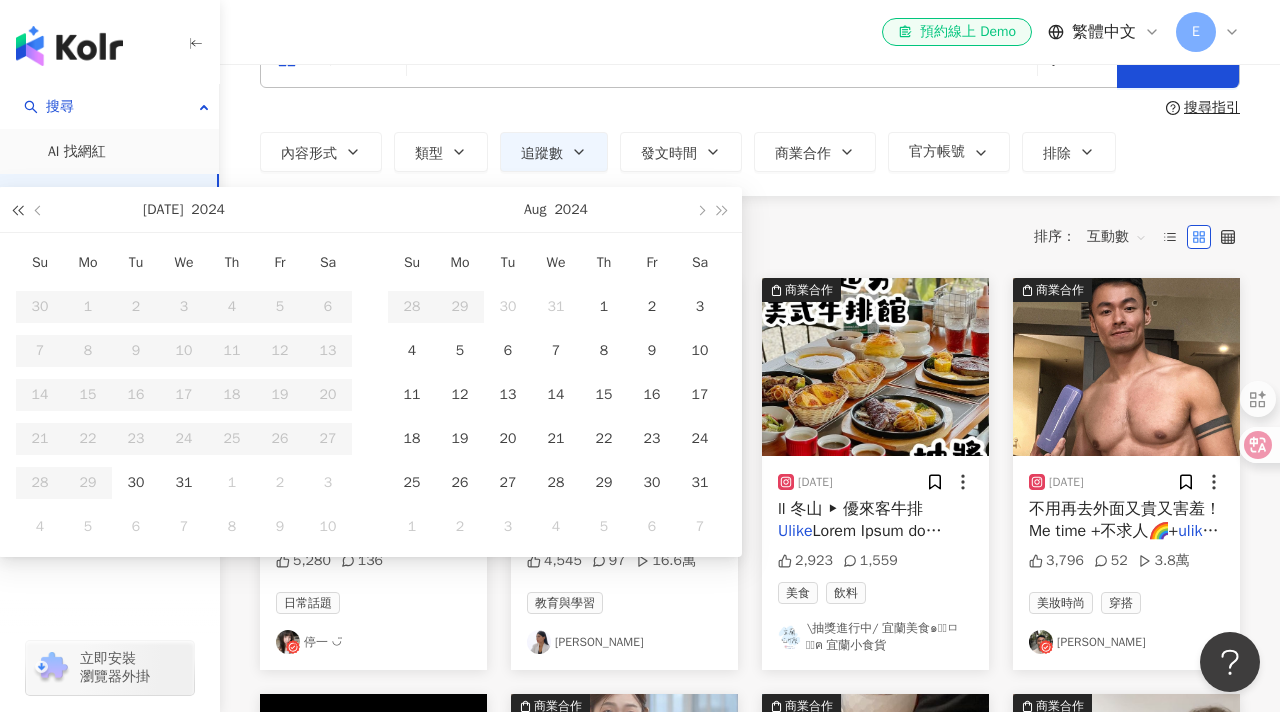 click at bounding box center (17, 209) 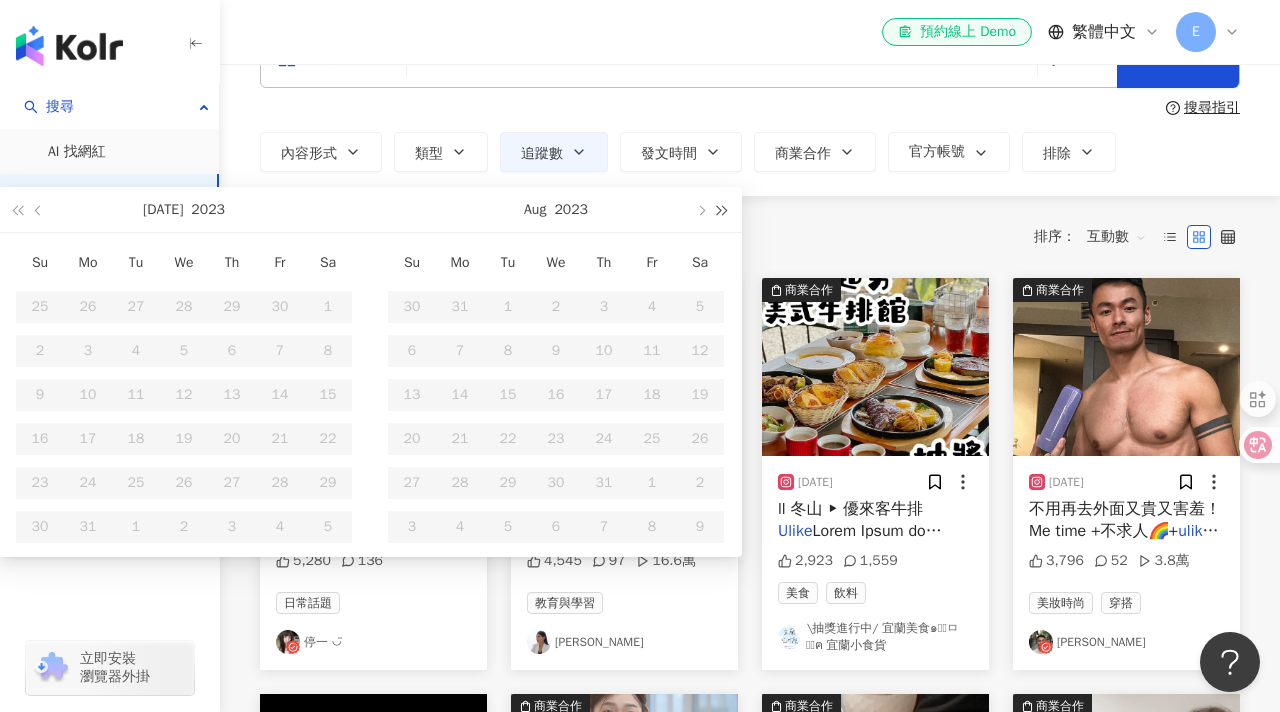 click at bounding box center (723, 210) 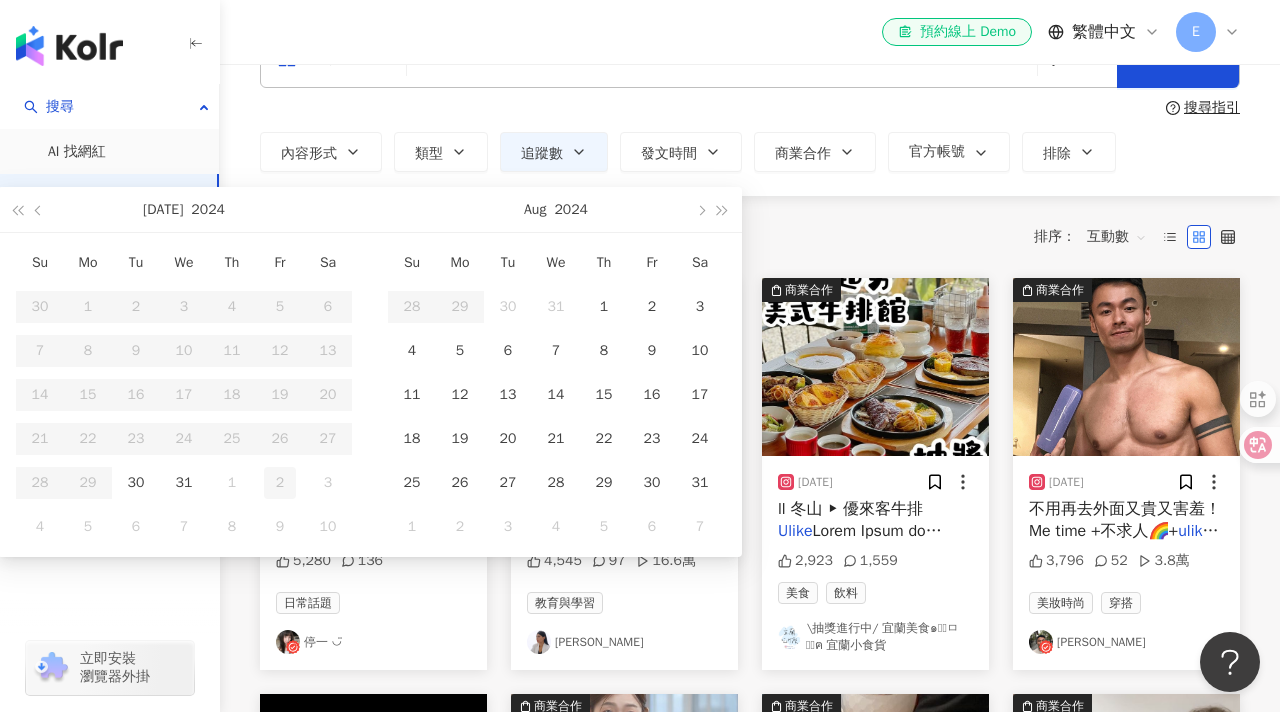 type on "**********" 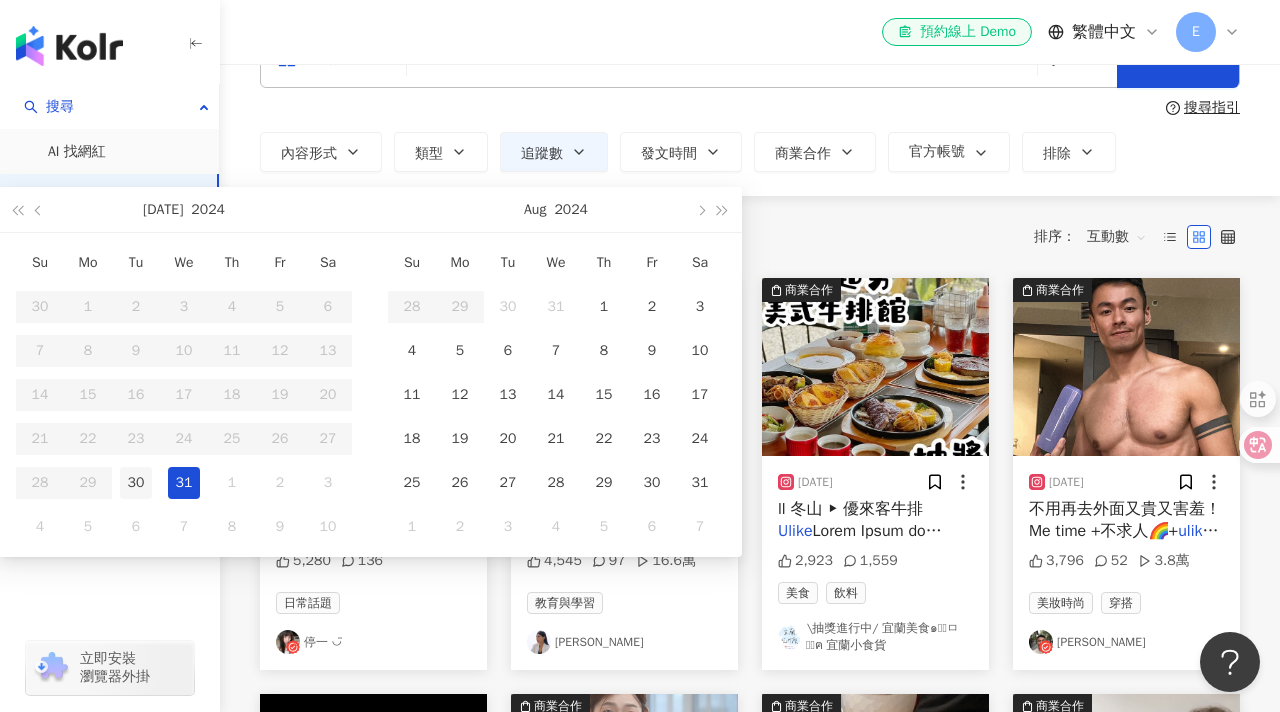 type on "**********" 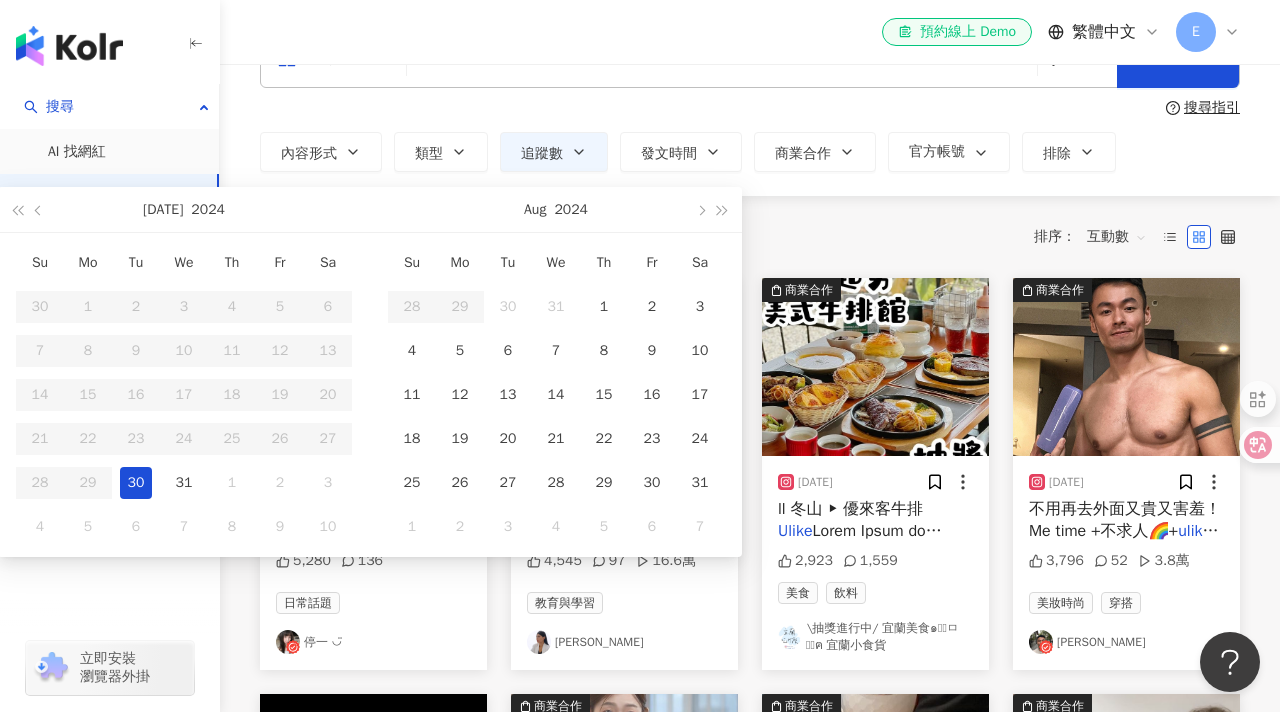 click on "30" at bounding box center [136, 483] 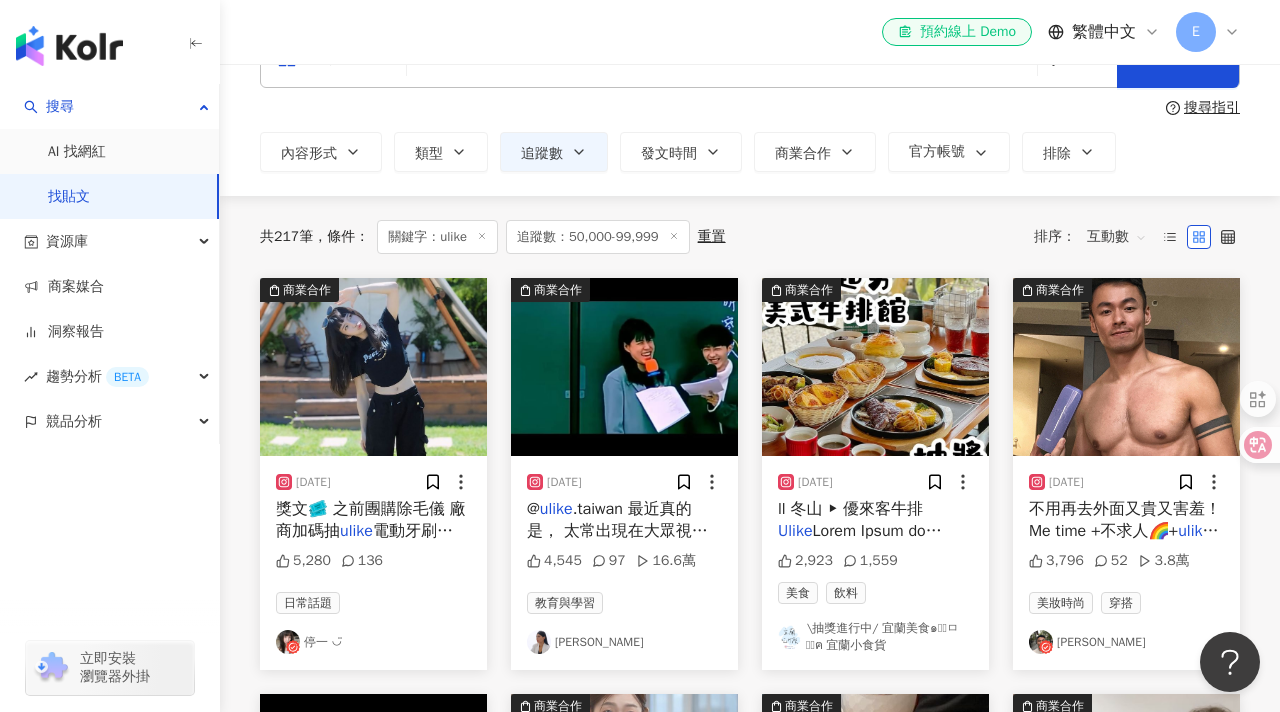 click on "**********" at bounding box center (640, 1161) 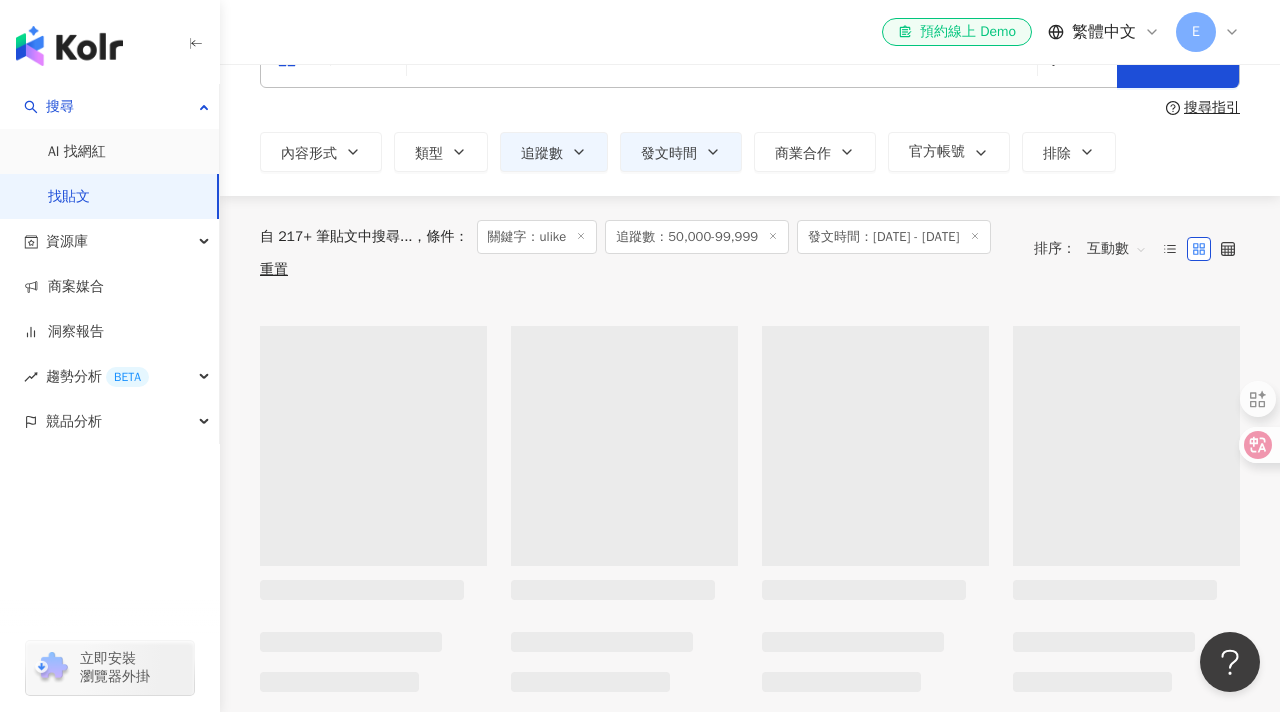scroll, scrollTop: 0, scrollLeft: 0, axis: both 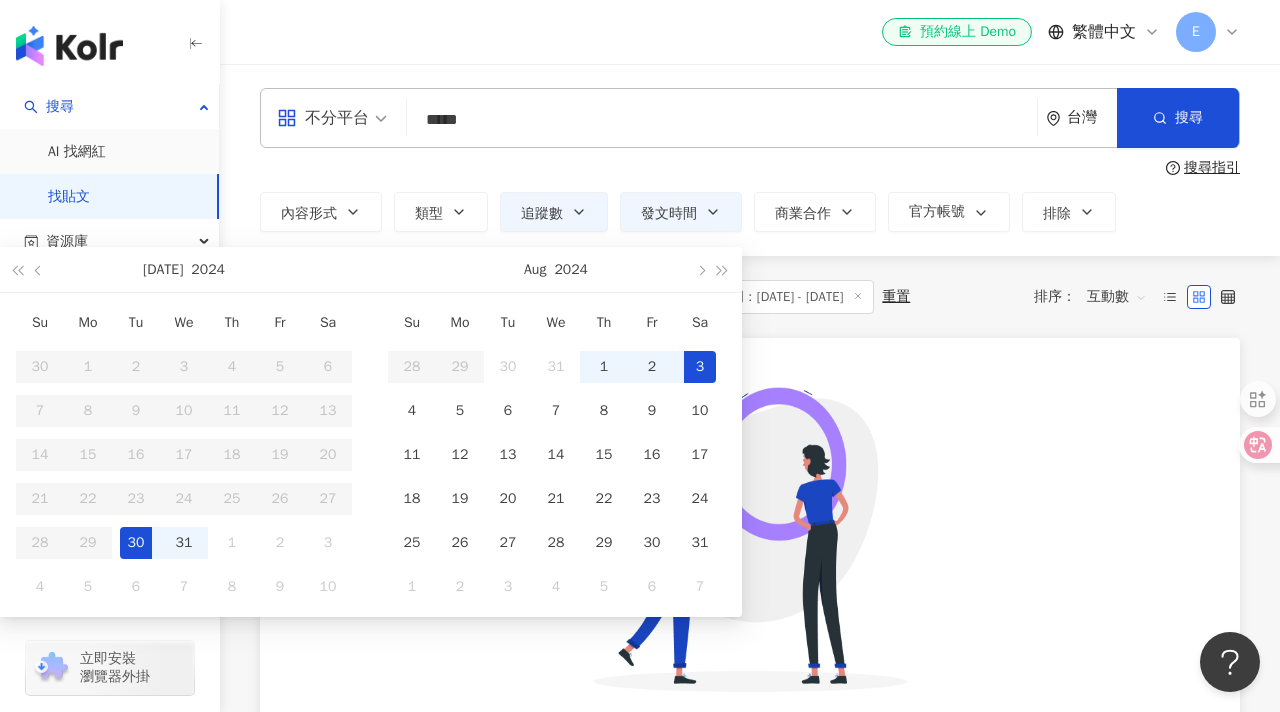 type on "**********" 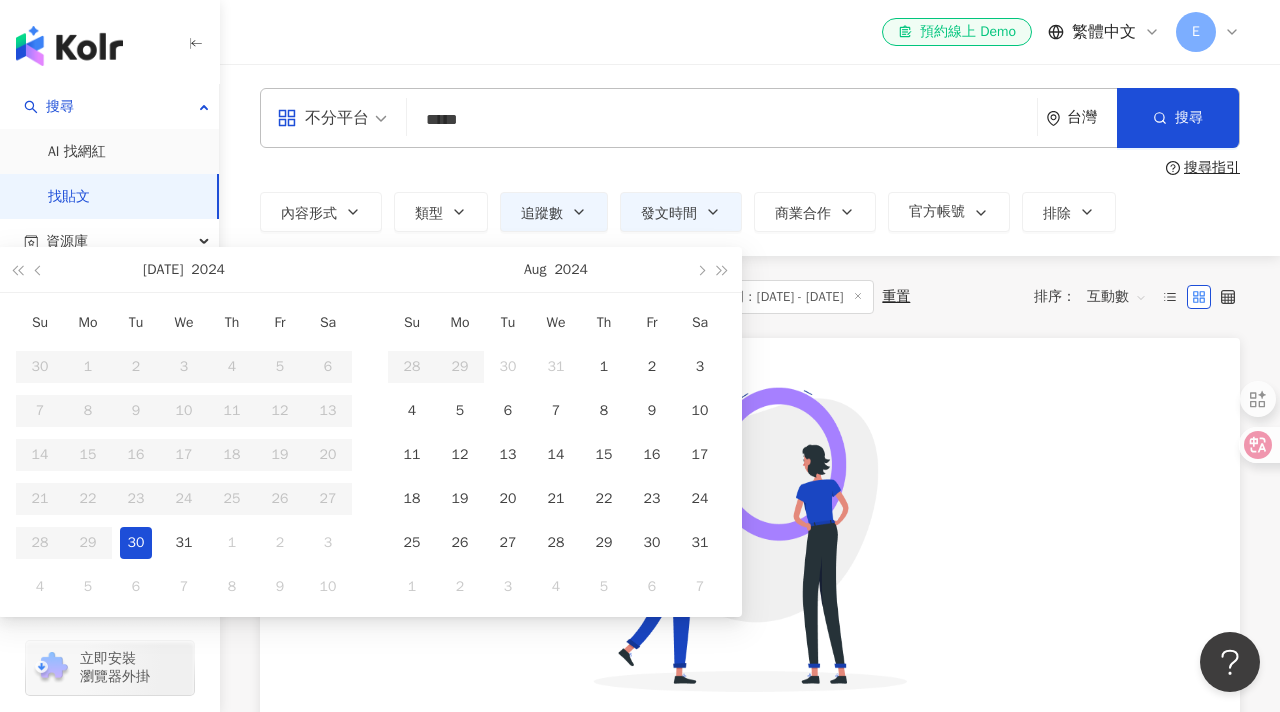 click on "共  0  筆 條件 ： 關鍵字：ulike 追蹤數：50,000-99,999 發文時間：[DATE] - [DATE] 重置 排序： 互動數" at bounding box center [750, 297] 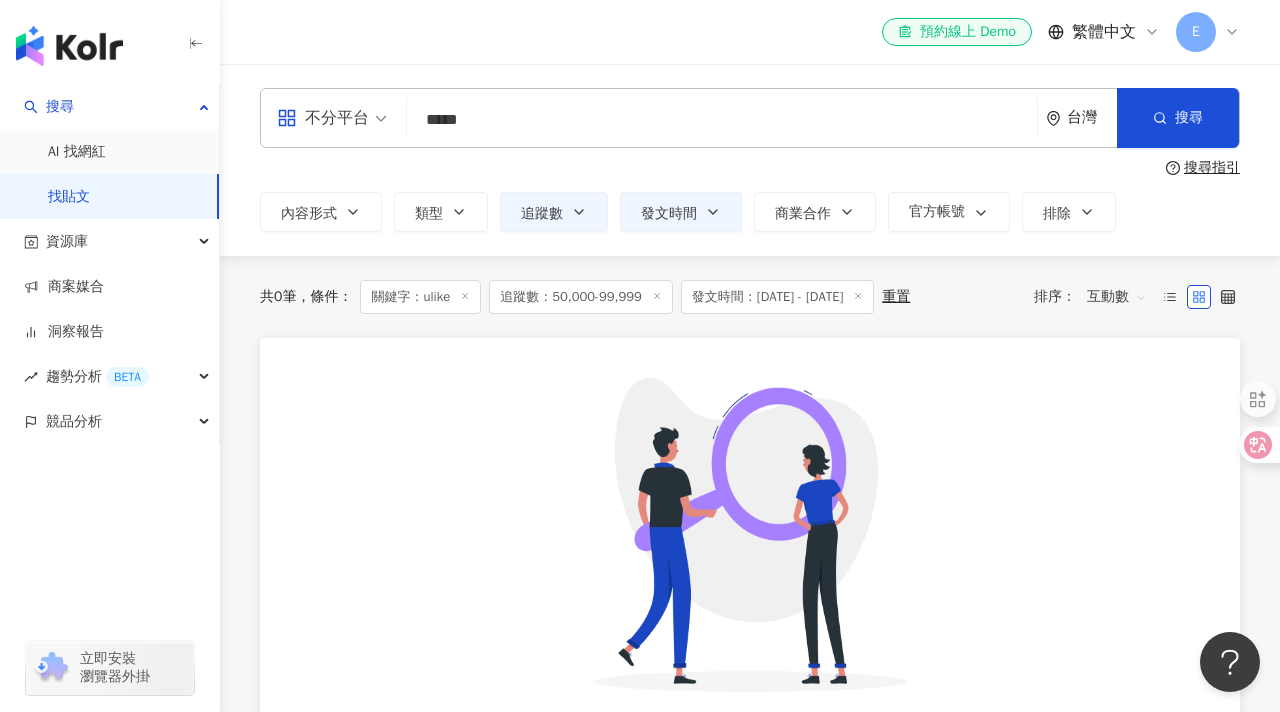 click on "發文時間：[DATE] - [DATE]" at bounding box center [778, 297] 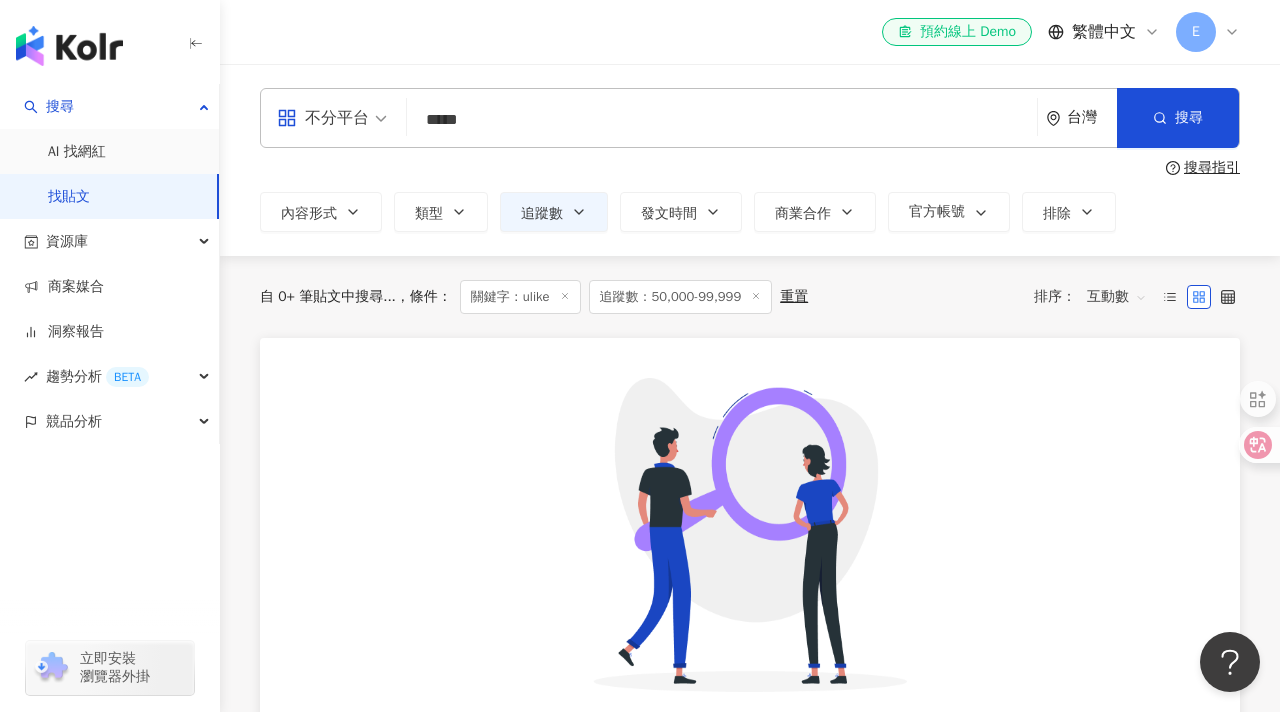 type 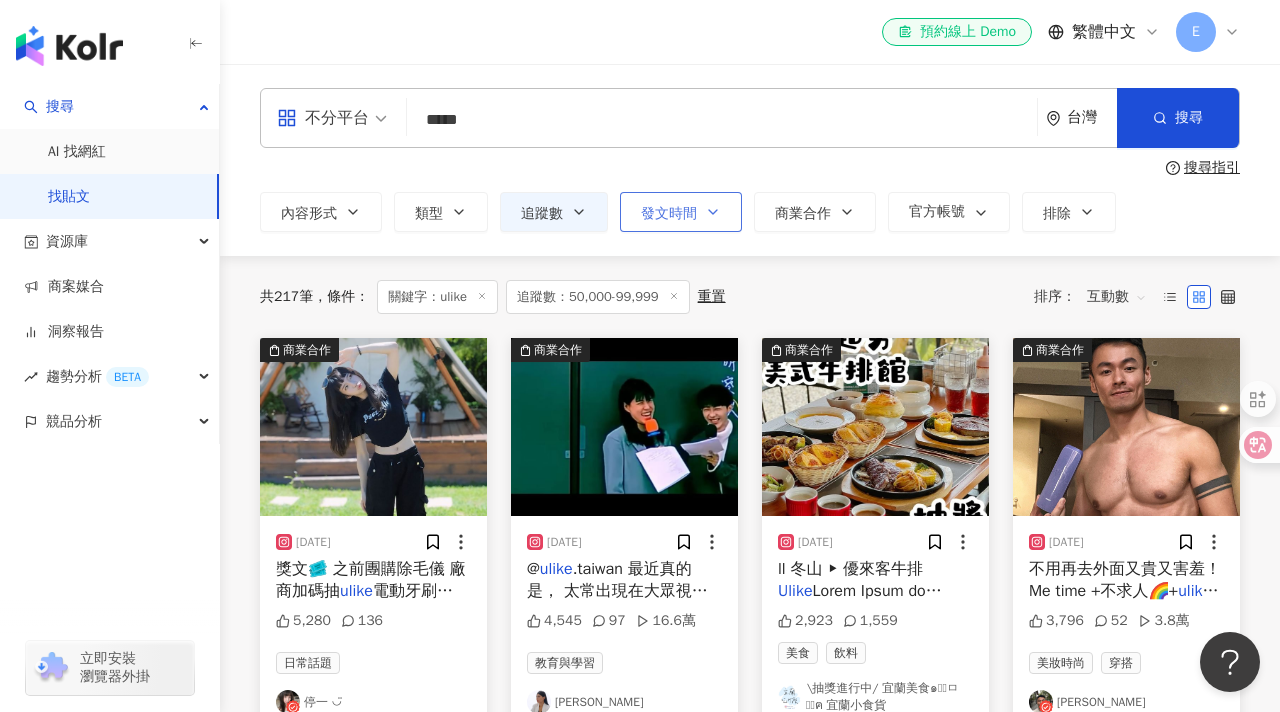 click on "發文時間" at bounding box center [669, 214] 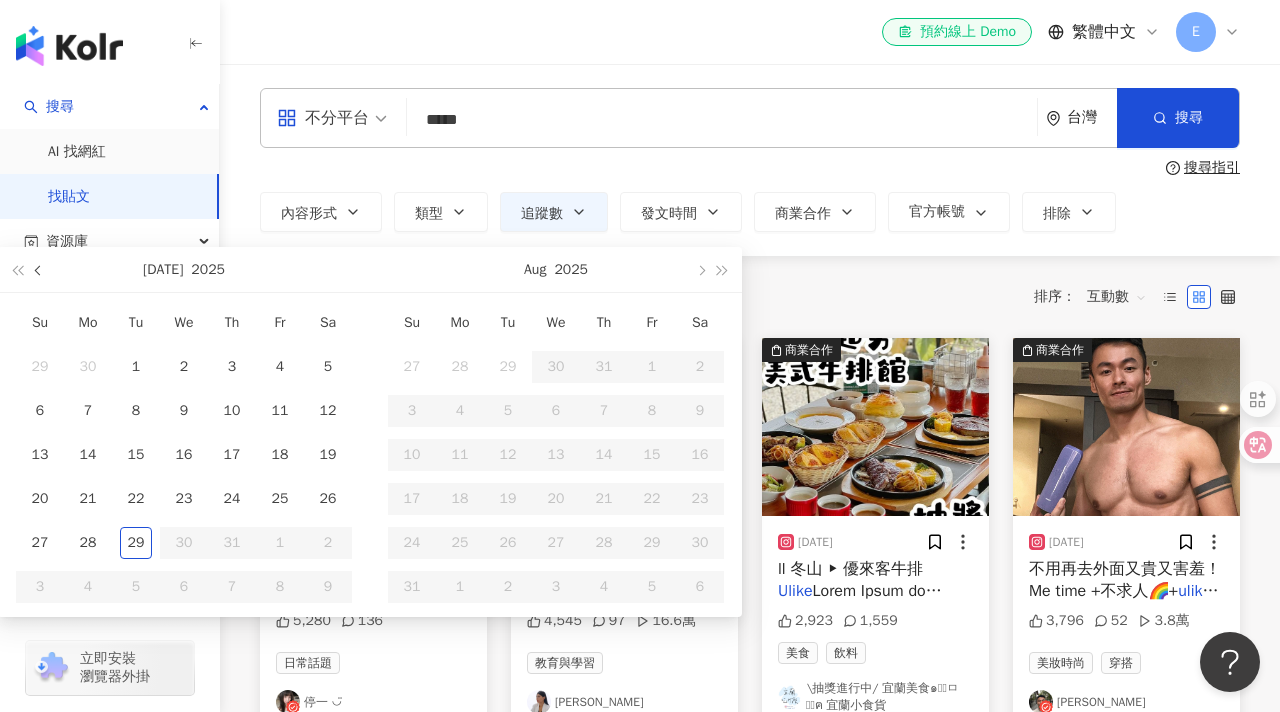 click at bounding box center (40, 270) 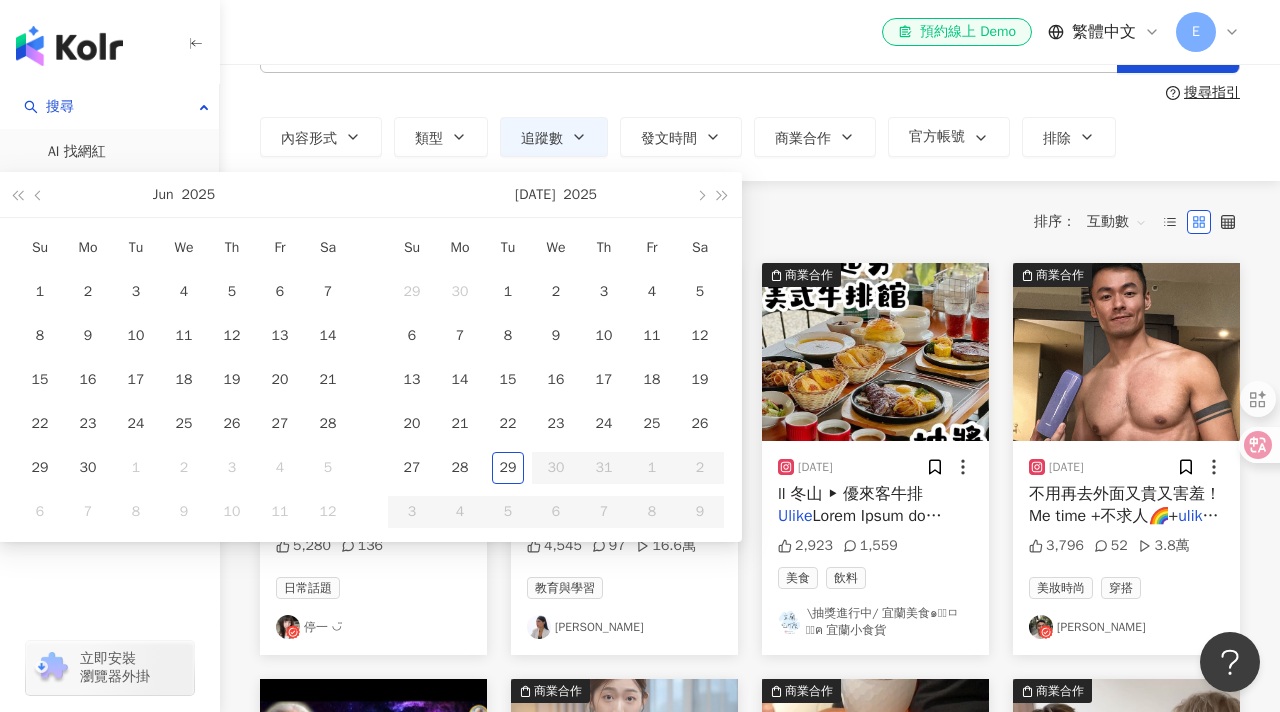 scroll, scrollTop: 89, scrollLeft: 0, axis: vertical 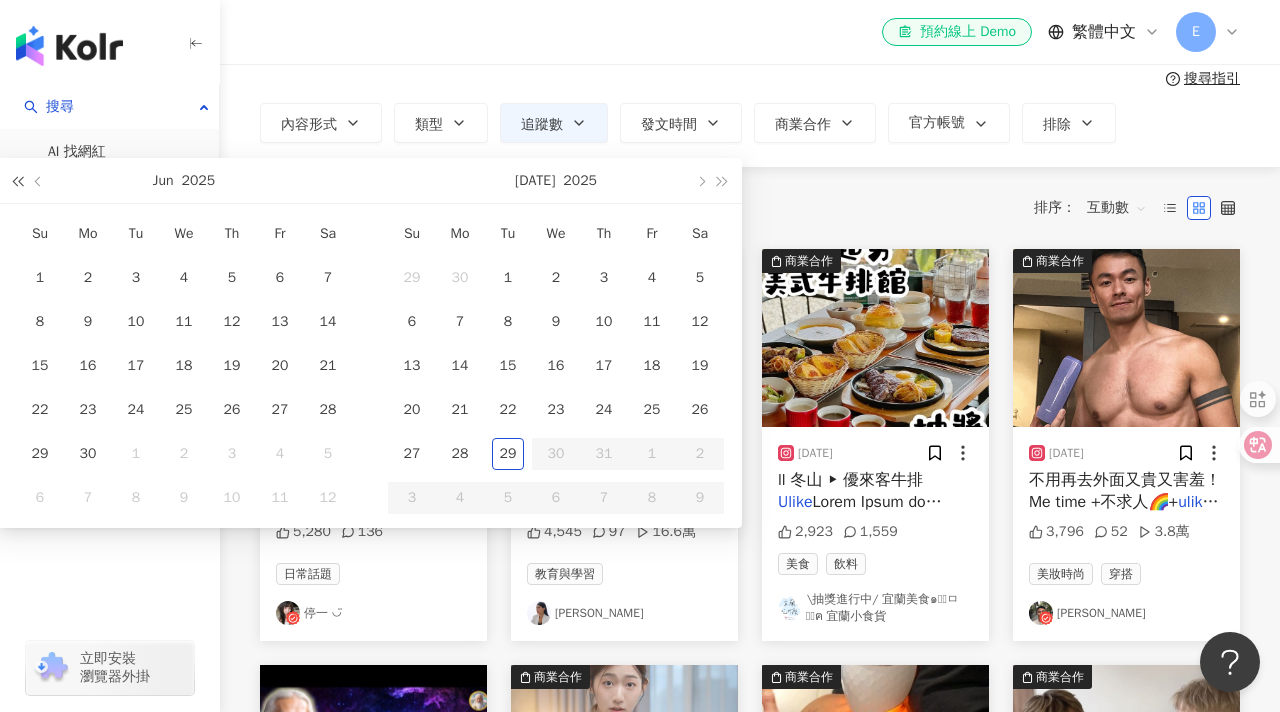 click at bounding box center [17, 181] 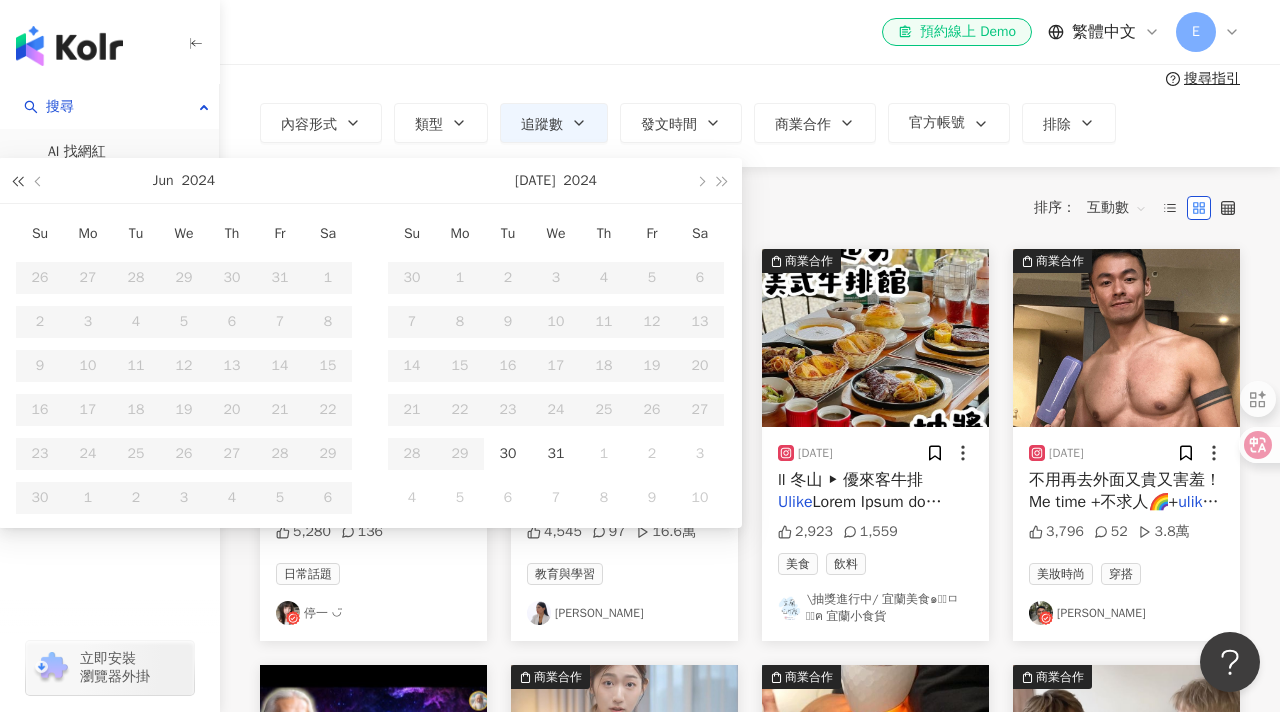 click at bounding box center (17, 181) 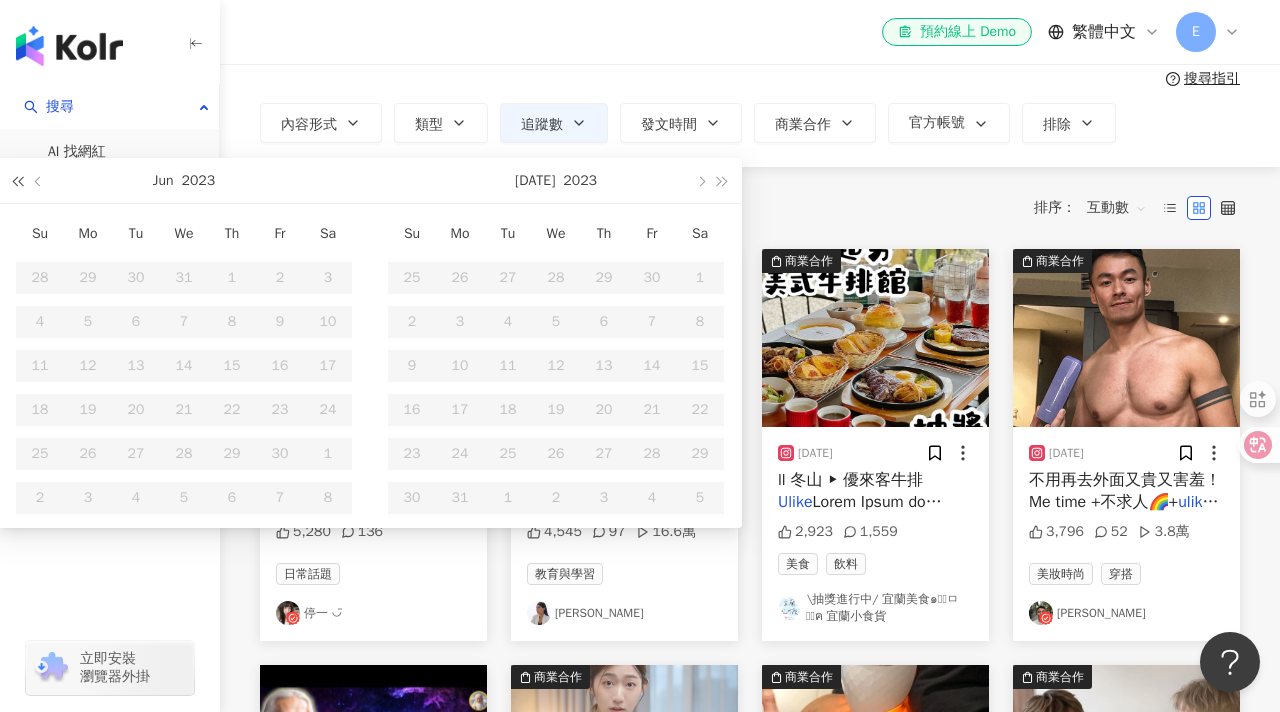 click at bounding box center [17, 181] 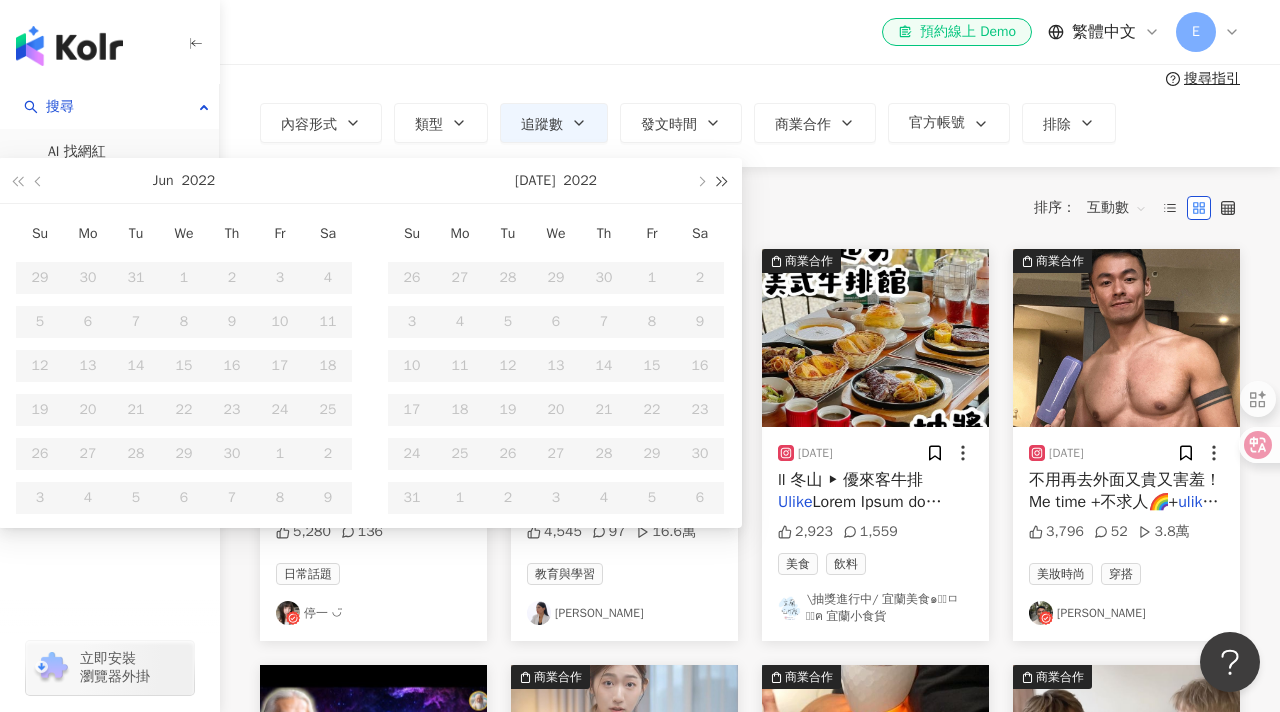click at bounding box center [723, 180] 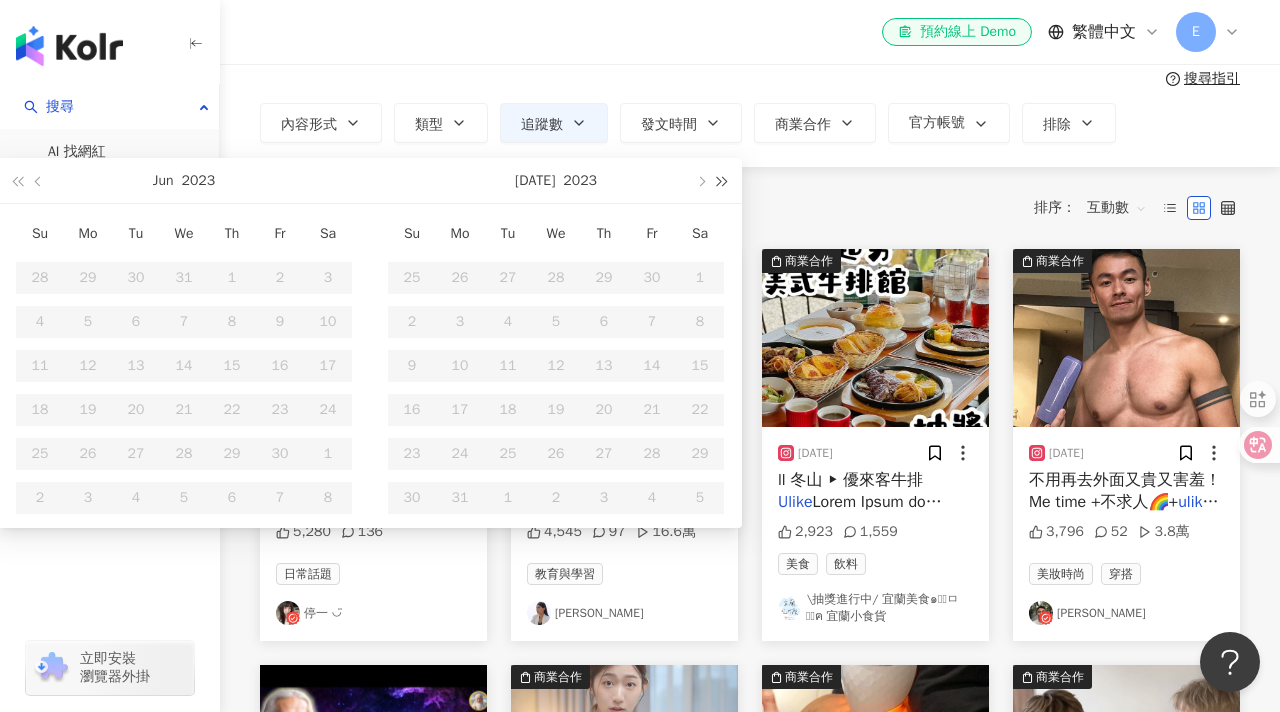 click at bounding box center [723, 180] 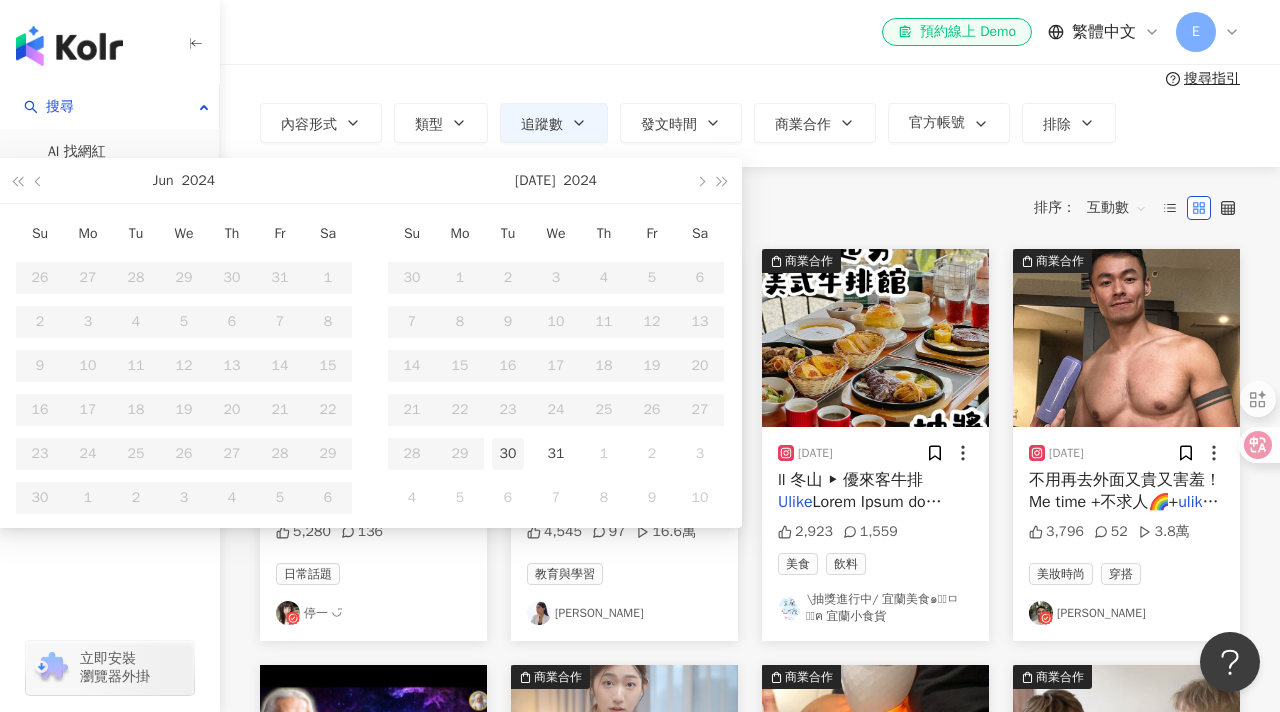 type on "**********" 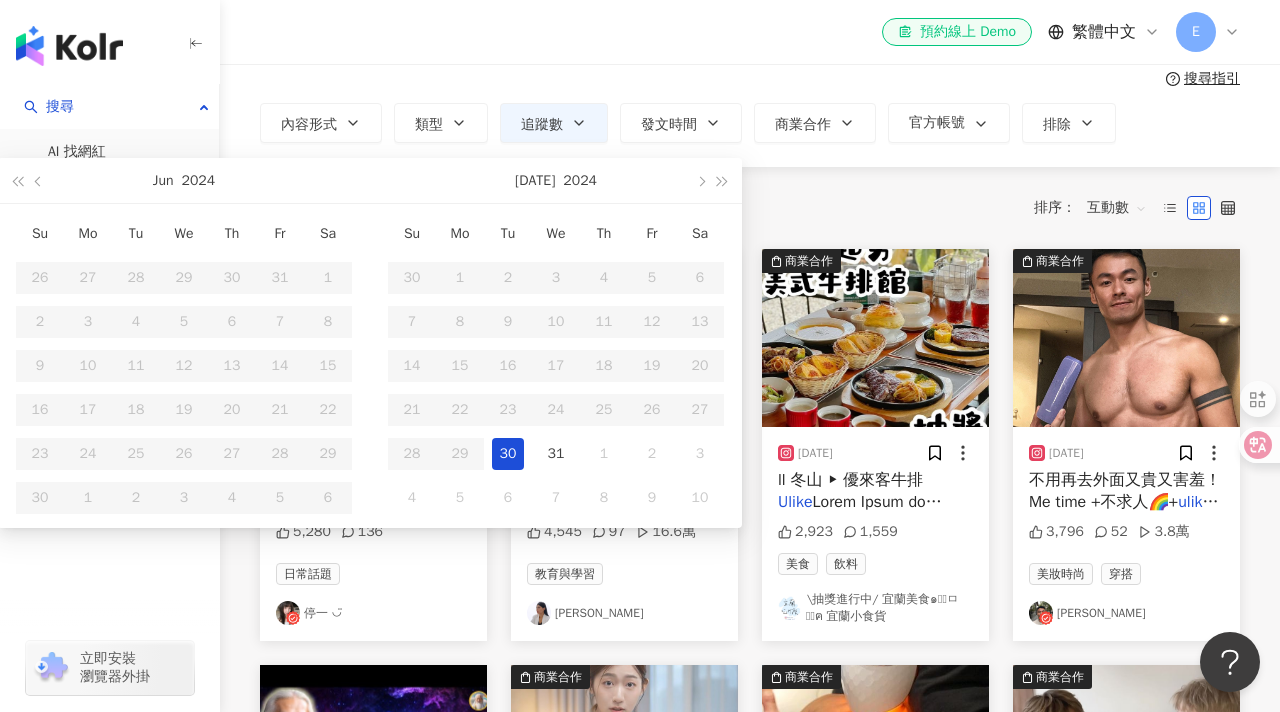 click on "30" at bounding box center [508, 454] 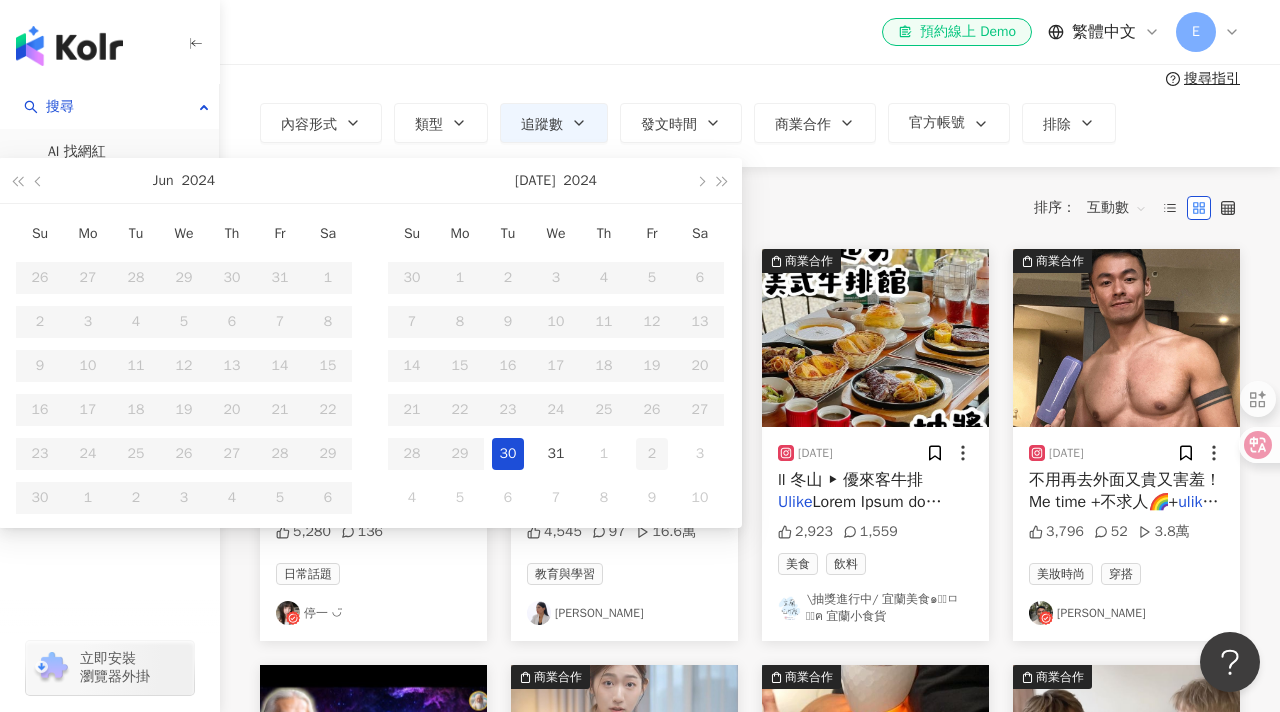 type on "**********" 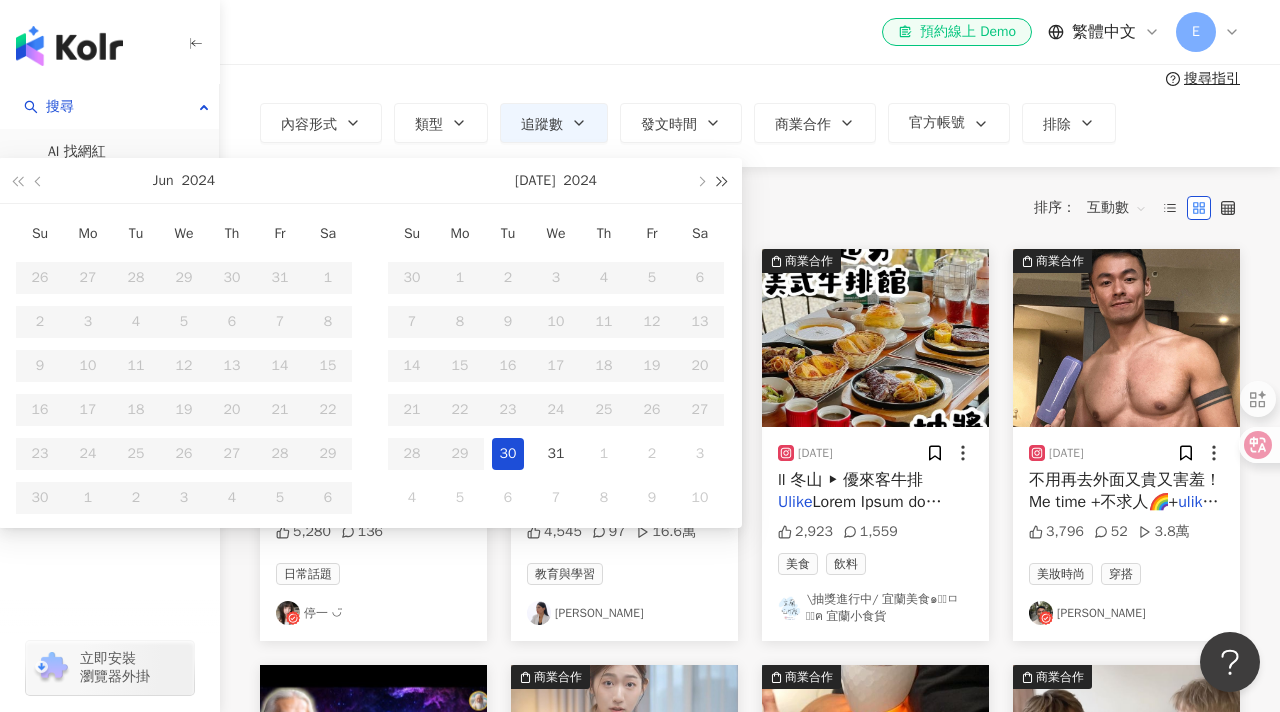 click at bounding box center (723, 181) 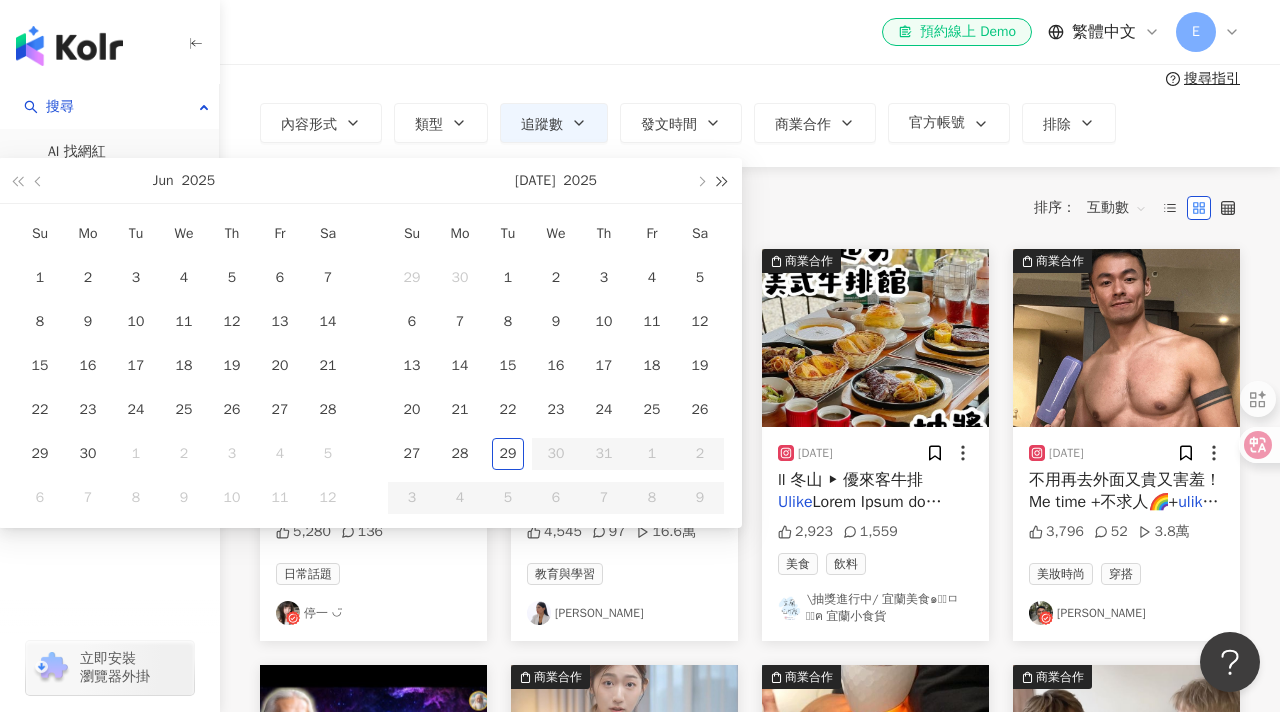 click at bounding box center (723, 181) 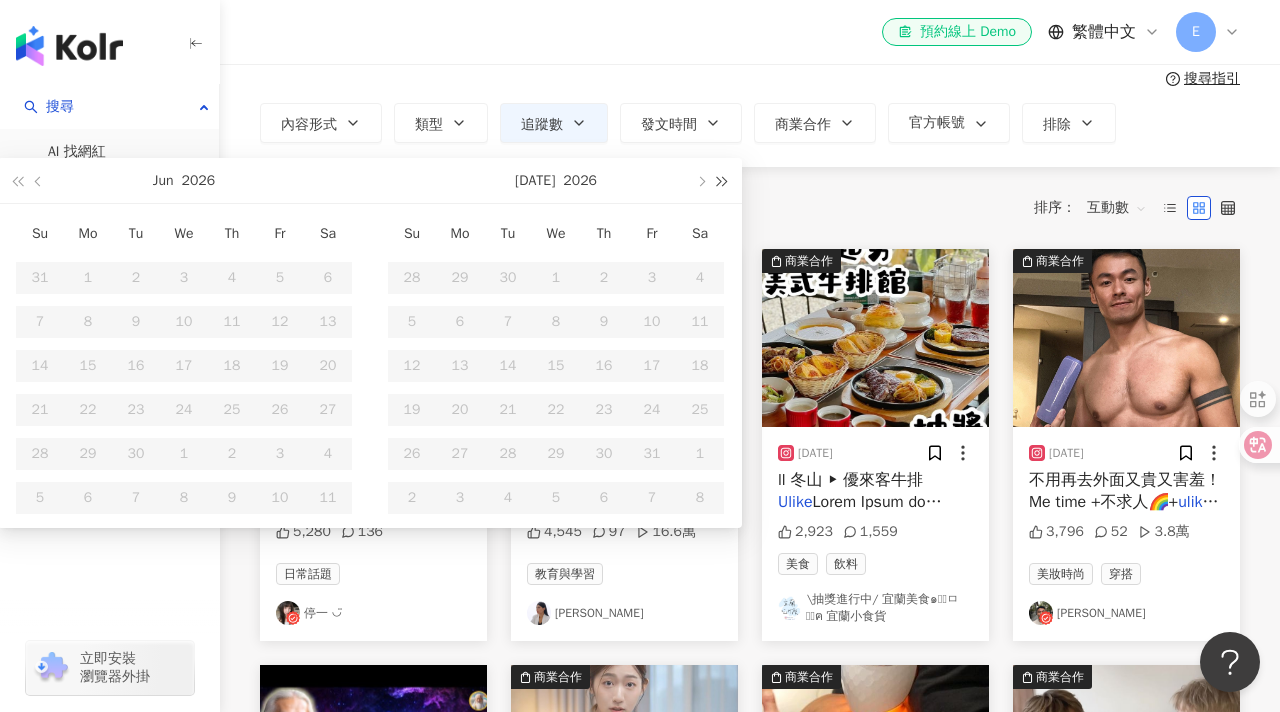 click at bounding box center (723, 181) 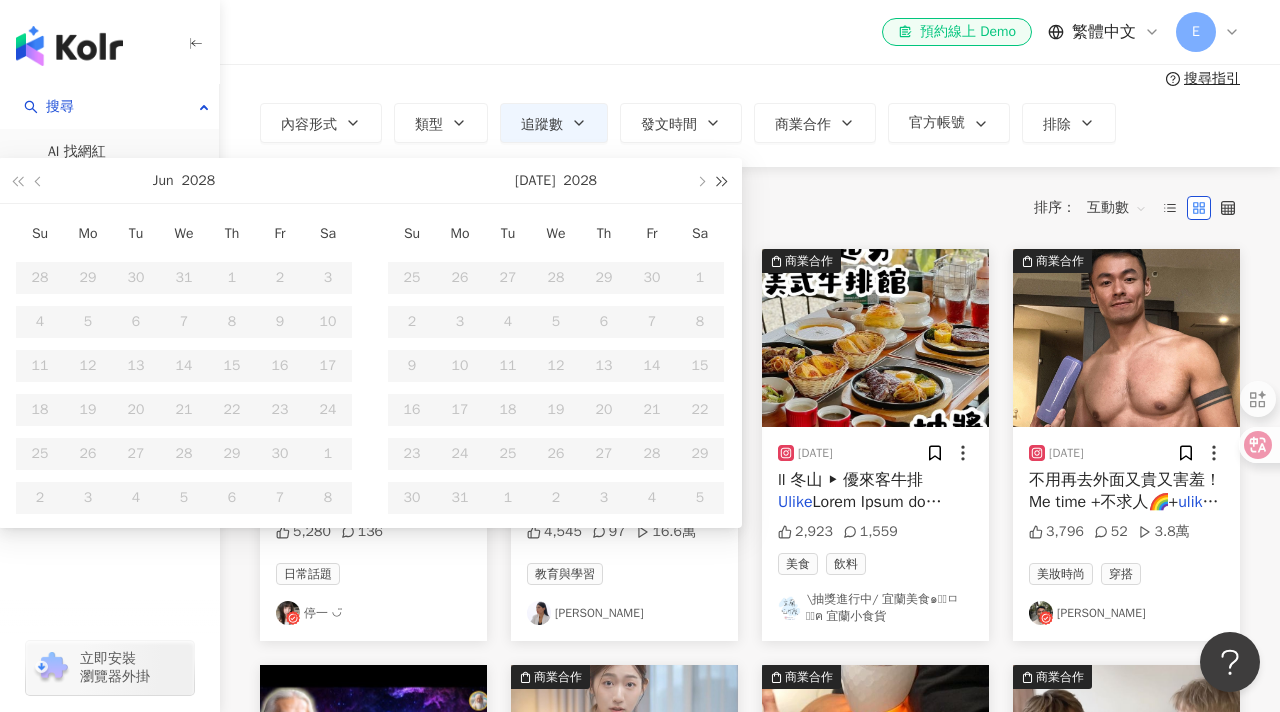 click at bounding box center (723, 181) 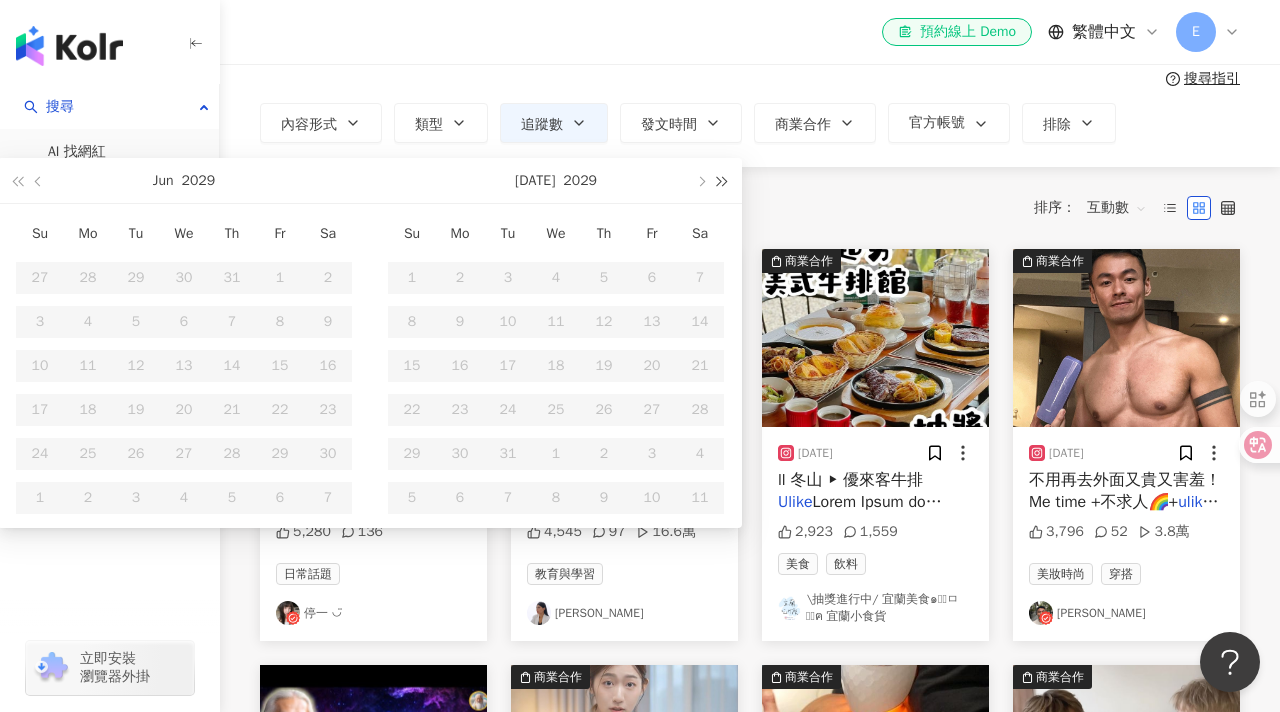 click at bounding box center (723, 181) 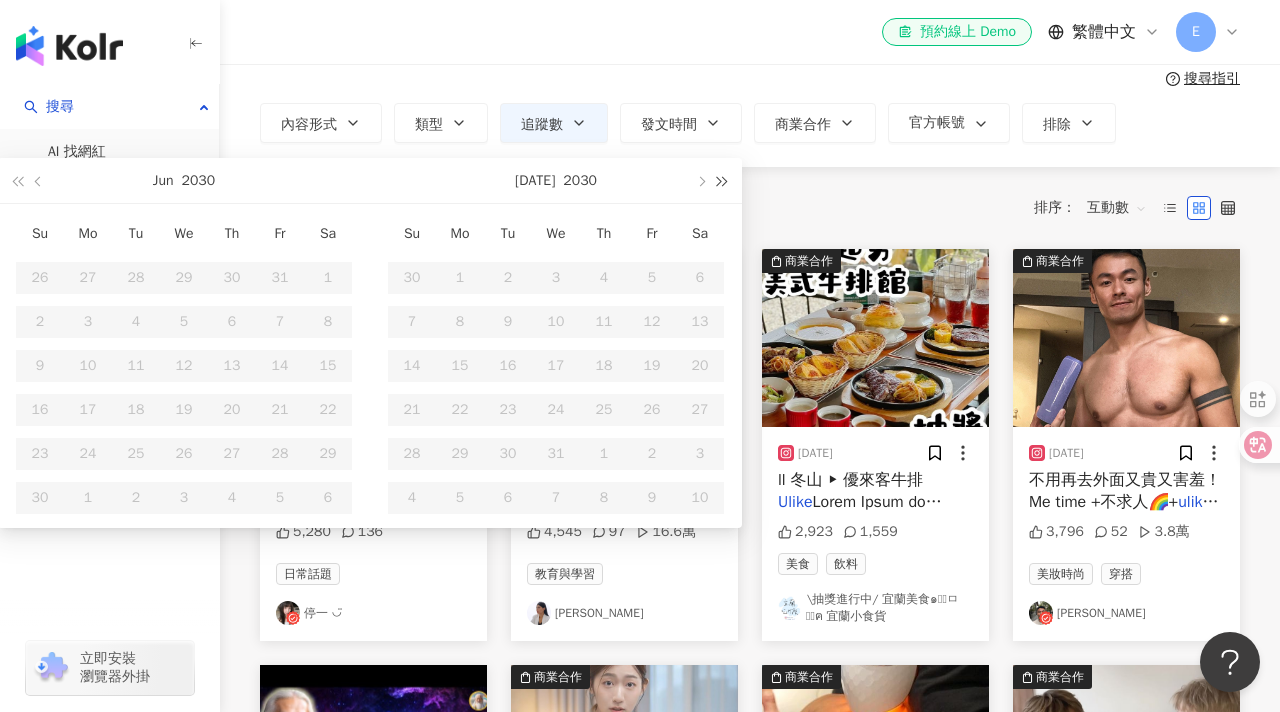 click at bounding box center (723, 181) 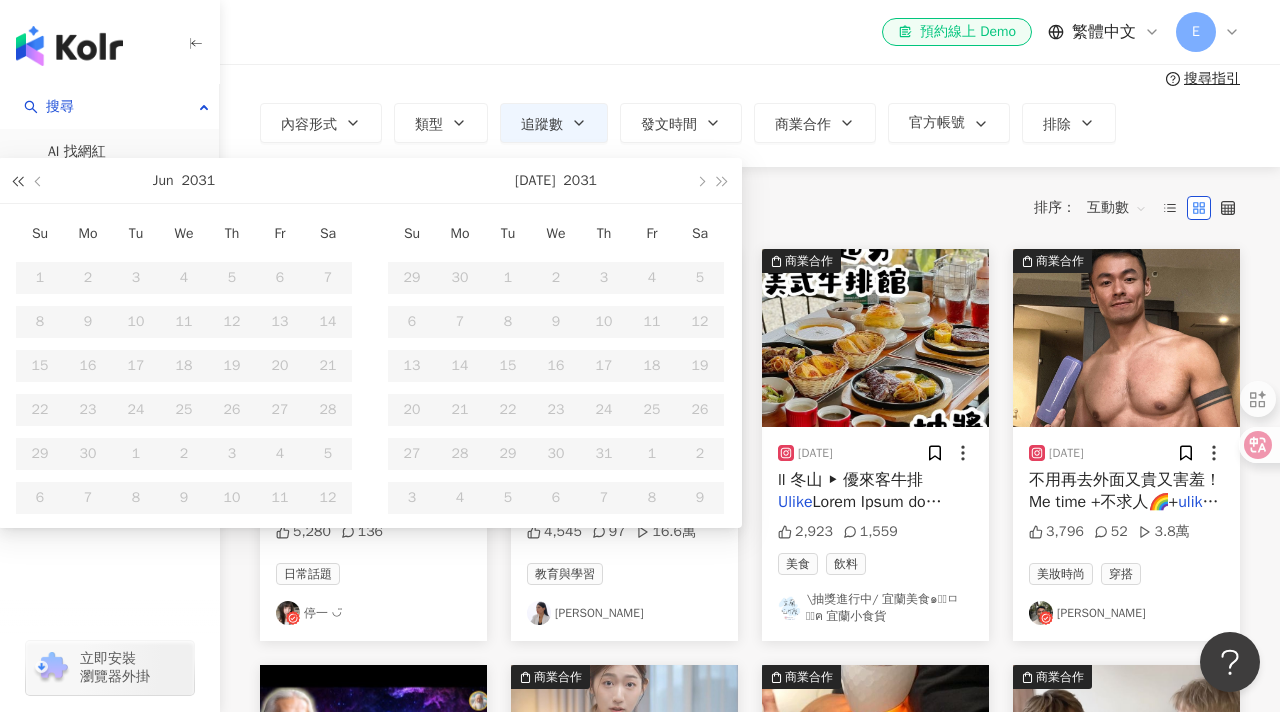 click at bounding box center (17, 181) 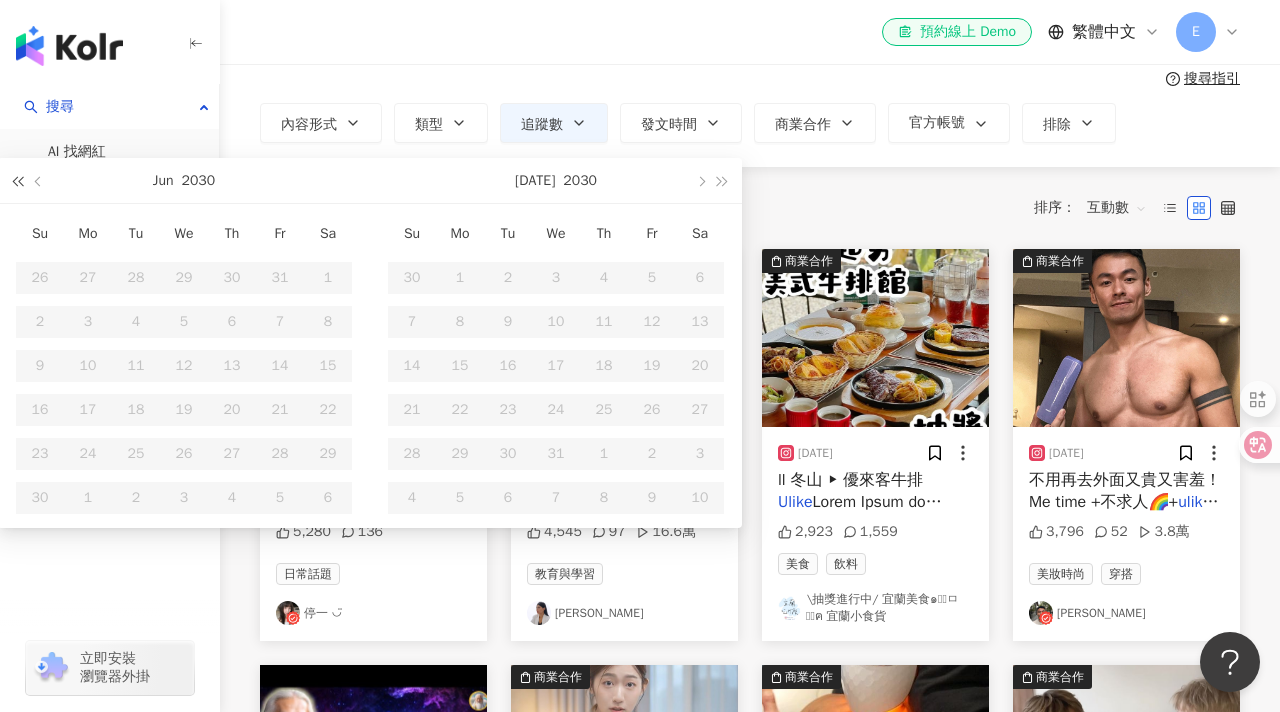 click at bounding box center (17, 181) 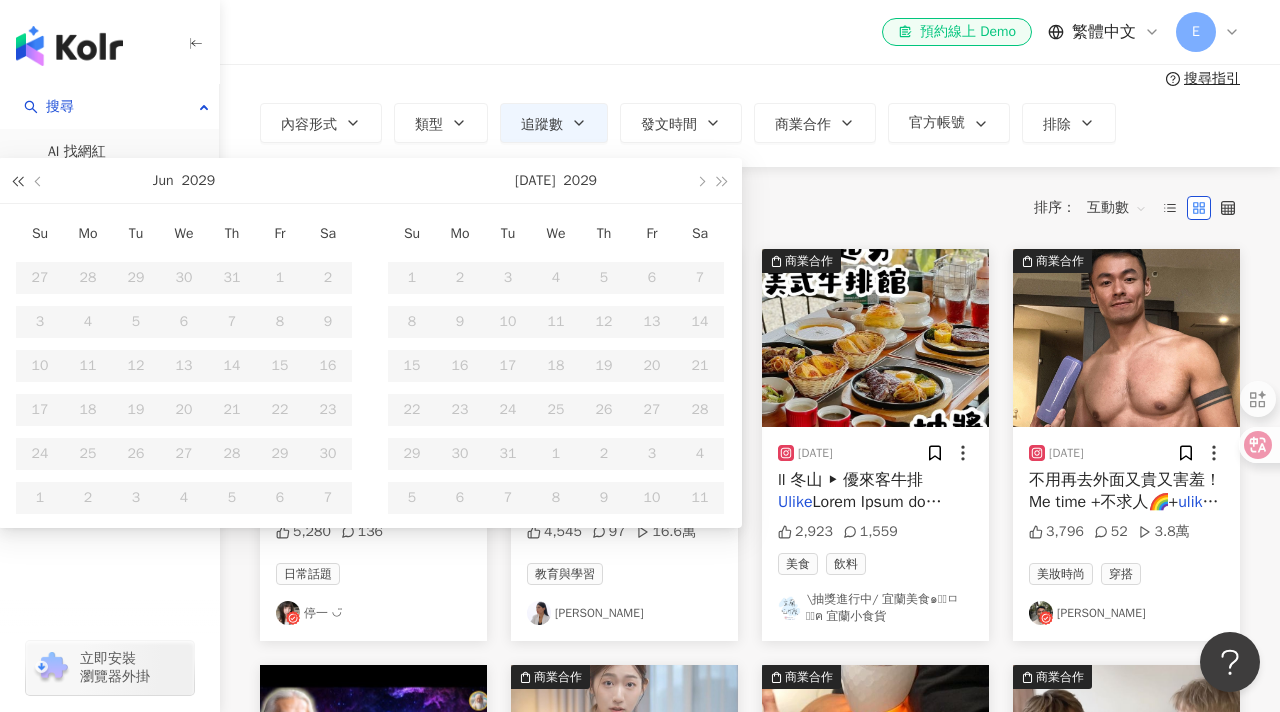 click at bounding box center [17, 181] 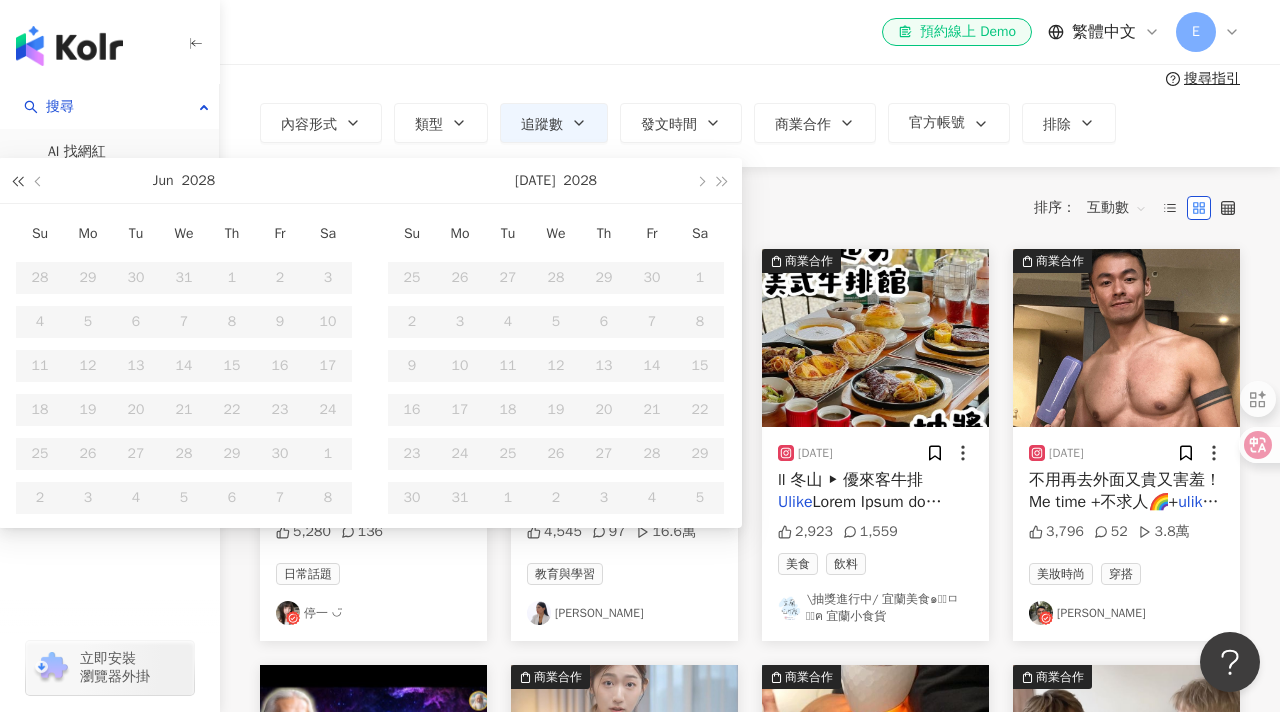 click at bounding box center [17, 181] 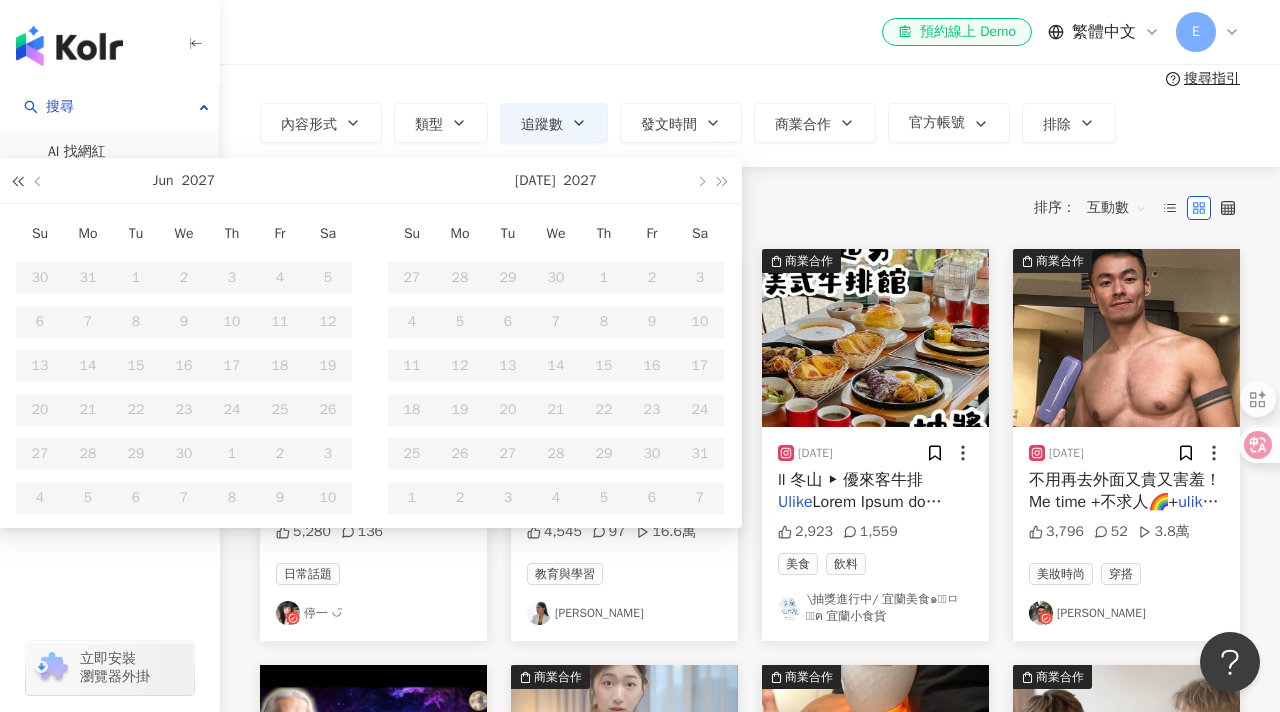 click at bounding box center (17, 181) 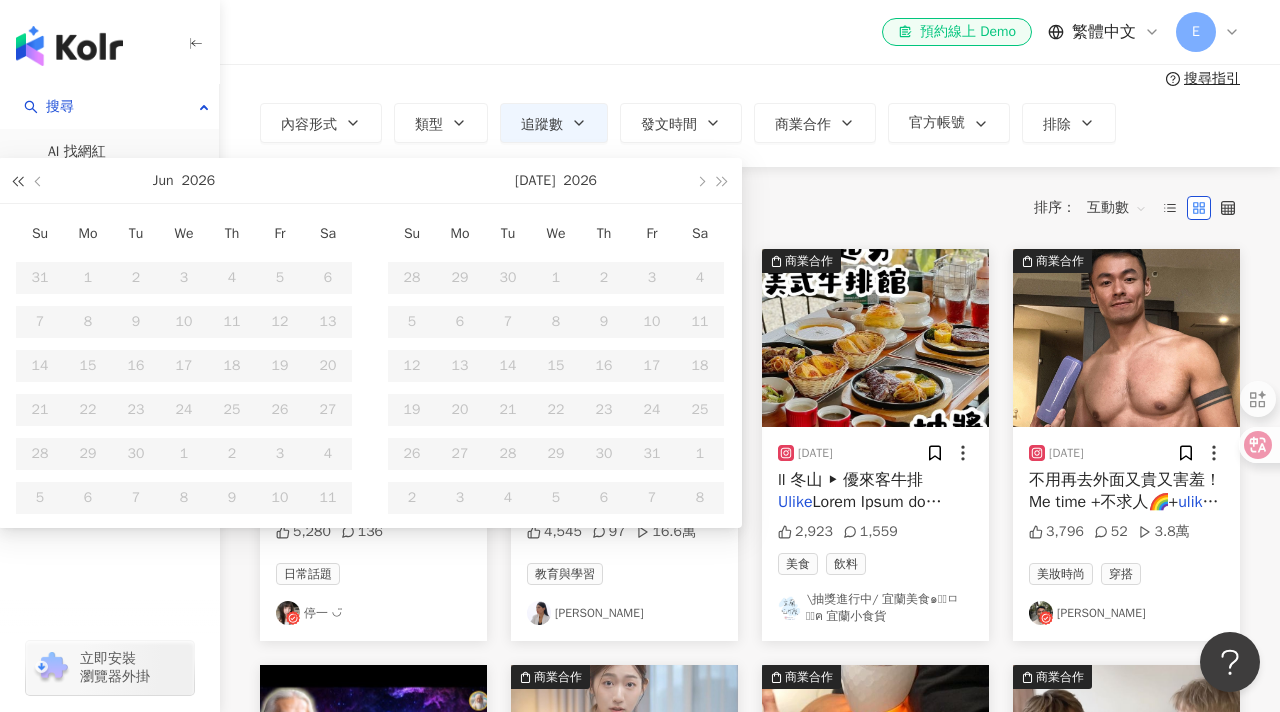 click at bounding box center [17, 181] 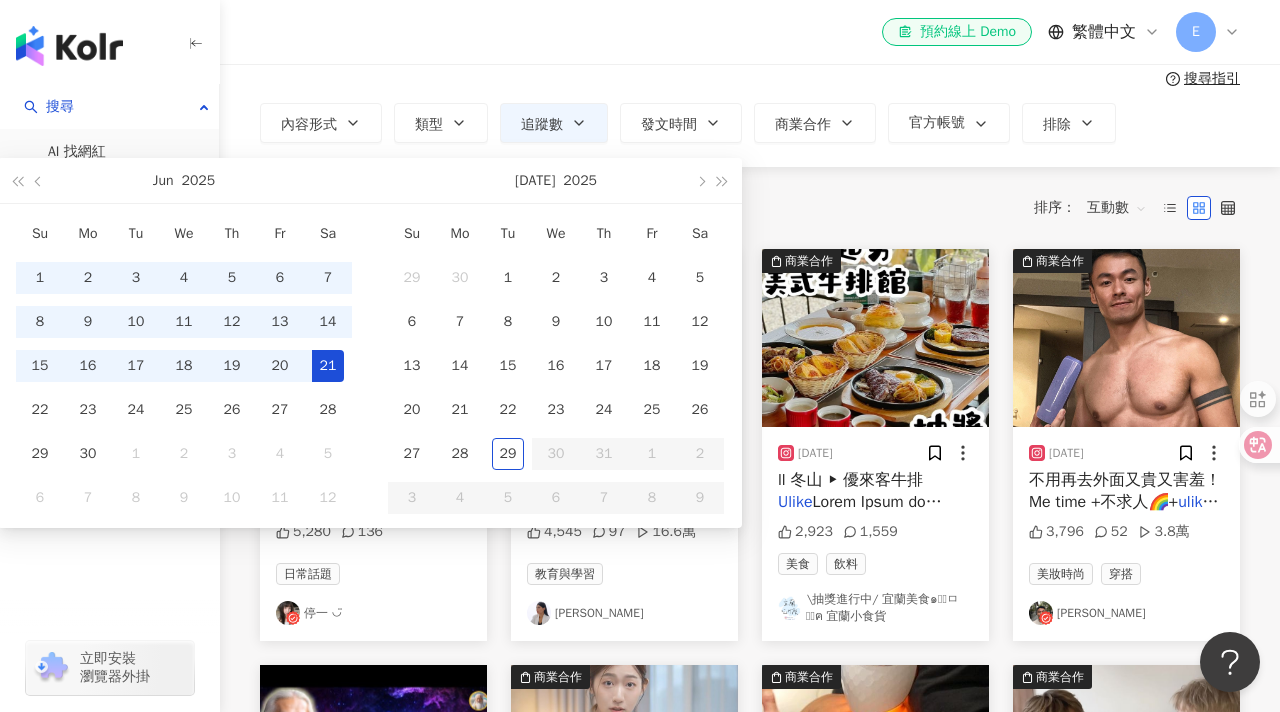 type on "**********" 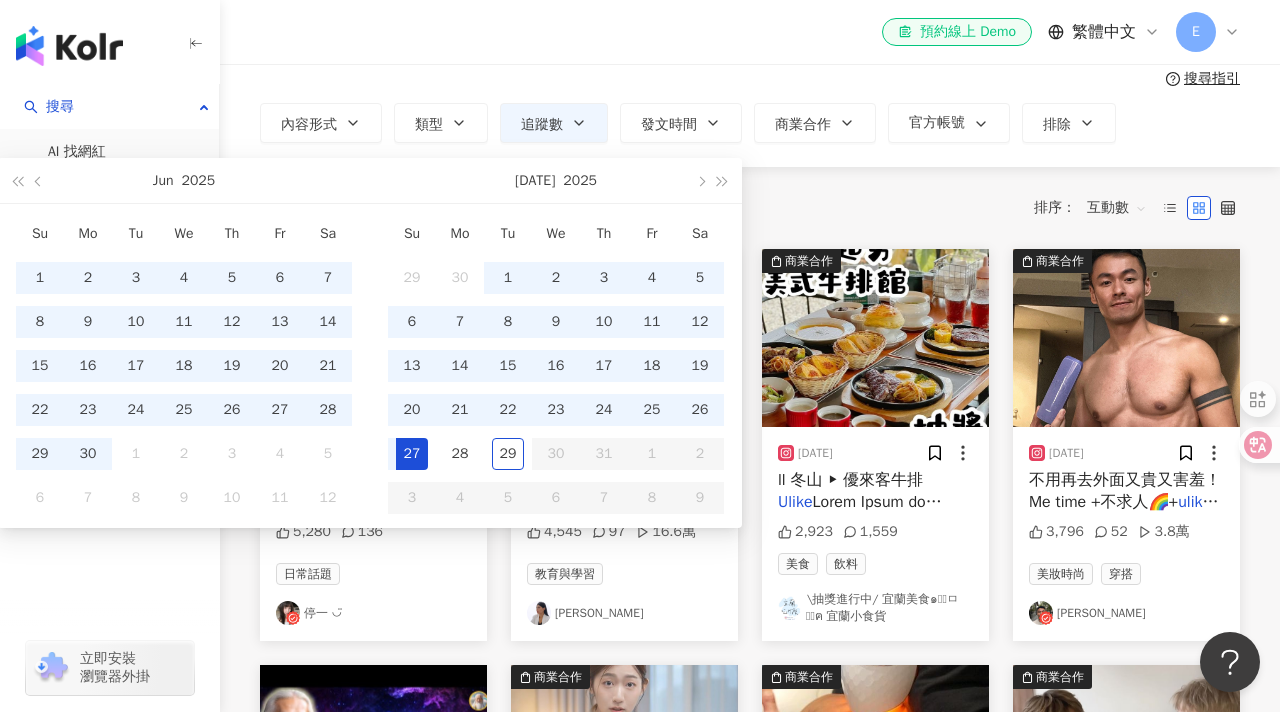 type on "**********" 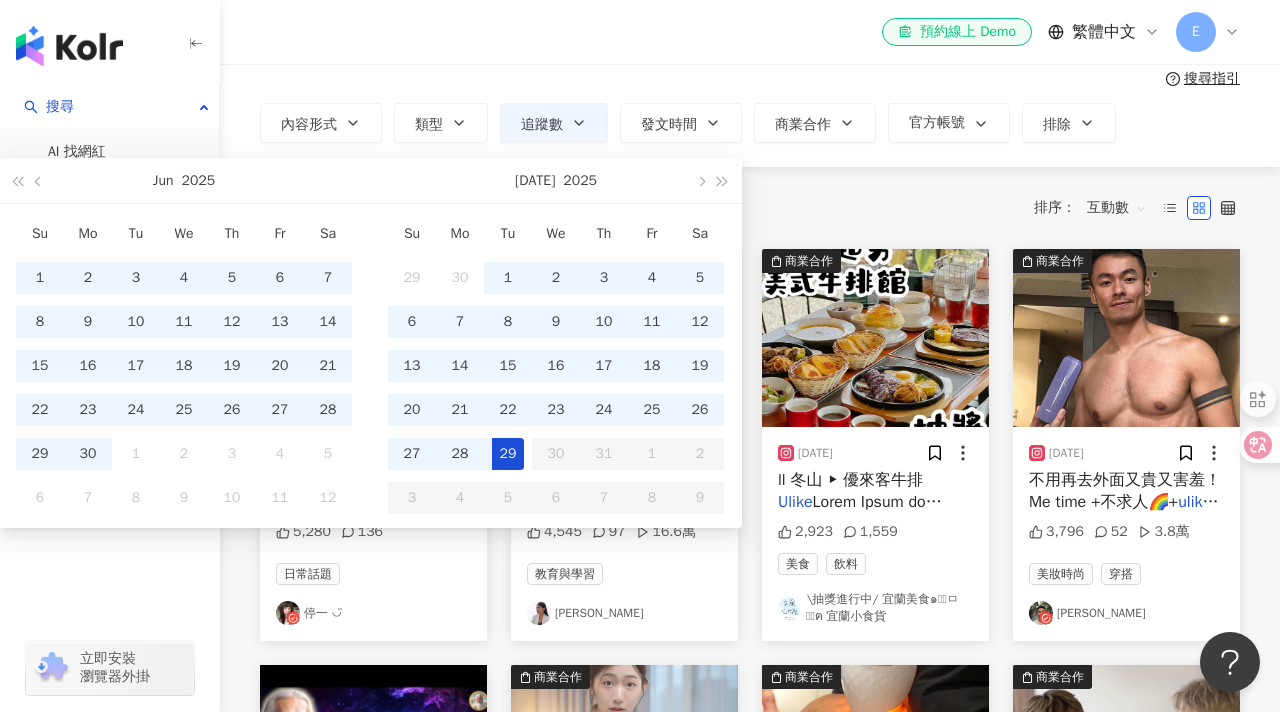 click on "29" at bounding box center [508, 454] 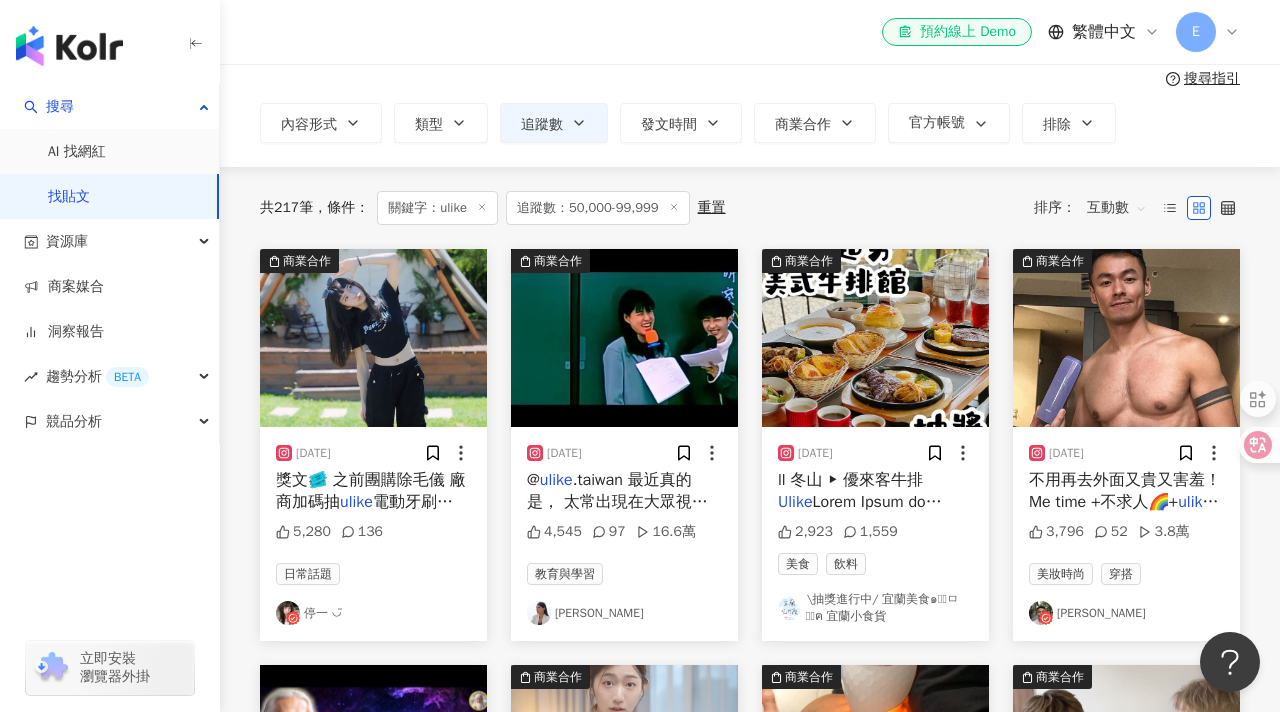 type on "**********" 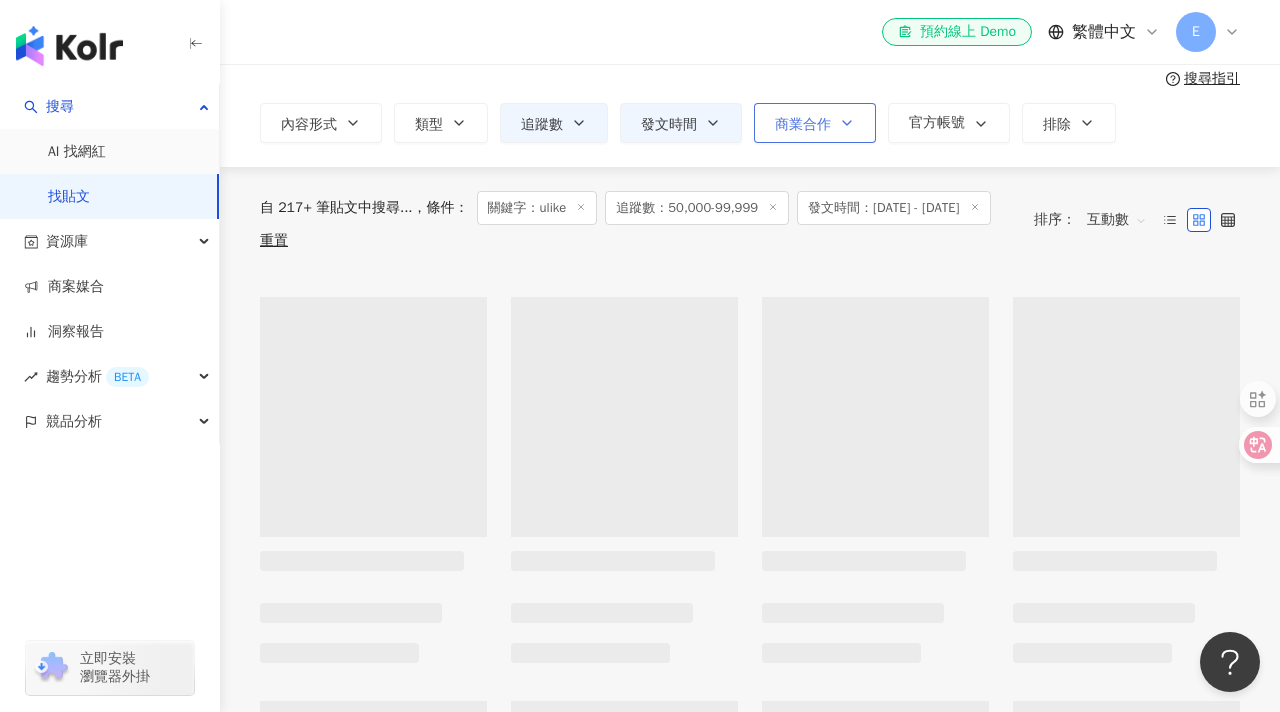 scroll, scrollTop: 0, scrollLeft: 0, axis: both 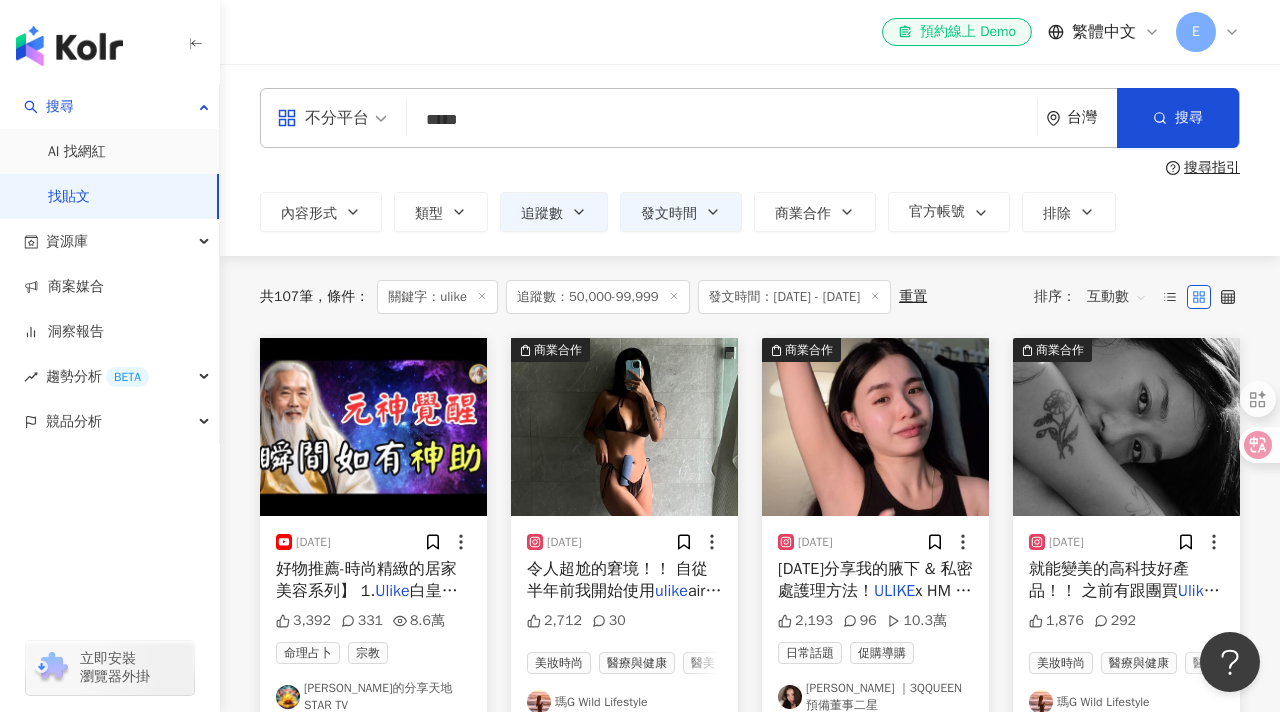 click on "共  107  筆 條件 ： 關鍵字：ulike 追蹤數：50,000-99,999 發文時間：[DATE] - [DATE] 重置 排序： 互動數" at bounding box center [750, 297] 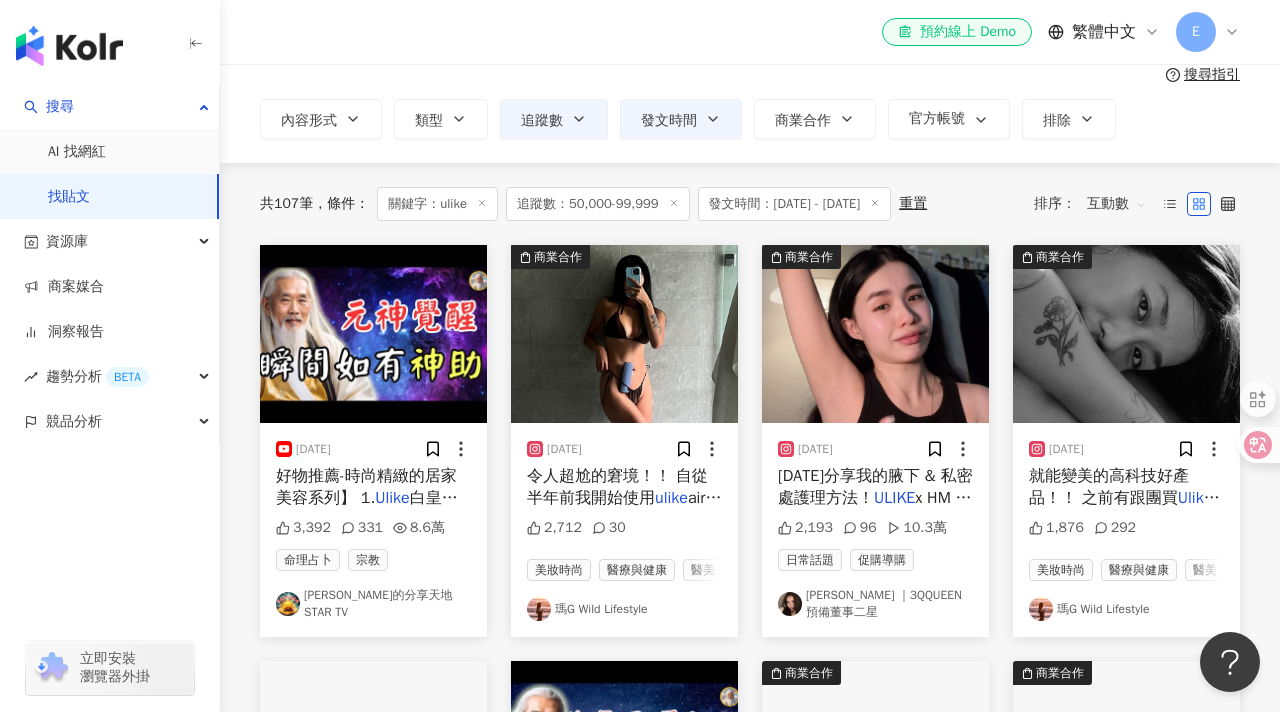 scroll, scrollTop: 100, scrollLeft: 0, axis: vertical 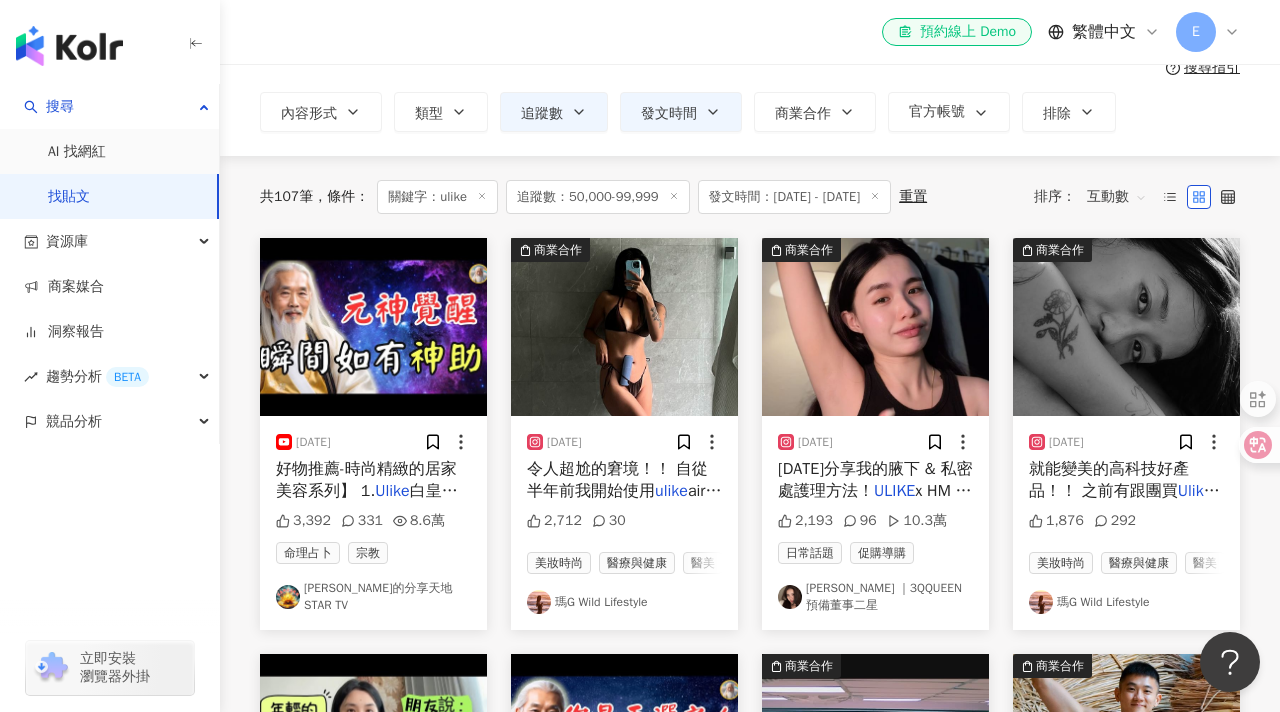 click on "好物推薦-時尚精緻的居家美容系列】
1." at bounding box center (366, 480) 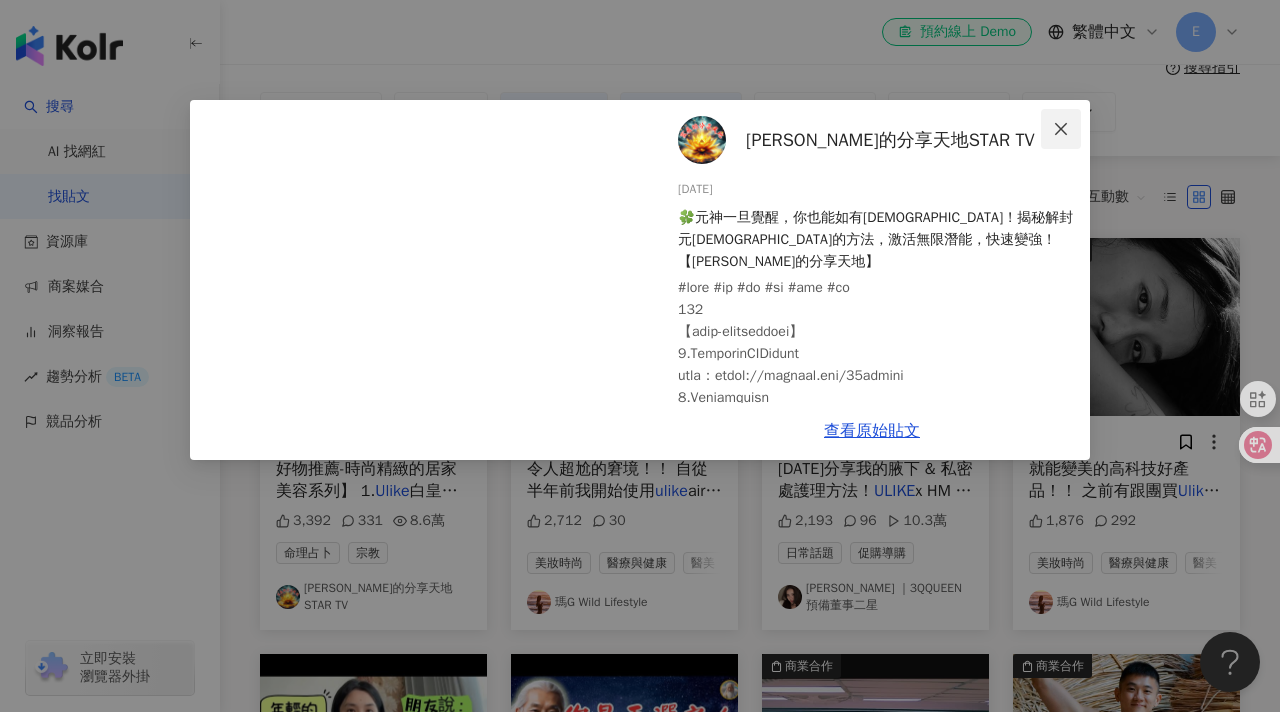click 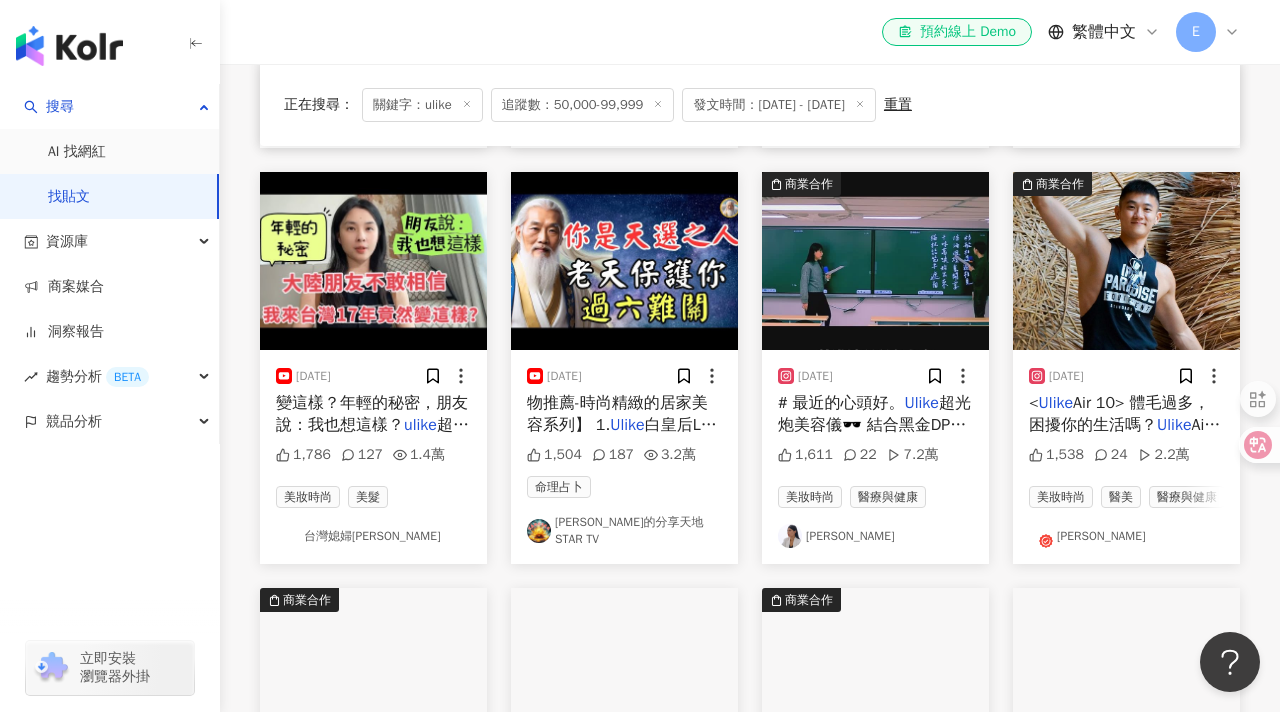scroll, scrollTop: 584, scrollLeft: 0, axis: vertical 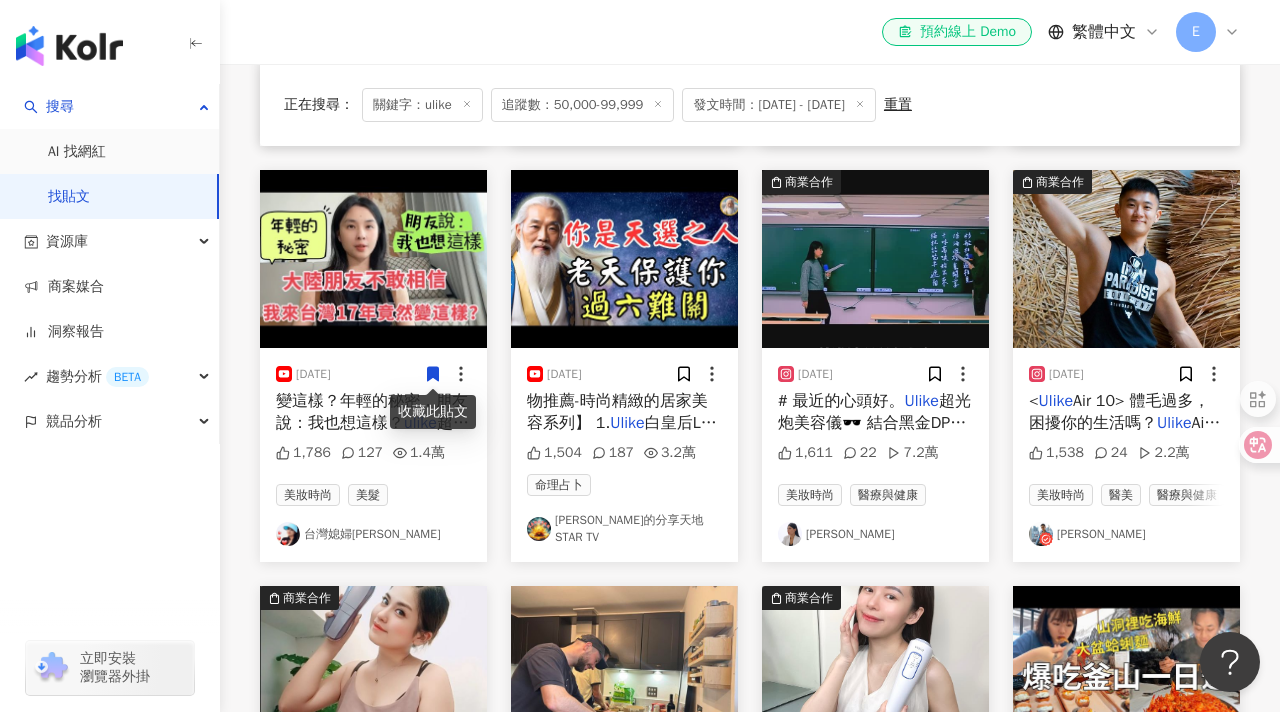 click on "變這樣？年輕的秘密，朋友說：我也想這樣？" at bounding box center [372, 412] 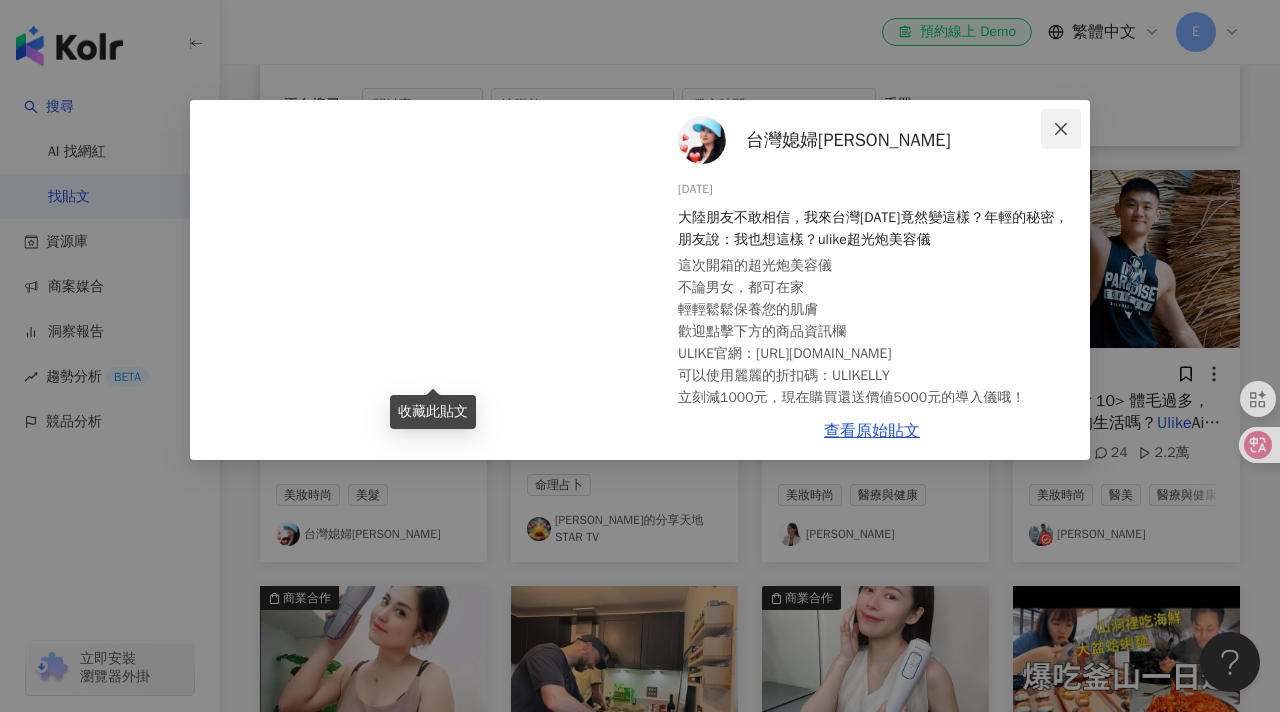 click 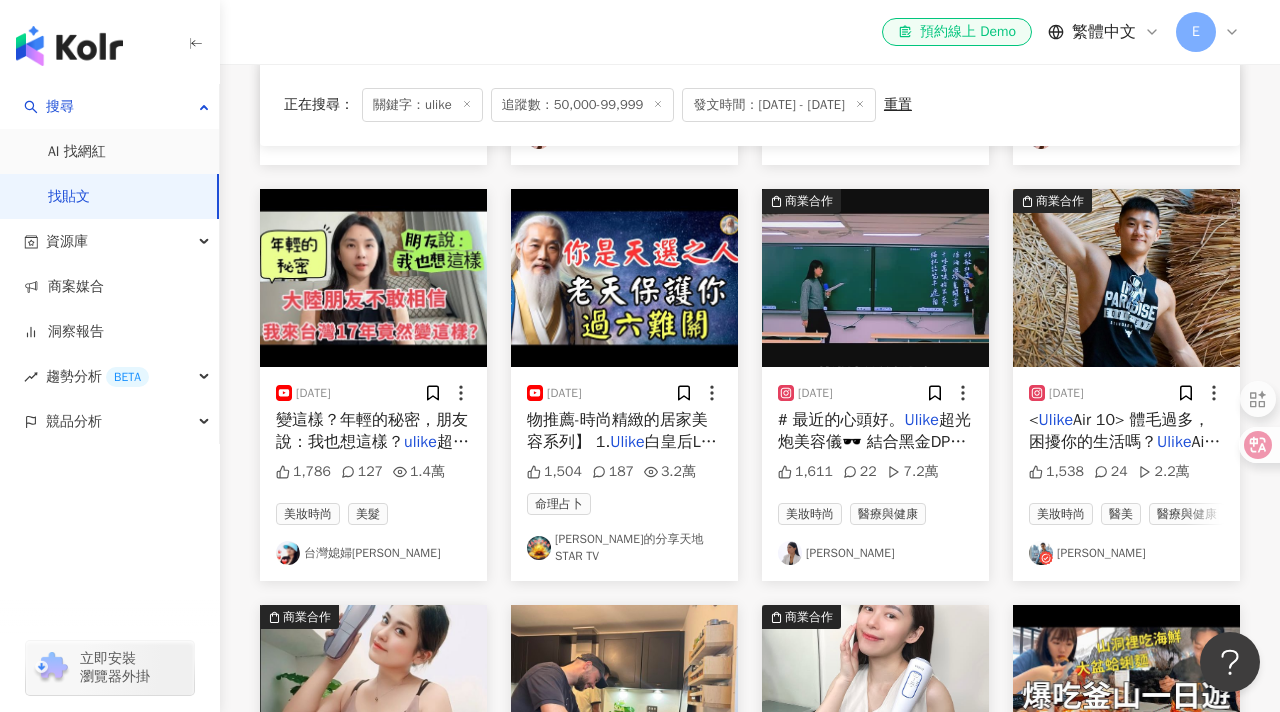 scroll, scrollTop: 622, scrollLeft: 0, axis: vertical 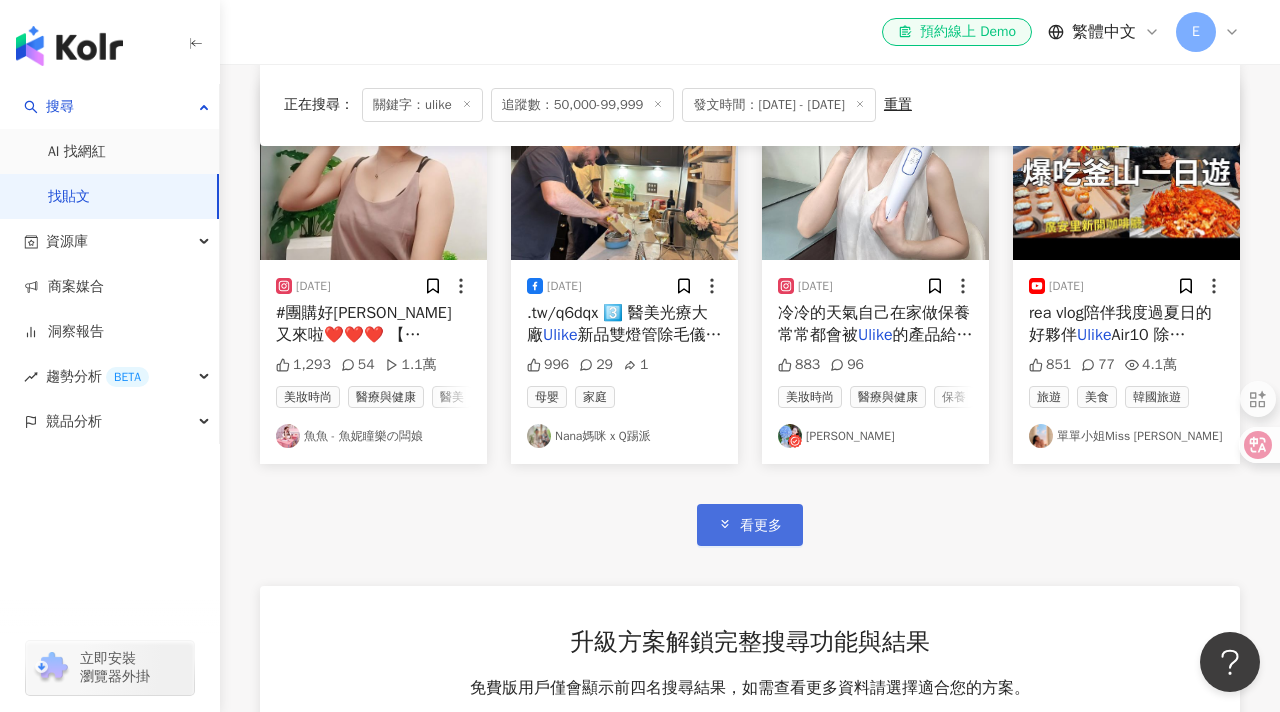 click on "看更多" at bounding box center [750, 524] 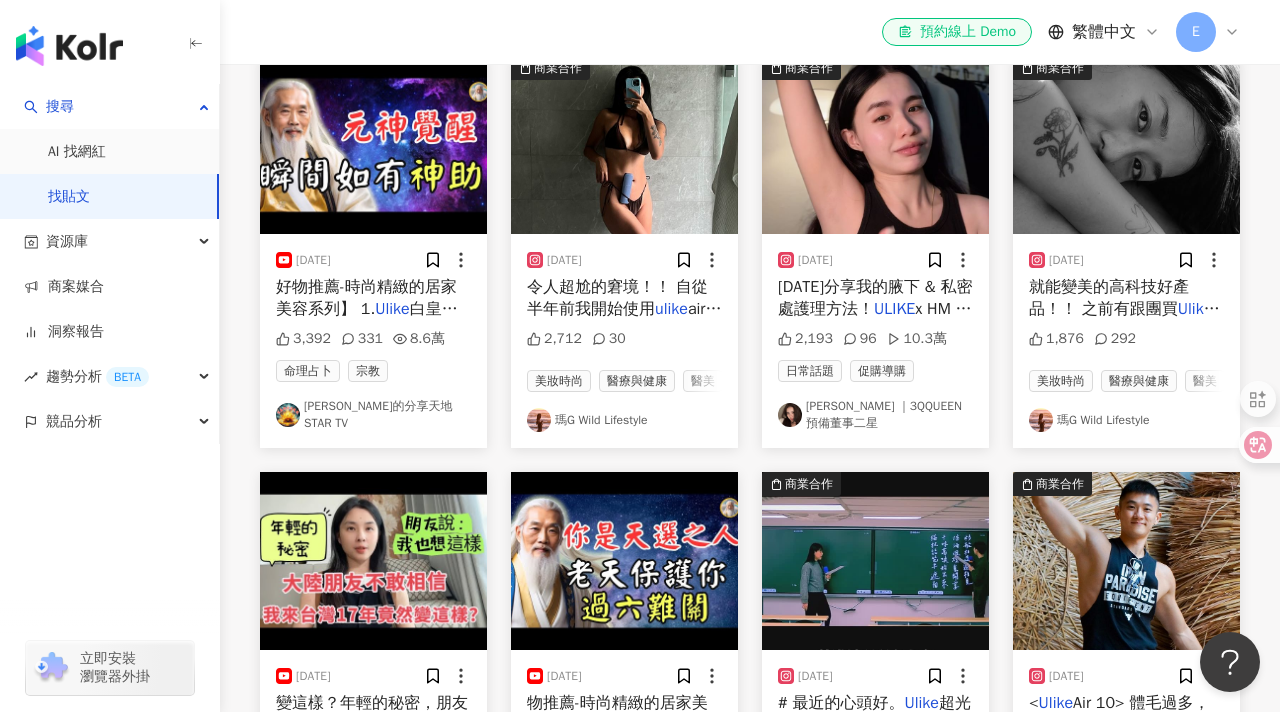scroll, scrollTop: 0, scrollLeft: 0, axis: both 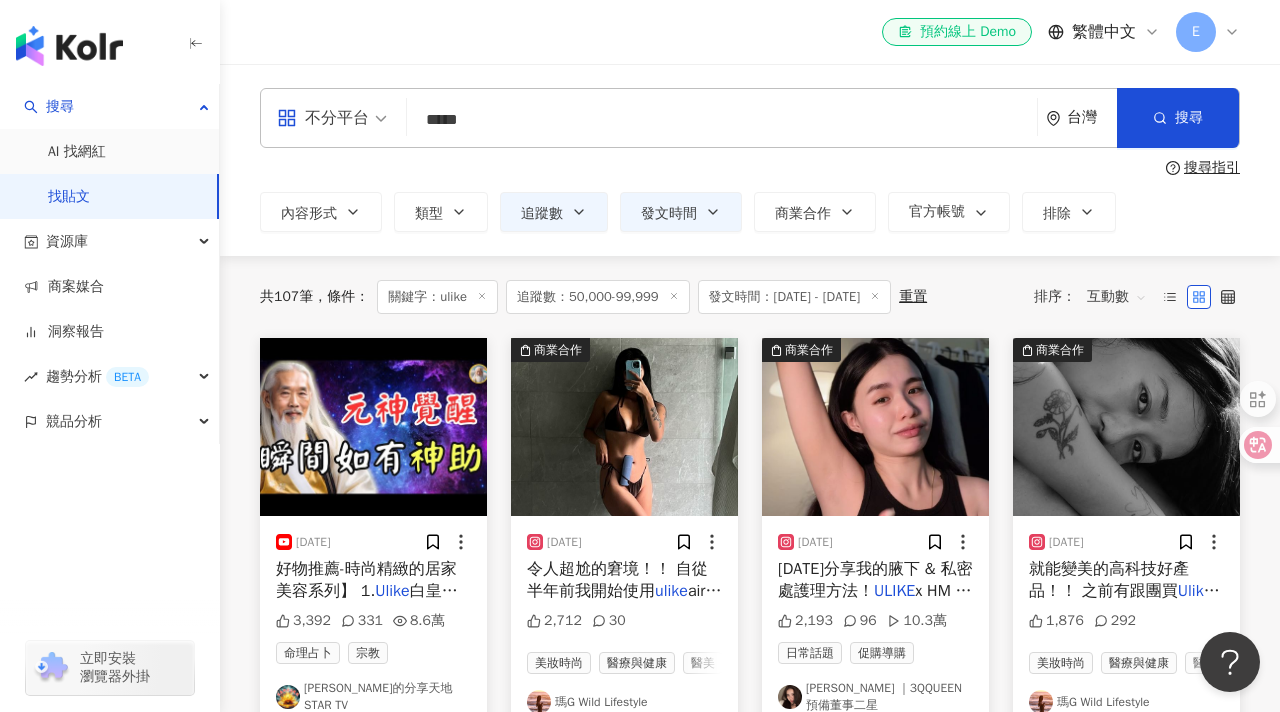 click on "互動數" at bounding box center [1117, 297] 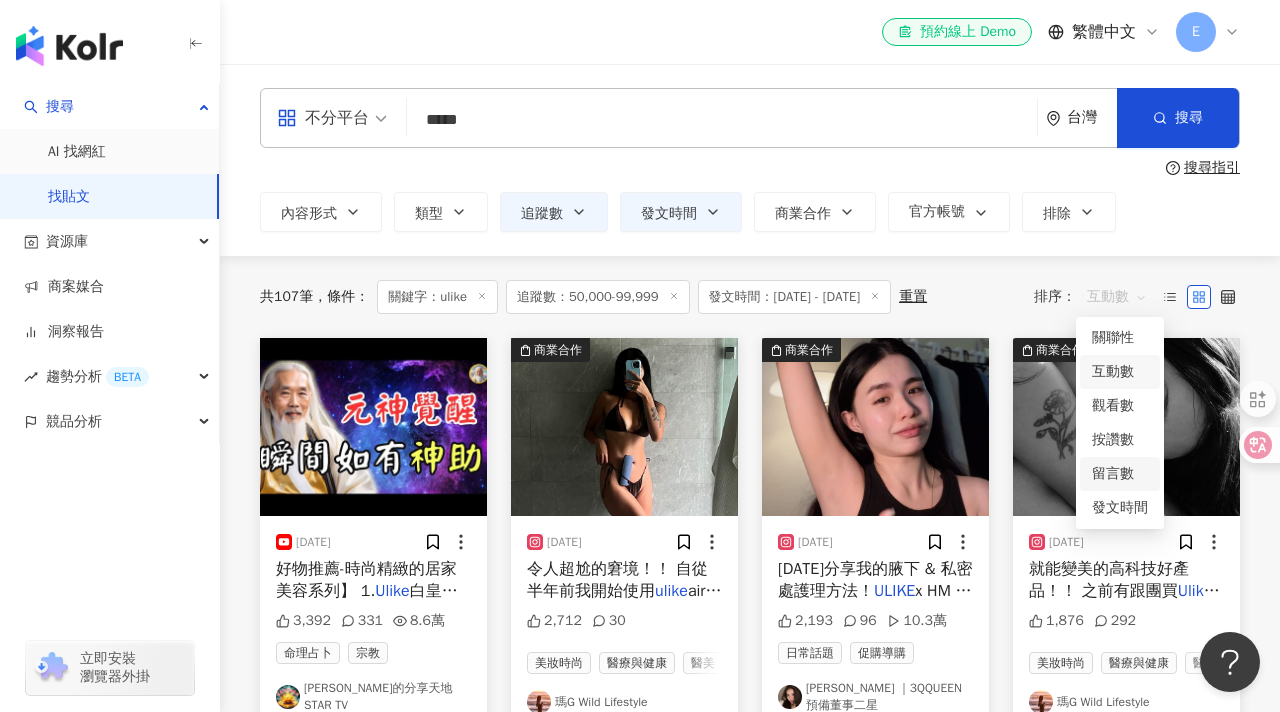 click on "留言數" at bounding box center [1120, 474] 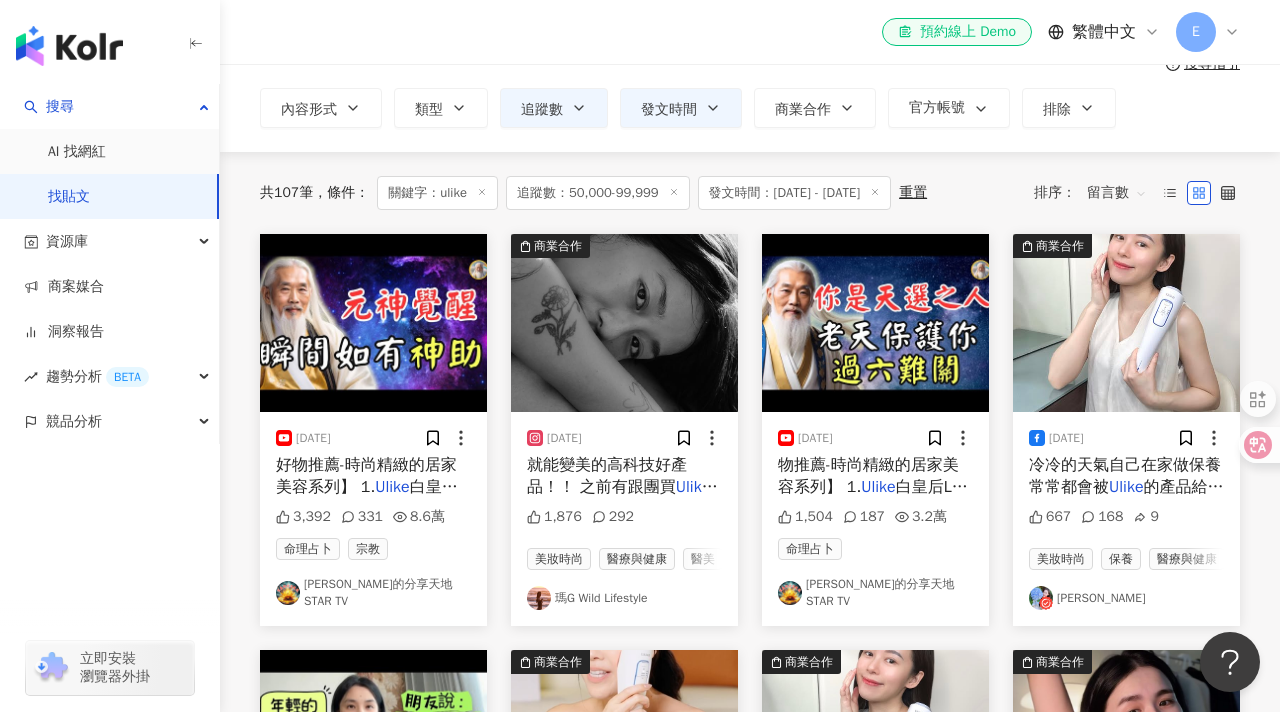 scroll, scrollTop: 94, scrollLeft: 0, axis: vertical 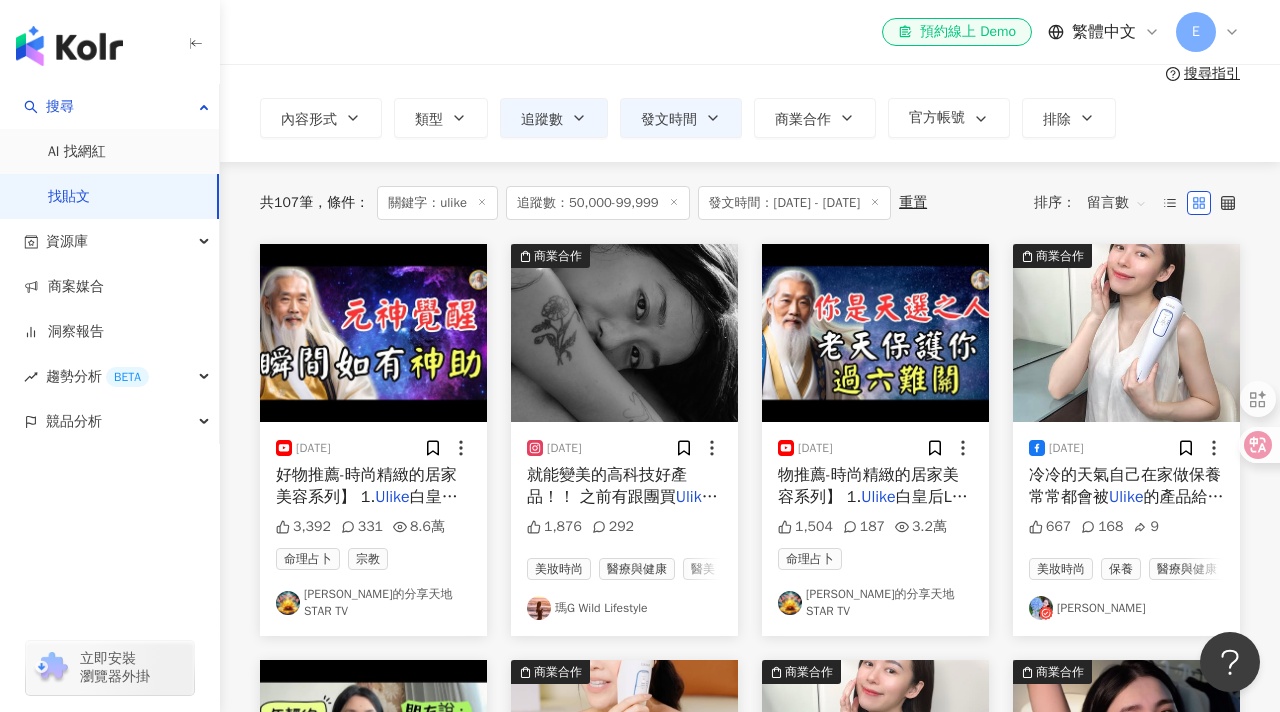 click 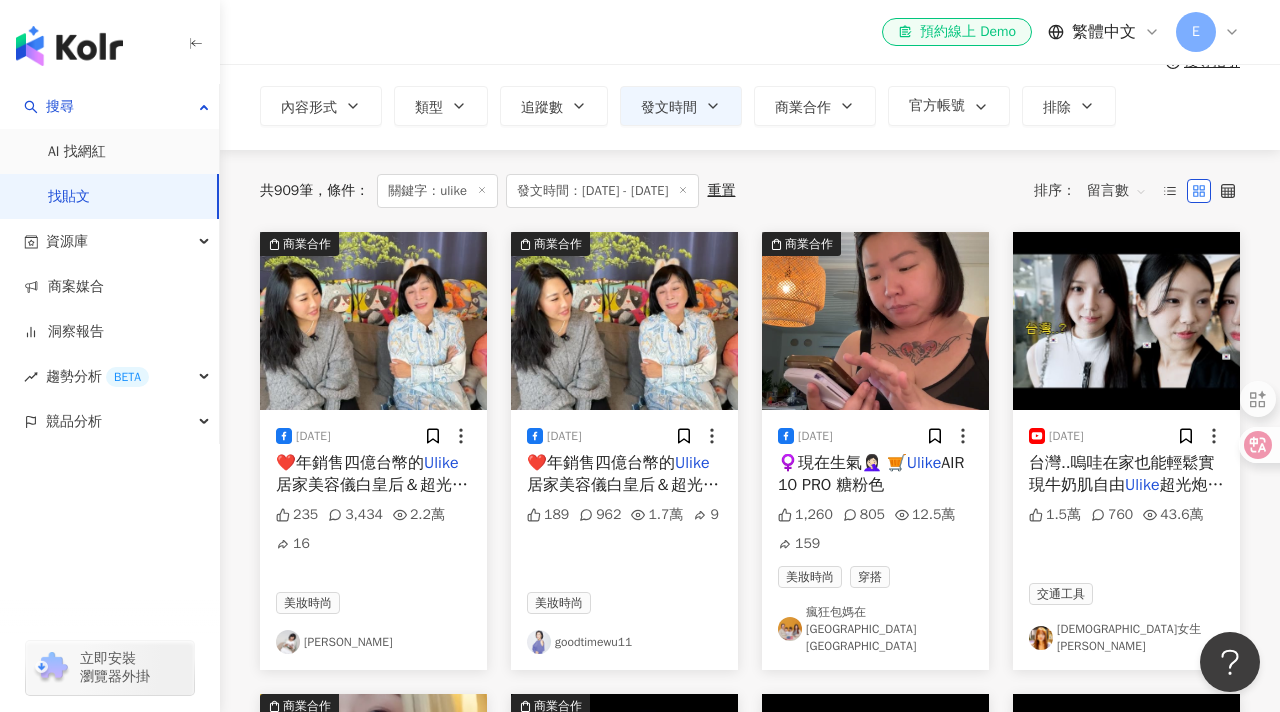 scroll, scrollTop: 0, scrollLeft: 0, axis: both 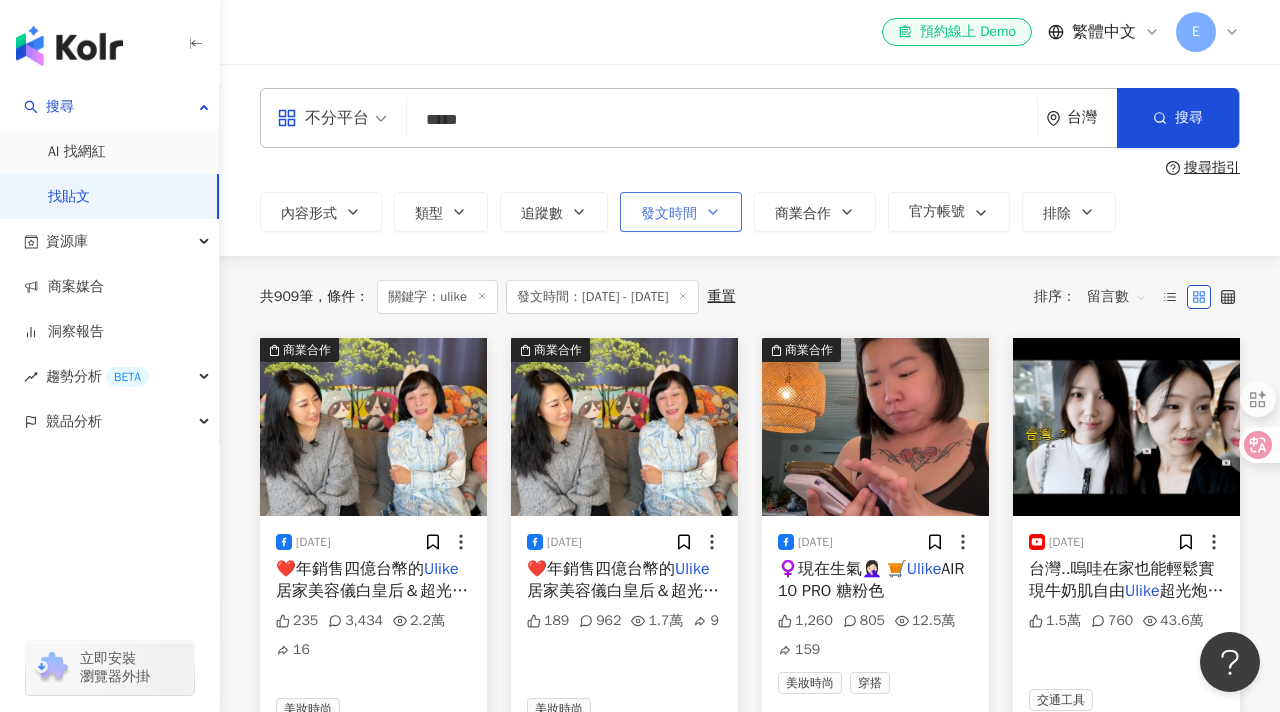 click on "發文時間" at bounding box center [681, 212] 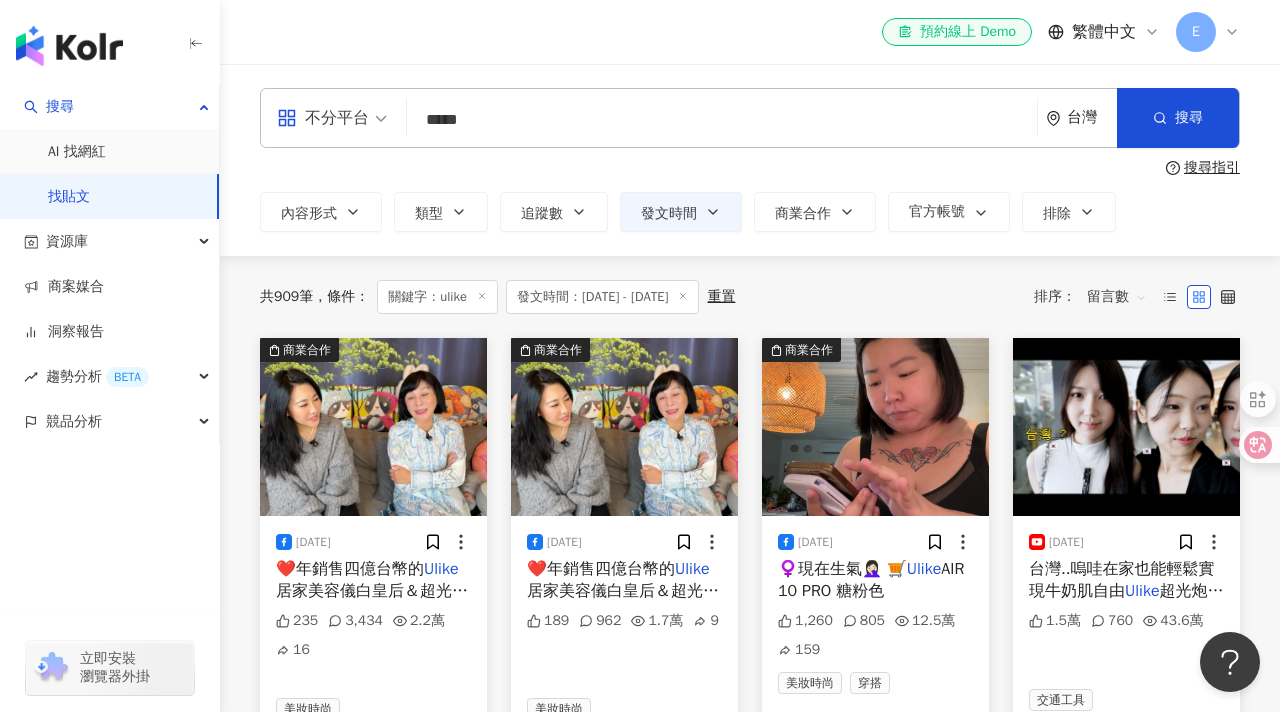click on "搜尋指引" at bounding box center (750, 168) 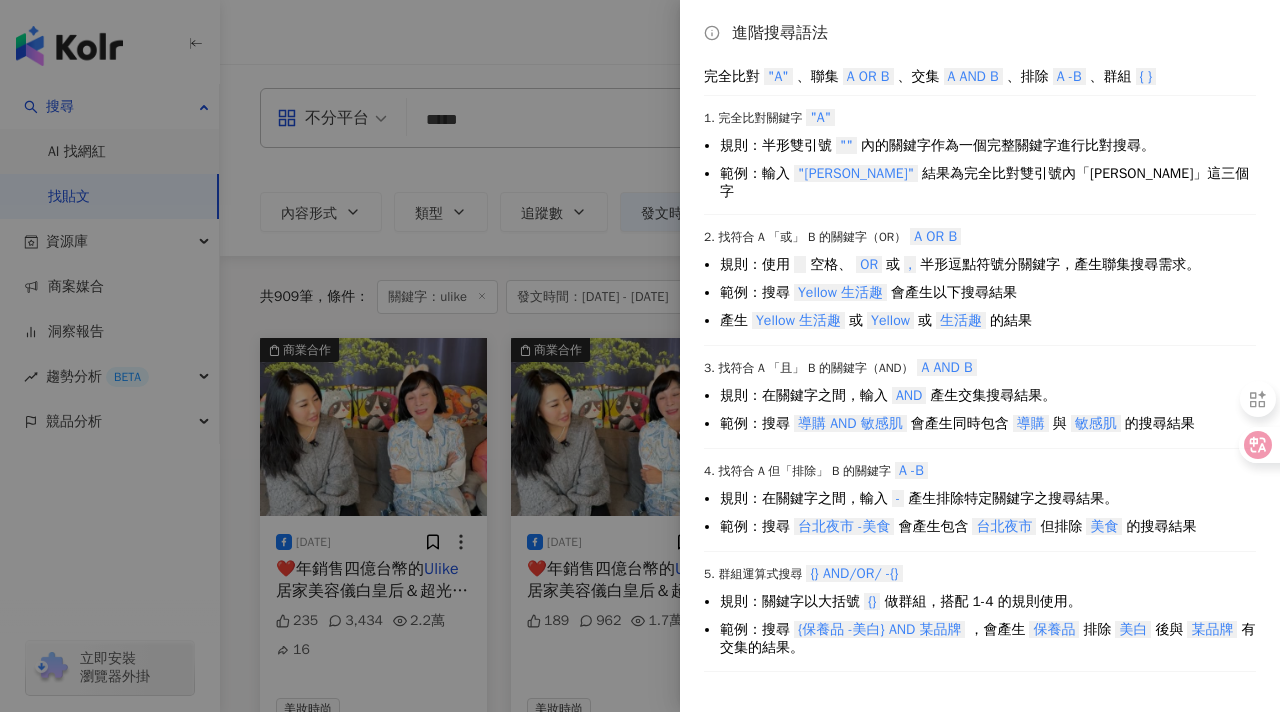 click at bounding box center (640, 356) 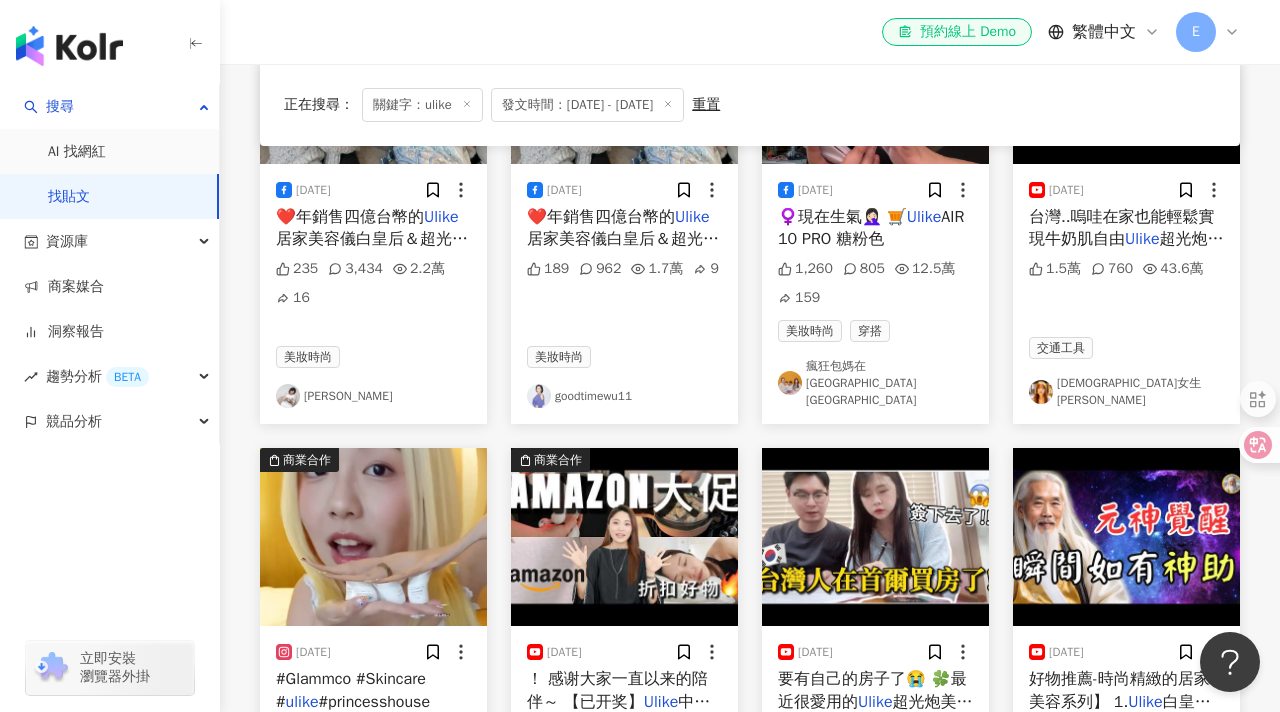scroll, scrollTop: 328, scrollLeft: 0, axis: vertical 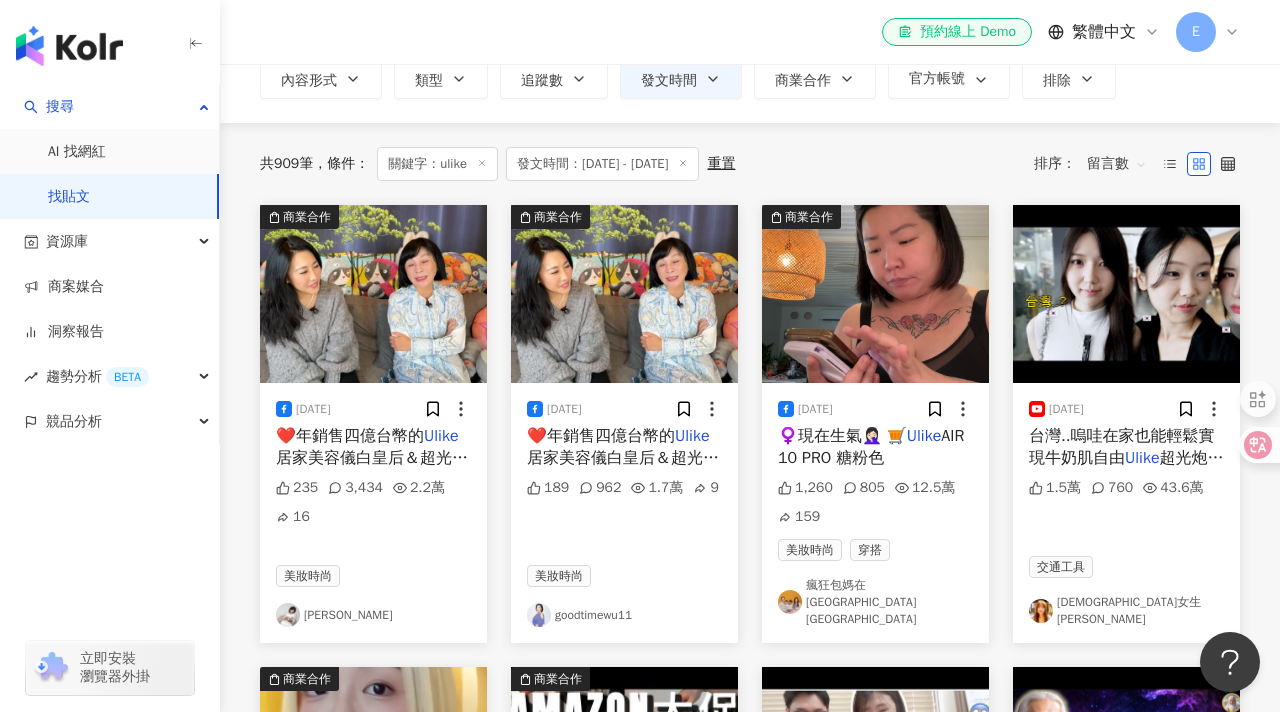 click on "♀️現在生氣🤦🏻‍♀️
🛒" at bounding box center (842, 436) 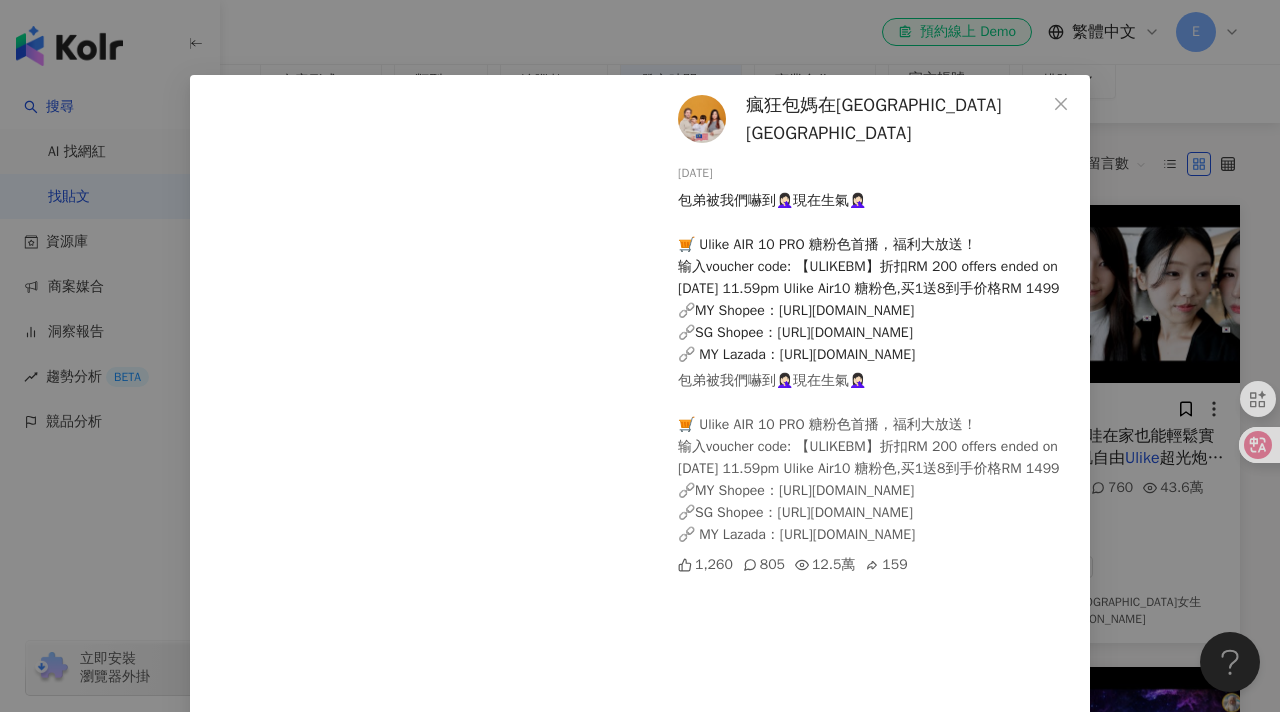 scroll, scrollTop: 48, scrollLeft: 0, axis: vertical 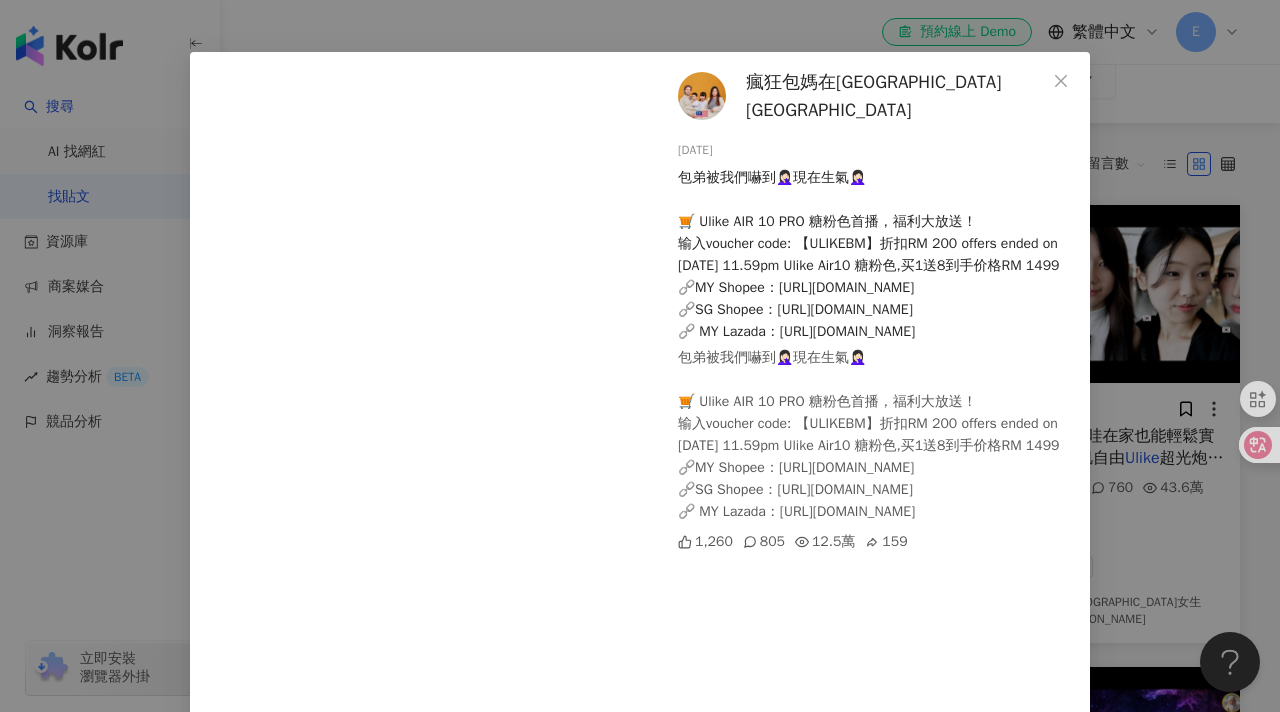 click on "瘋狂包媽在[GEOGRAPHIC_DATA][GEOGRAPHIC_DATA] [DATE] 包弟被我們嚇到🤦🏻‍♀️現在生氣🤦🏻‍♀️
🛒   Ulike AIR 10 PRO 糖粉色首播，福利大放送！
输入voucher code: 【ULIKEBM】折扣RM 200 offers ended on [DATE] 11.59pm Ulike Air10 糖粉色,买1送8到手价格RM 1499
🔗MY Shopee：[URL][DOMAIN_NAME]
🔗SG Shopee：[URL][DOMAIN_NAME]
🔗 MY  Lazada：[URL][DOMAIN_NAME] 包弟被我們嚇到🤦🏻‍♀️現在生氣🤦🏻‍♀️
🛒   Ulike AIR 10 PRO 糖粉色首播，福利大放送！
输入voucher code: 【ULIKEBM】折扣RM 200 offers ended on [DATE] 11.59pm Ulike Air10 糖粉色,买1送8到手价格RM 1499
🔗MY Shopee：[URL][DOMAIN_NAME]
🔗SG Shopee：[URL][DOMAIN_NAME]
🔗 MY  Lazada：[URL][DOMAIN_NAME] 1,260 805 12.5萬 159" at bounding box center [872, 515] 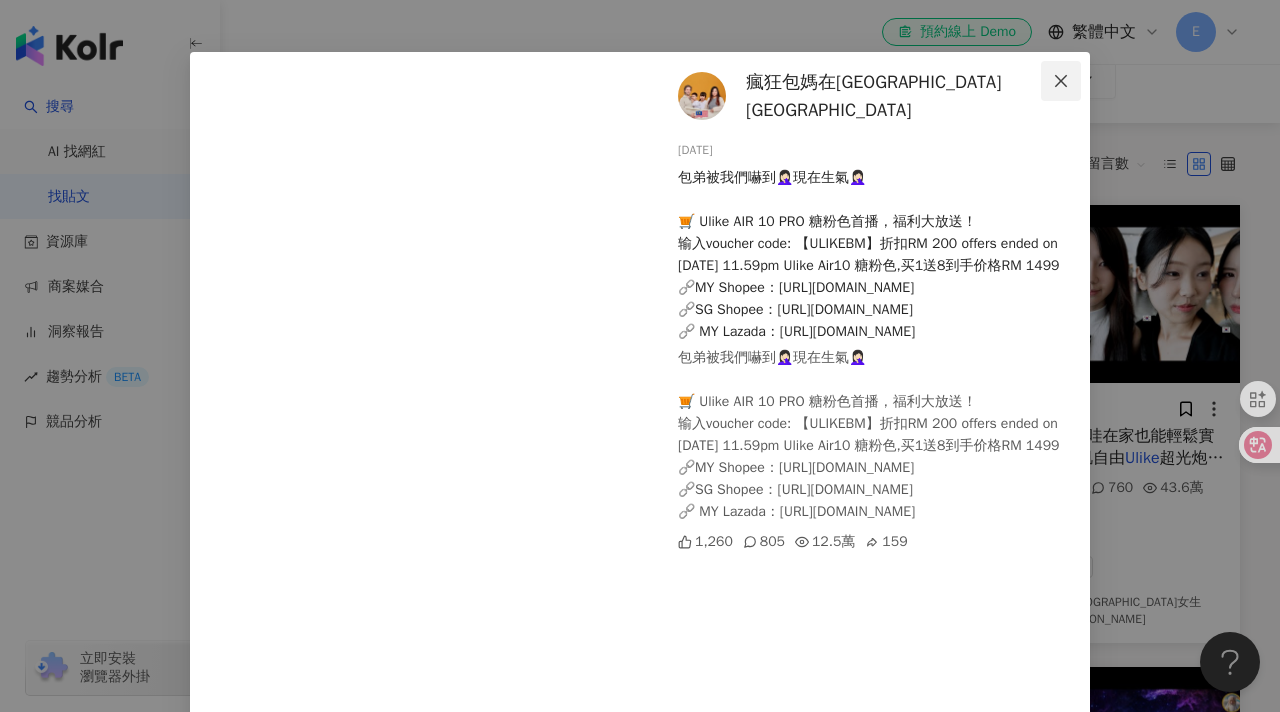 click 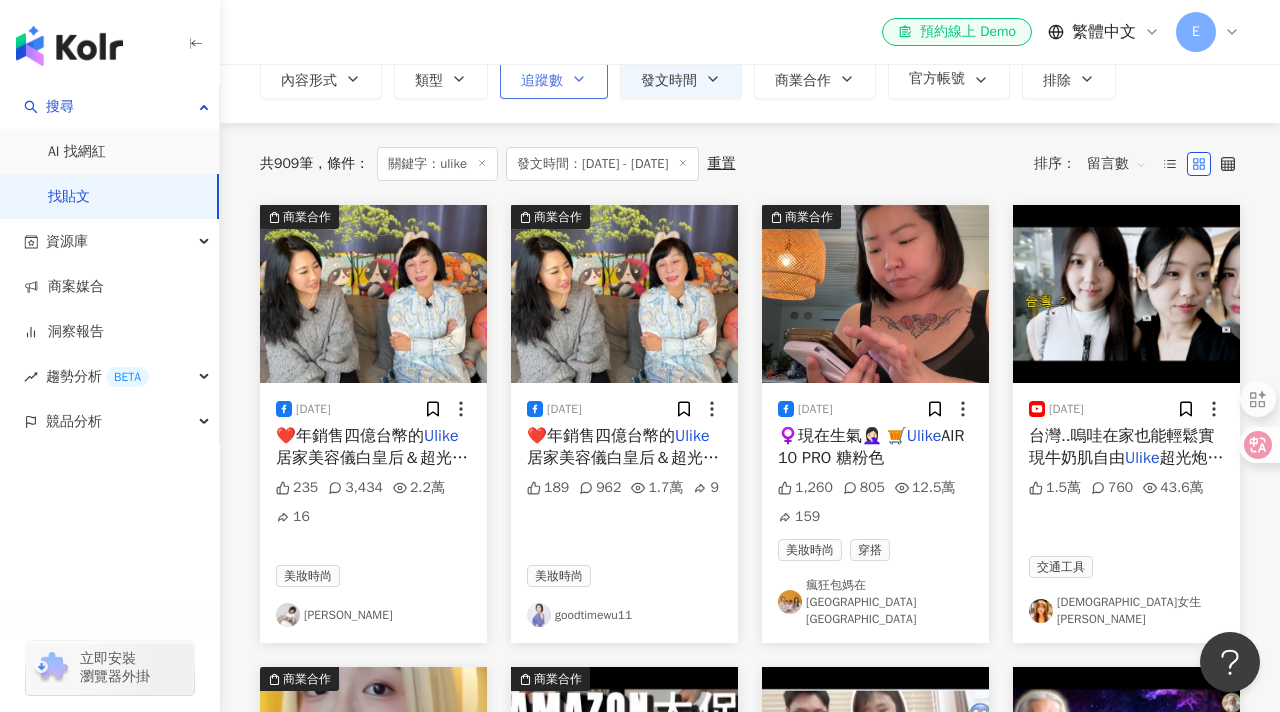 click 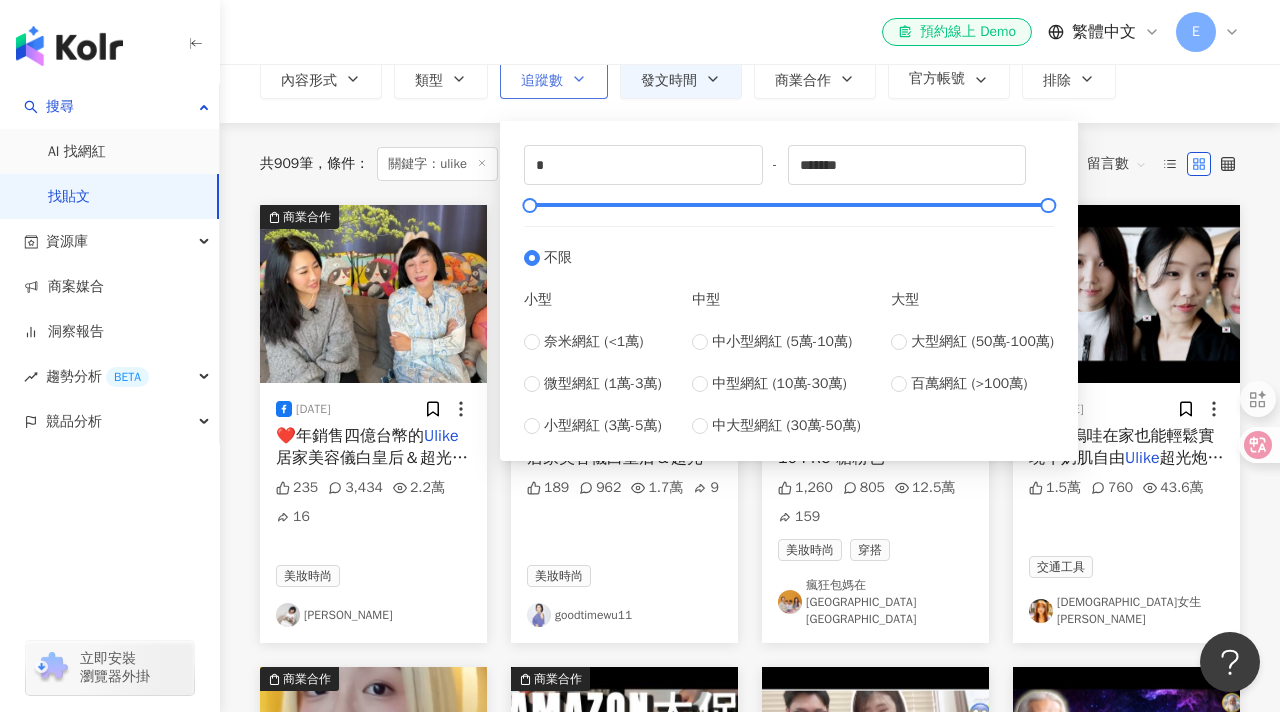 click on "追蹤數" at bounding box center (554, 79) 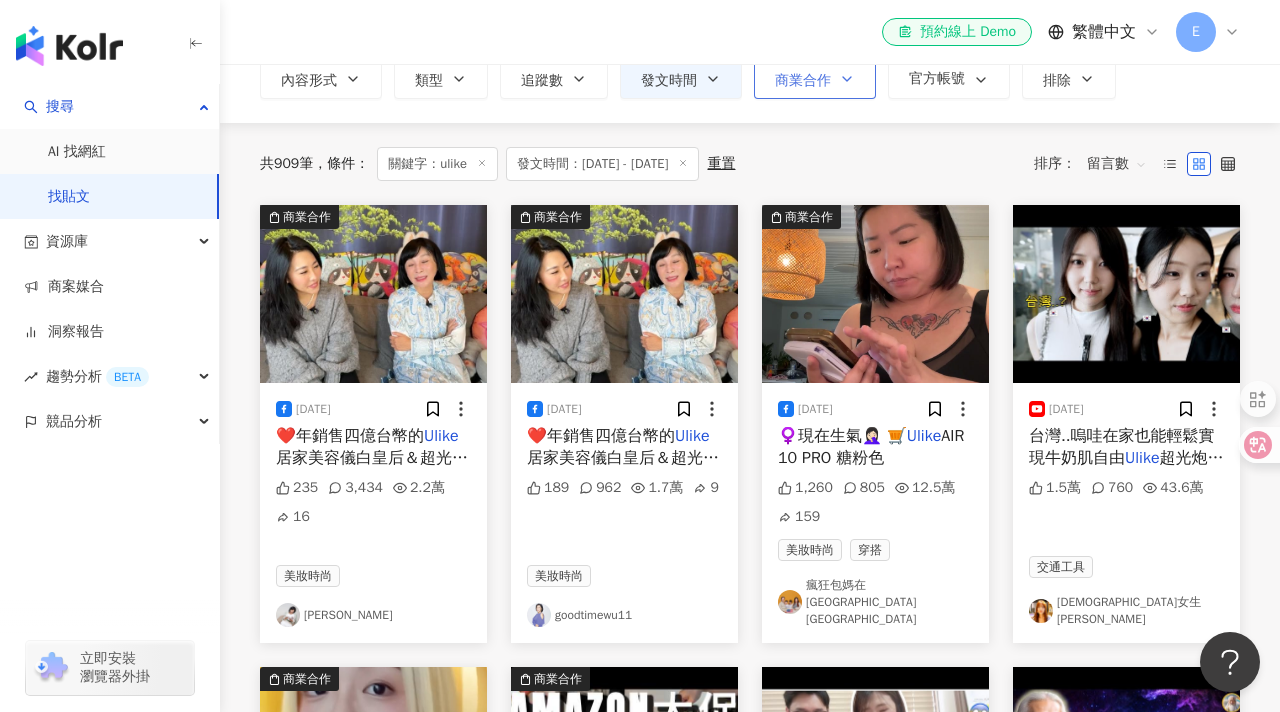 click on "**********" at bounding box center [750, 27] 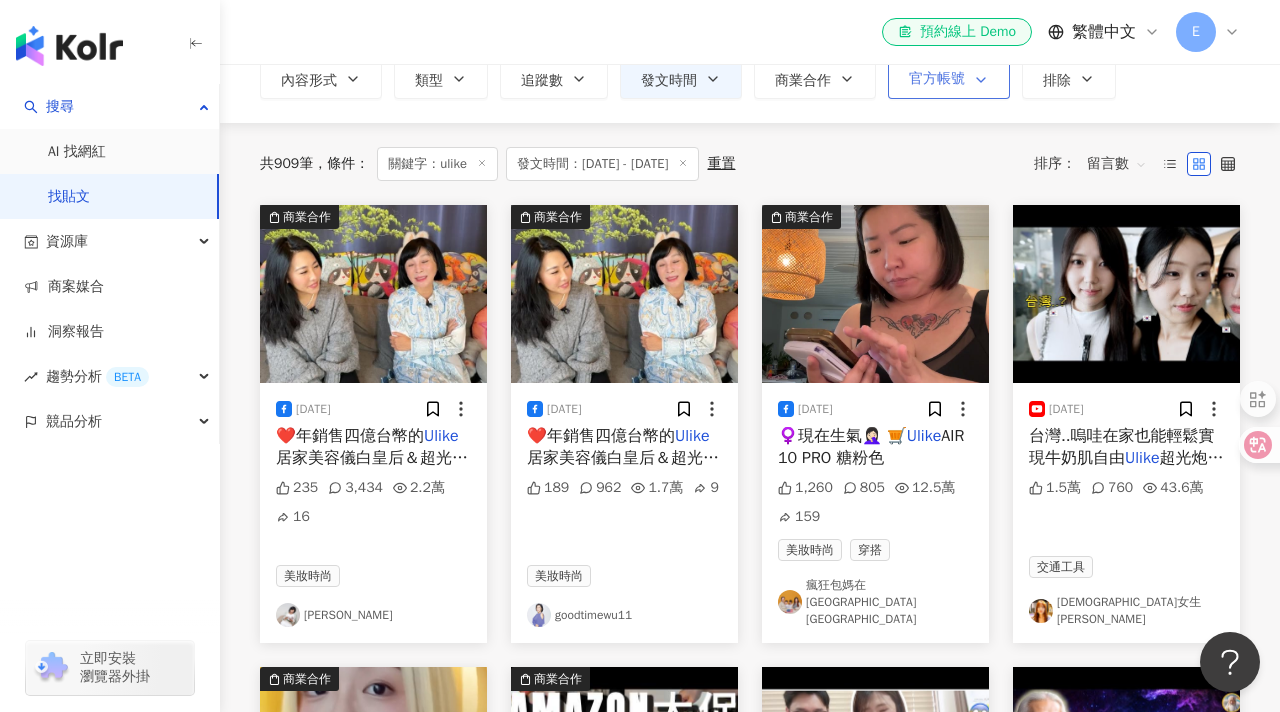 scroll, scrollTop: 0, scrollLeft: 0, axis: both 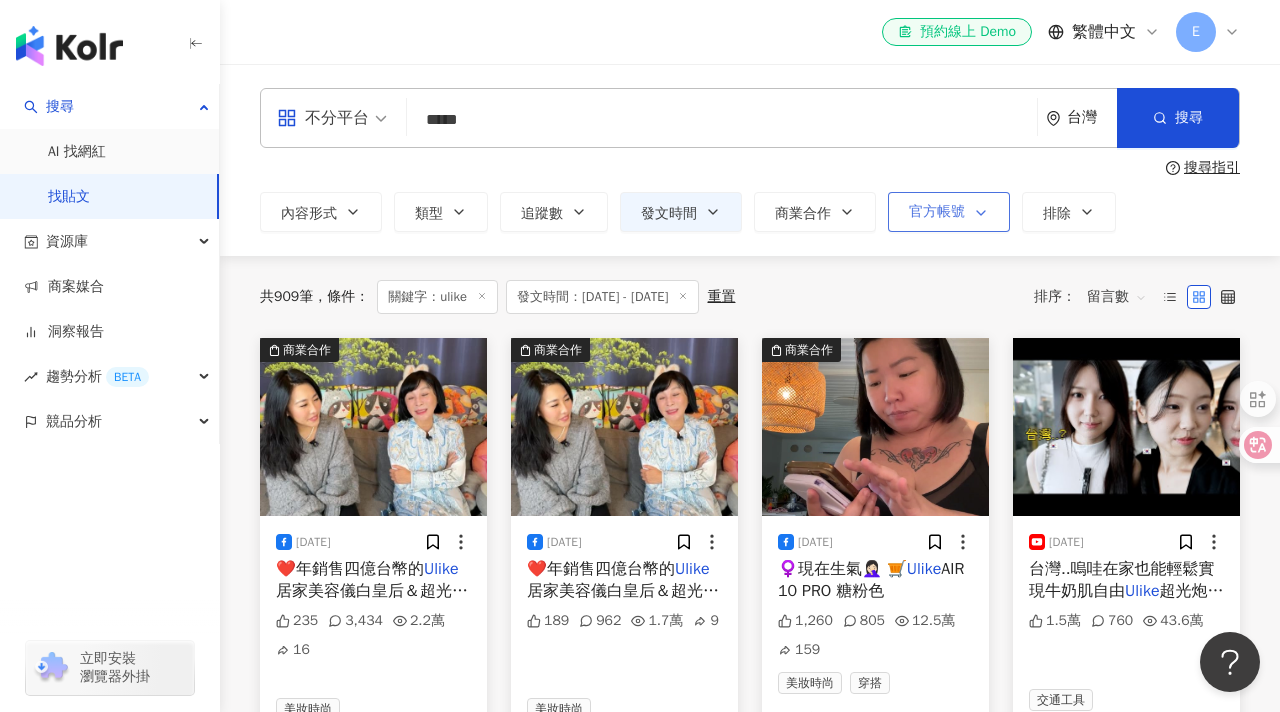 click on "官方帳號" at bounding box center [937, 212] 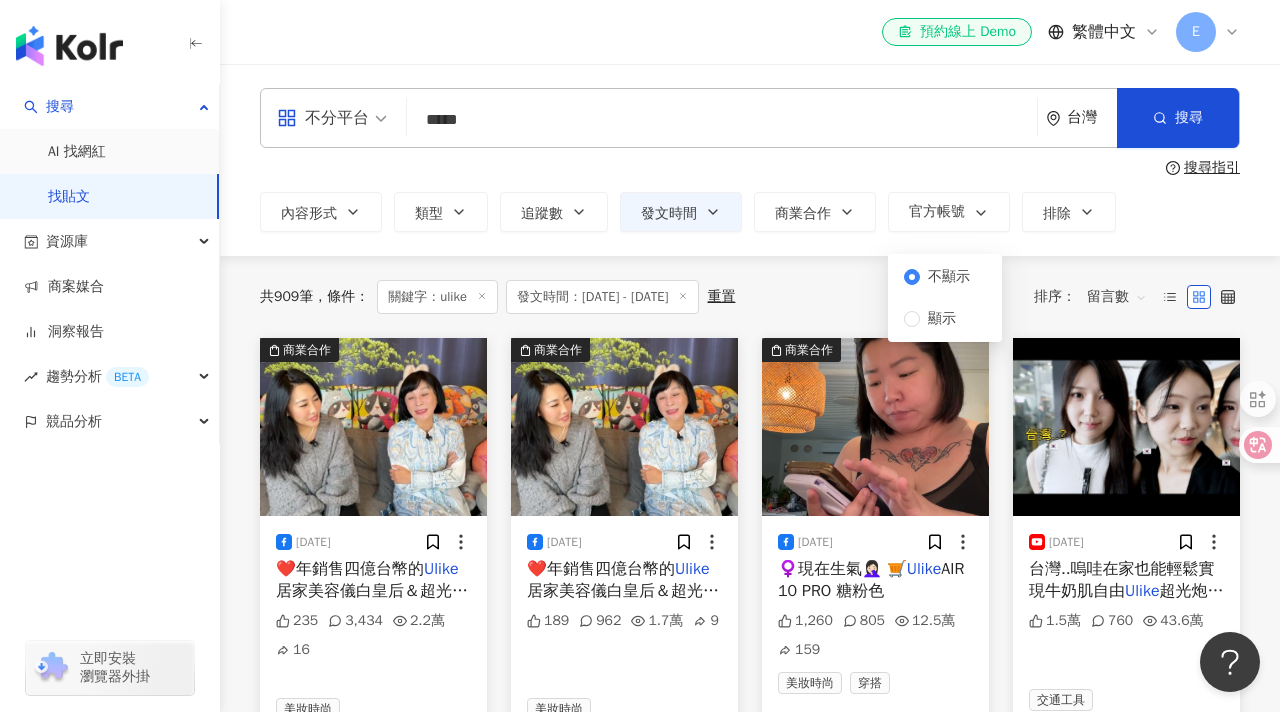 click on "搜尋指引" at bounding box center (750, 168) 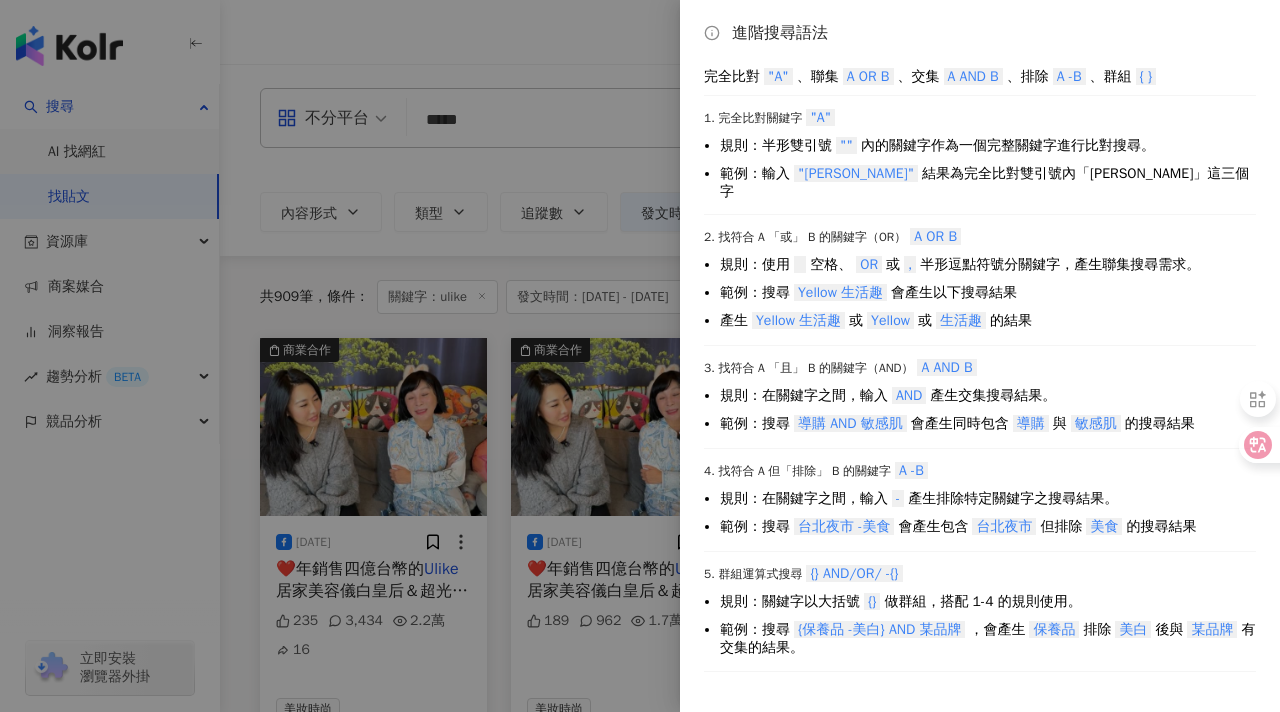 click at bounding box center (640, 356) 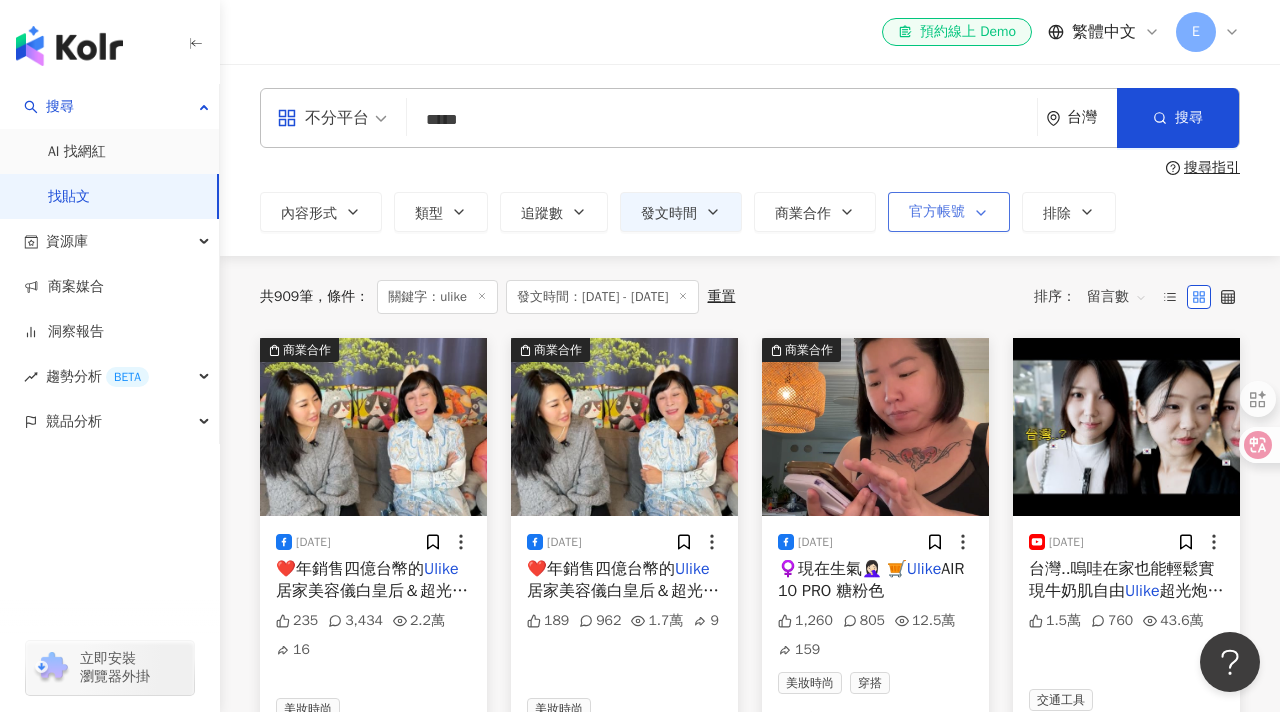 click on "官方帳號" at bounding box center [937, 212] 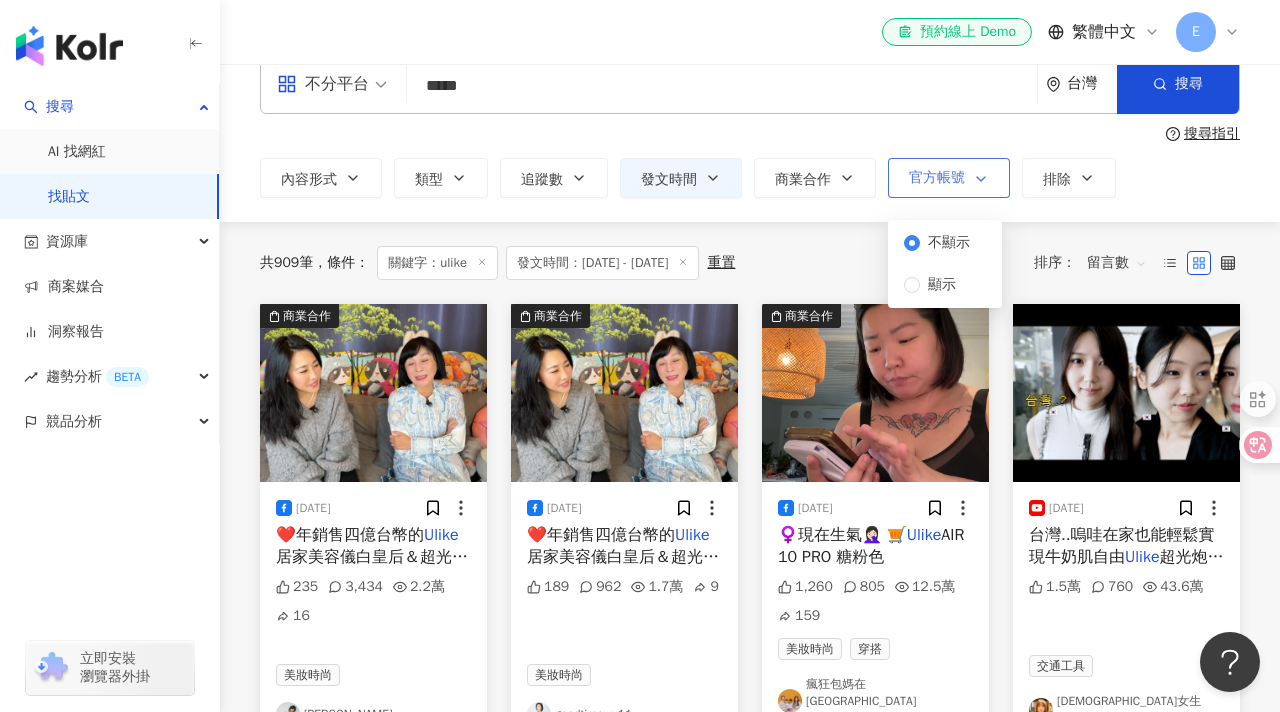 scroll, scrollTop: 41, scrollLeft: 0, axis: vertical 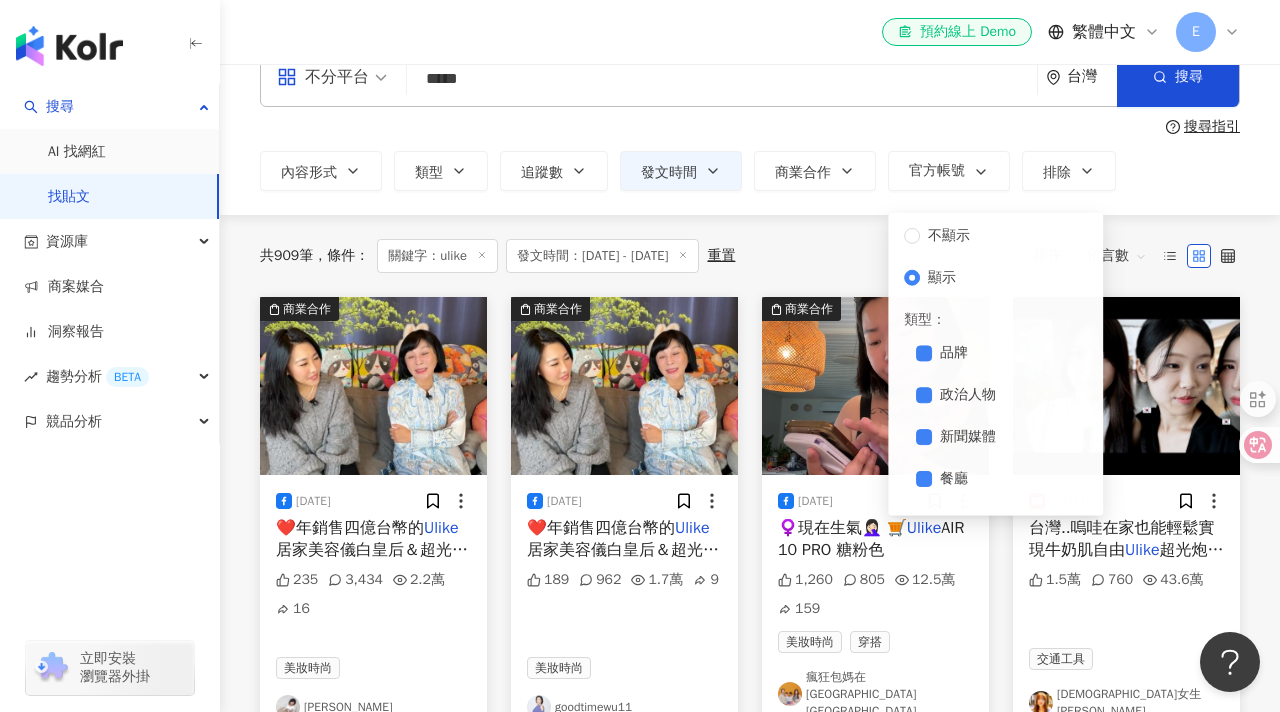 click on "**********" at bounding box center [750, 119] 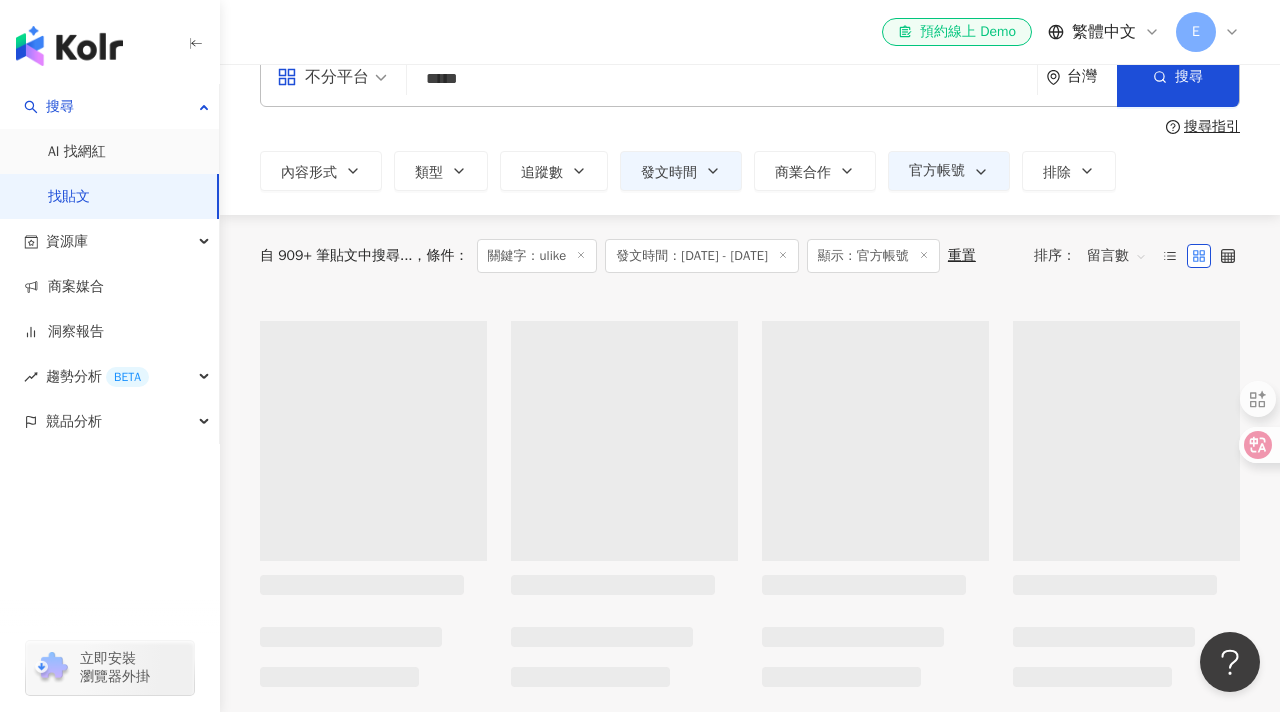 scroll, scrollTop: 0, scrollLeft: 0, axis: both 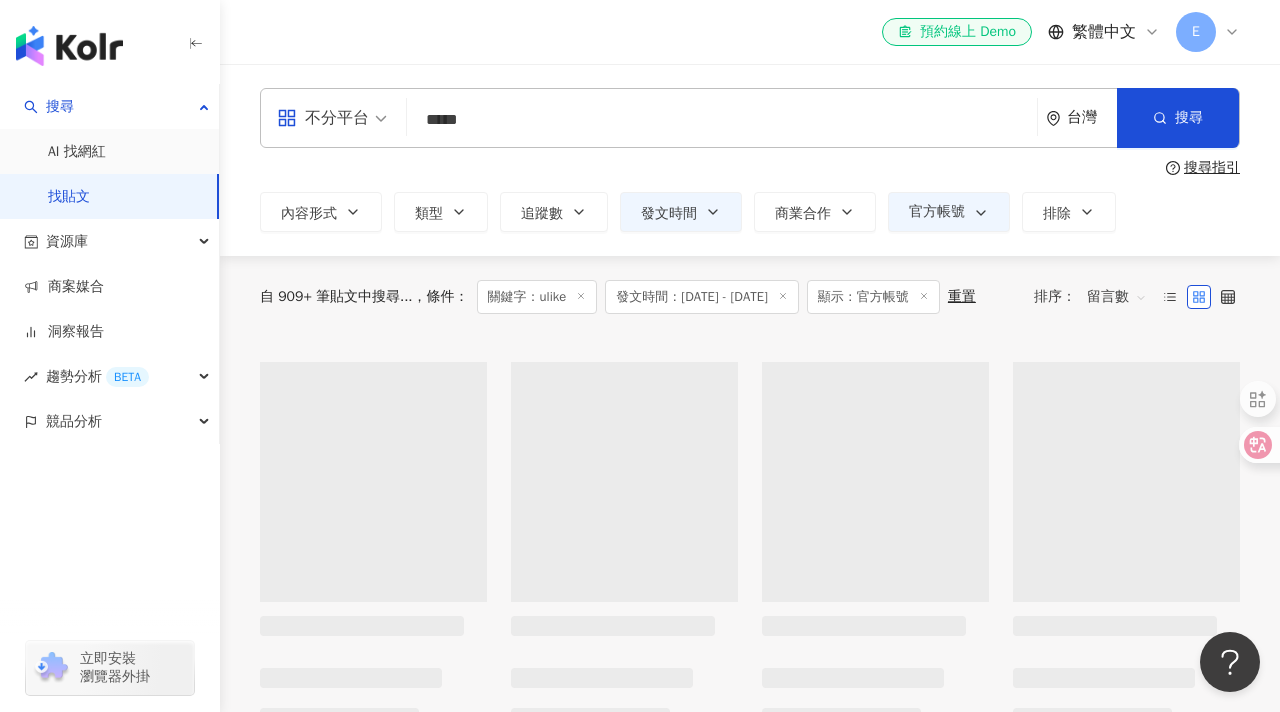 click on "搜尋指引" at bounding box center [750, 168] 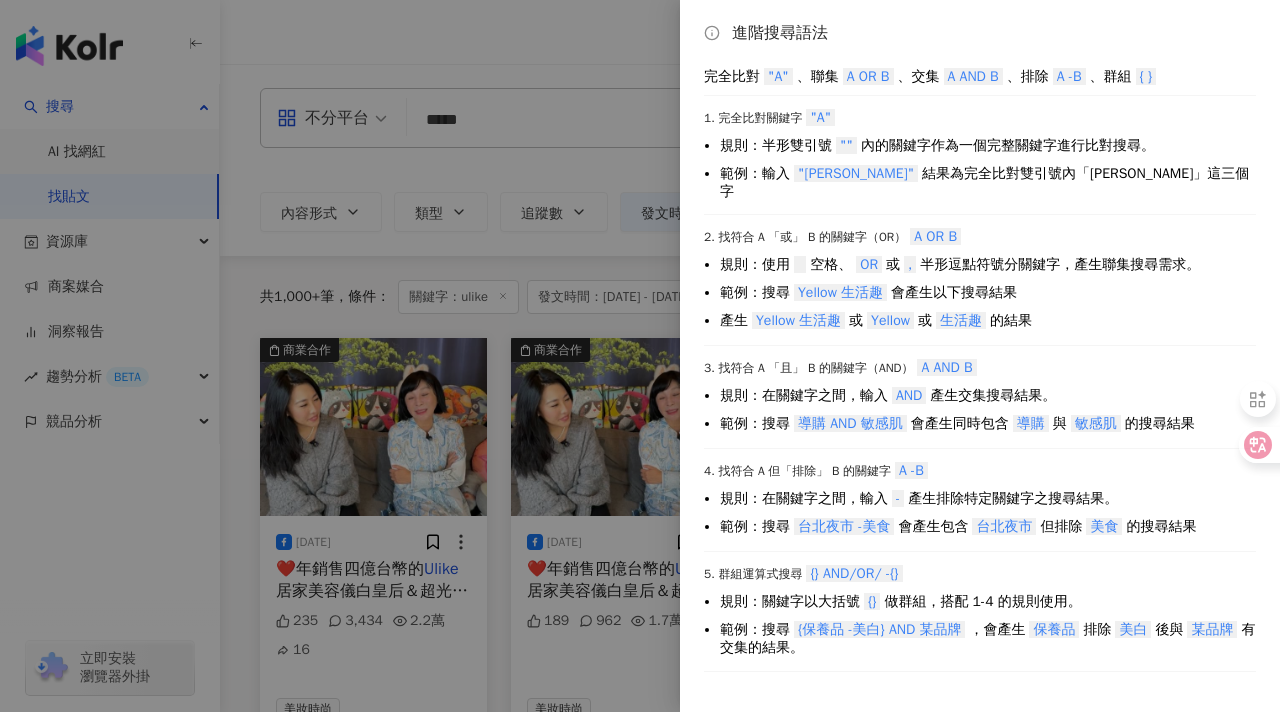 click at bounding box center (640, 356) 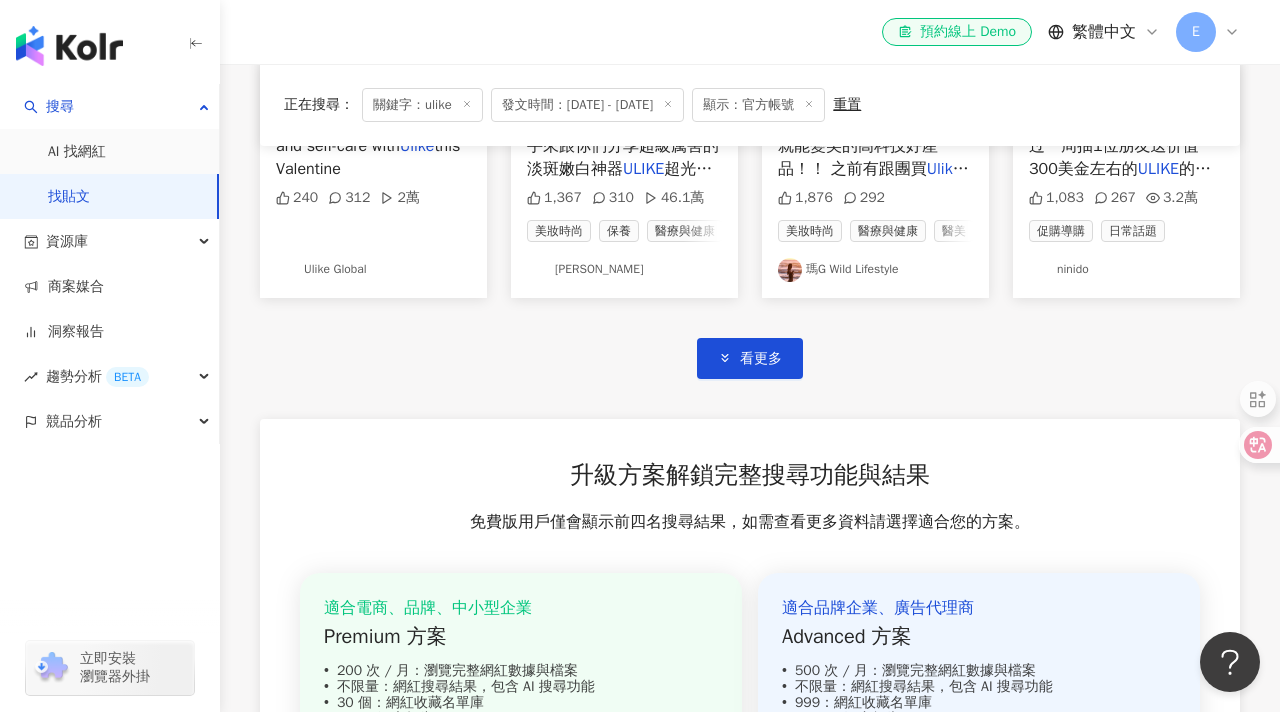 scroll, scrollTop: 1296, scrollLeft: 0, axis: vertical 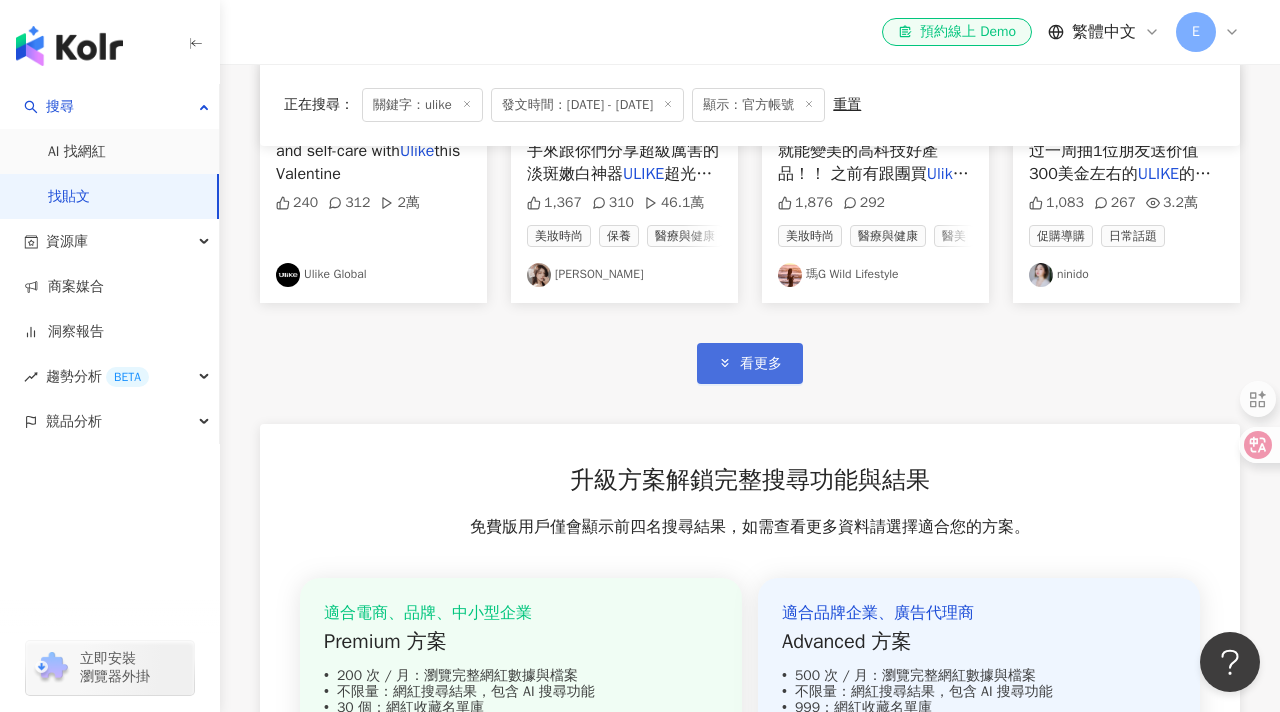 click on "看更多" at bounding box center (761, 364) 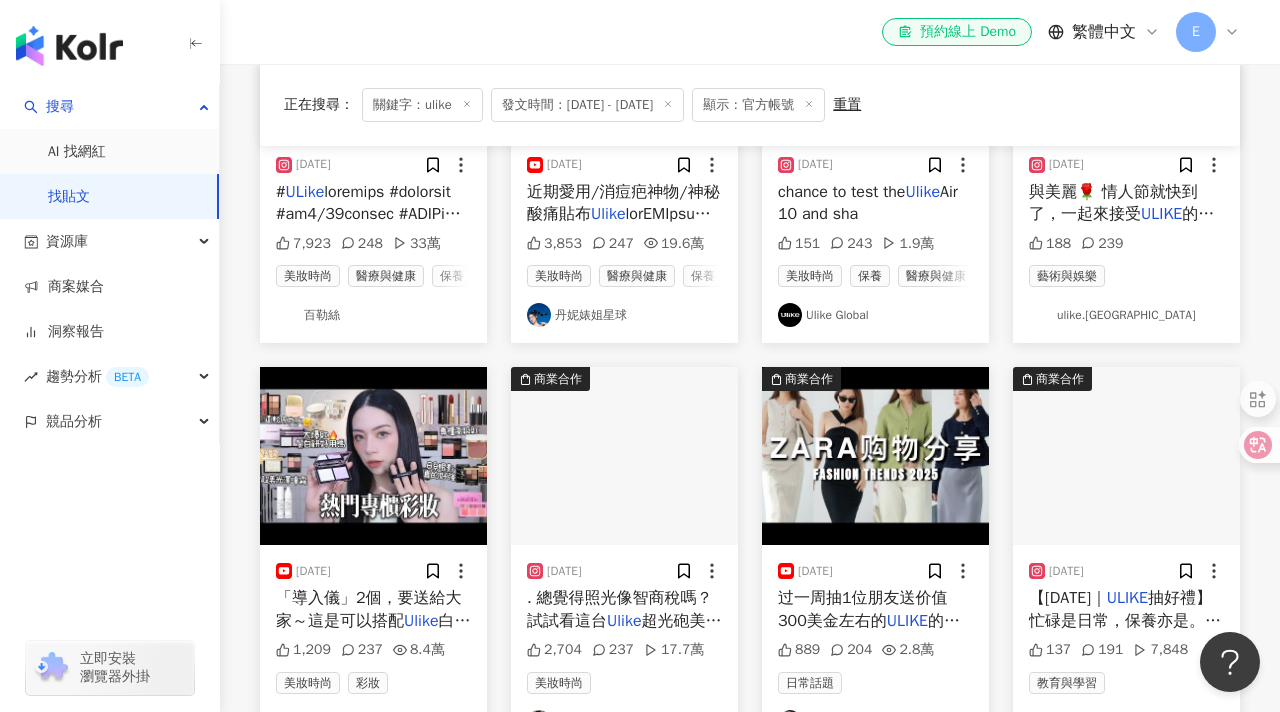 scroll, scrollTop: 1666, scrollLeft: 0, axis: vertical 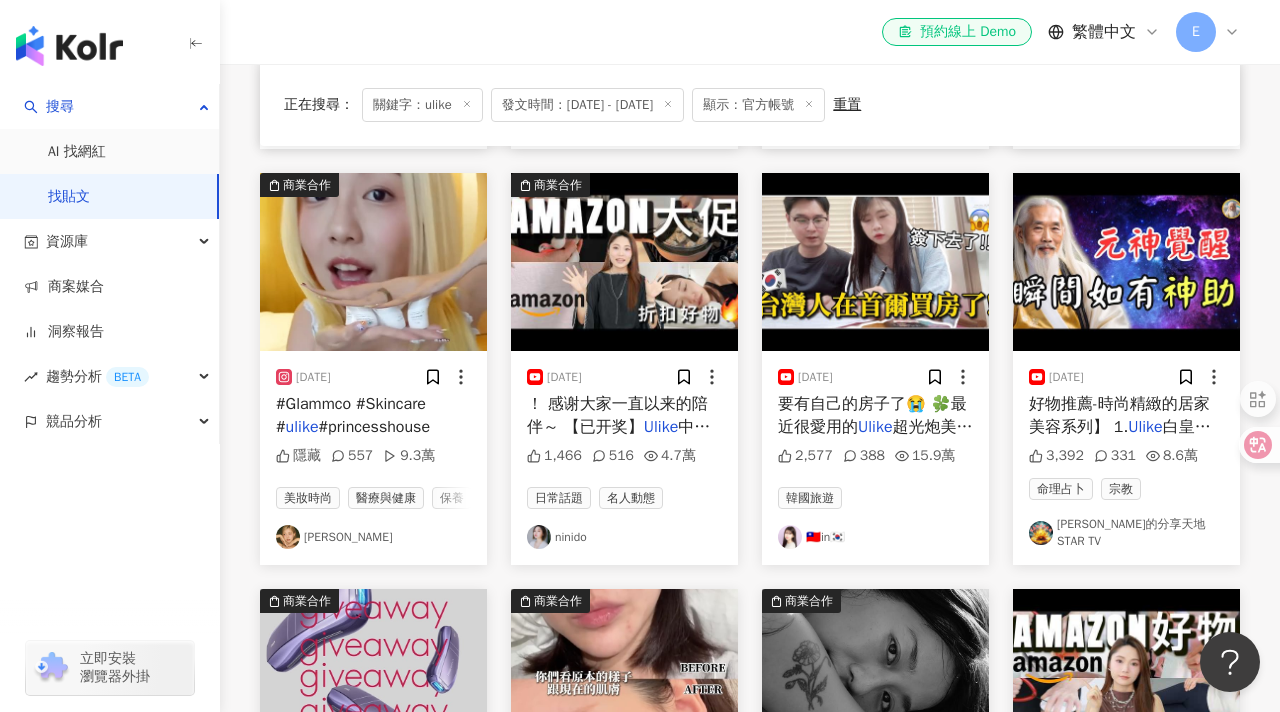 click on "好物推薦-時尚精緻的居家美容系列】
1." at bounding box center [1119, 415] 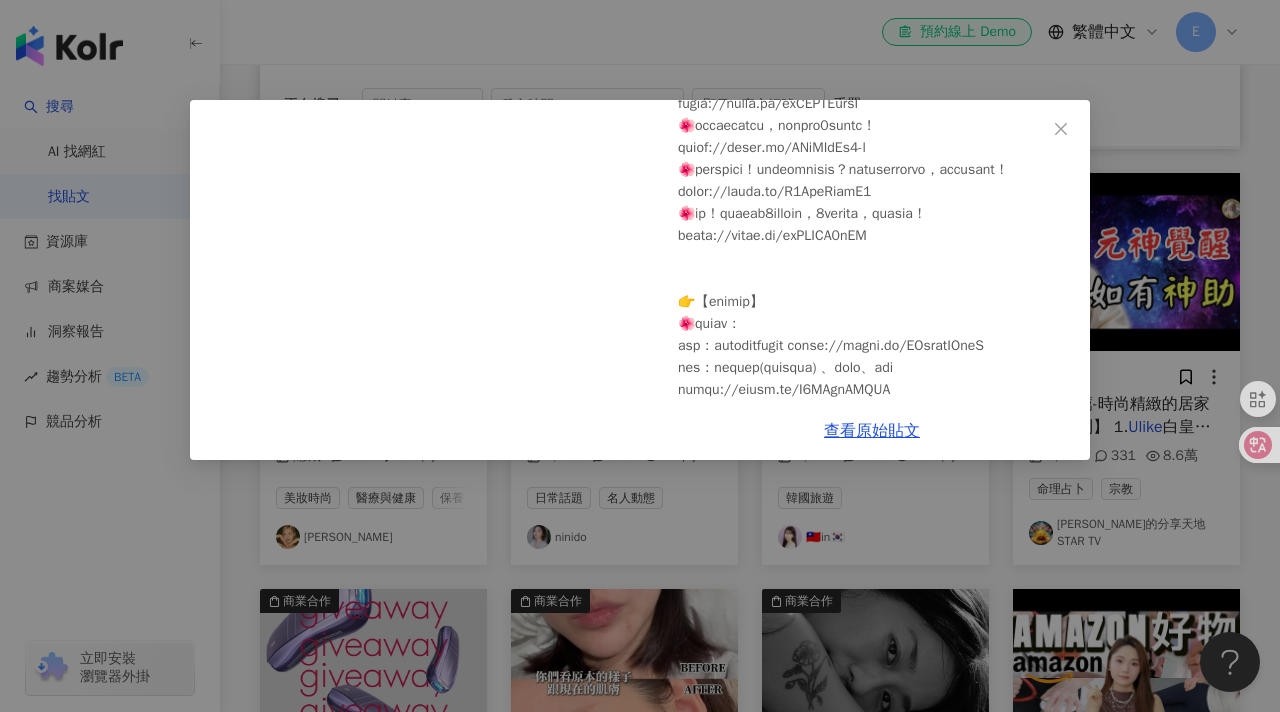 scroll, scrollTop: 2984, scrollLeft: 0, axis: vertical 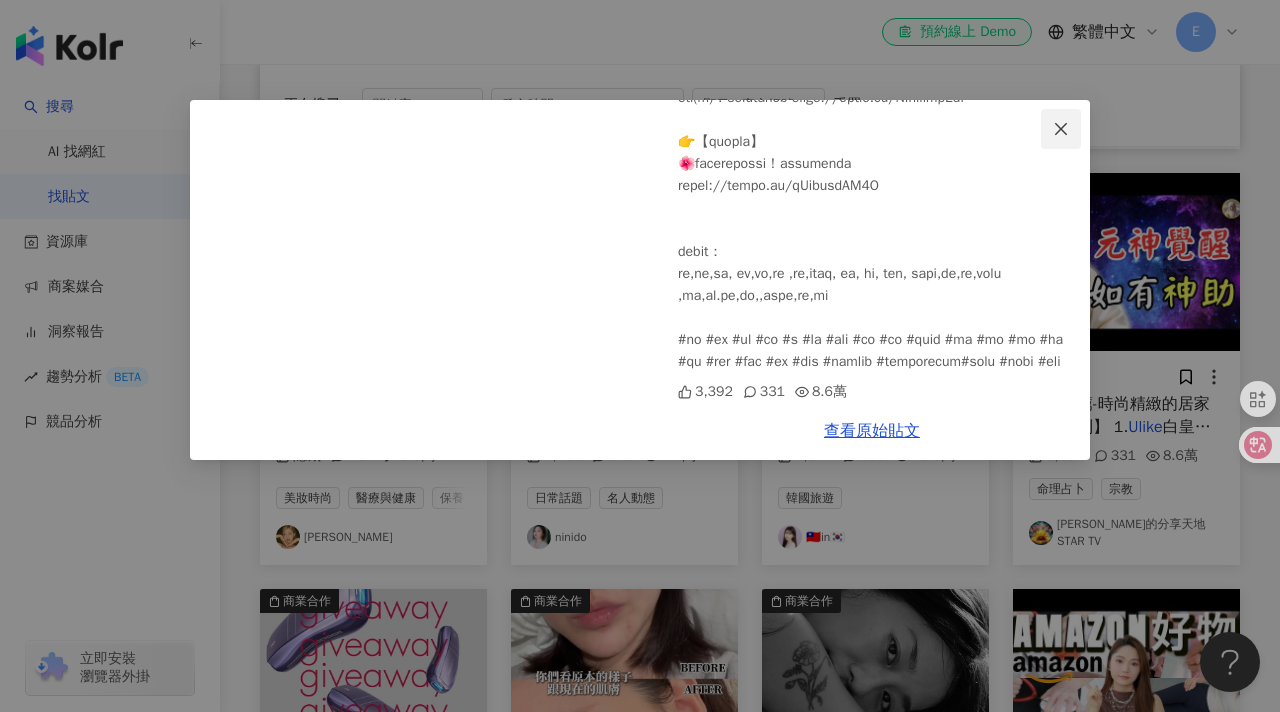 click 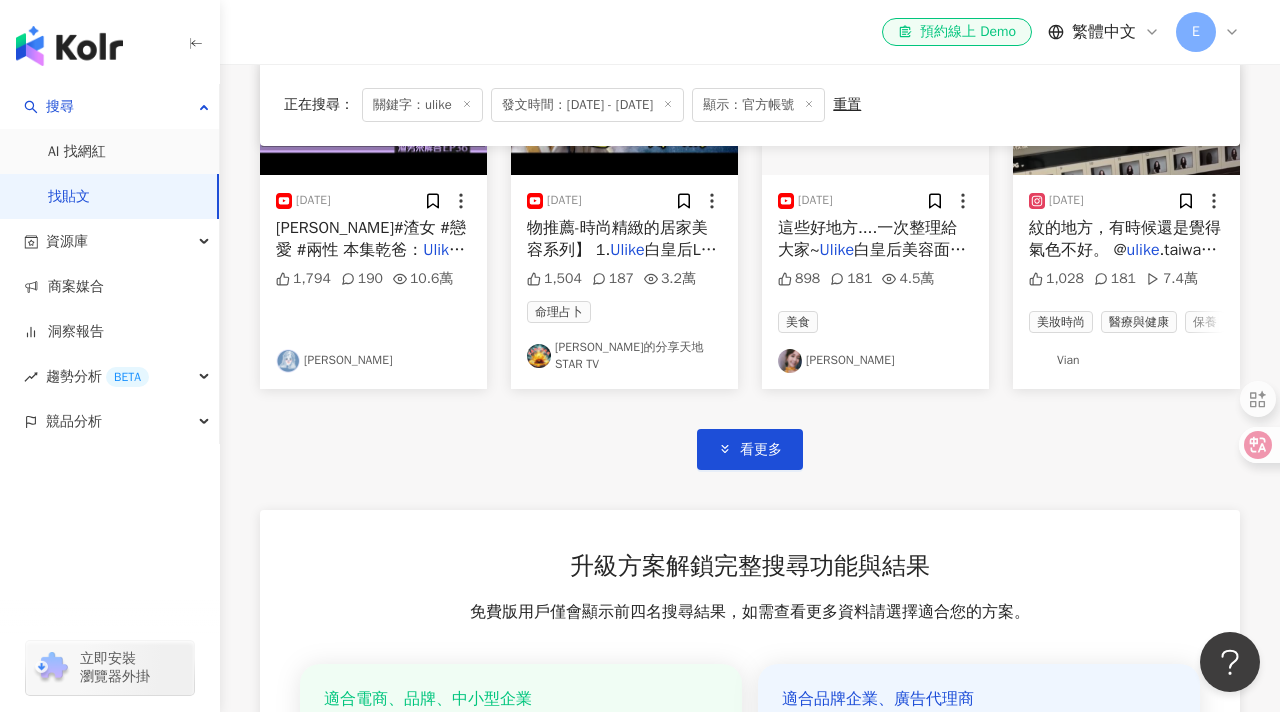 scroll, scrollTop: 2508, scrollLeft: 0, axis: vertical 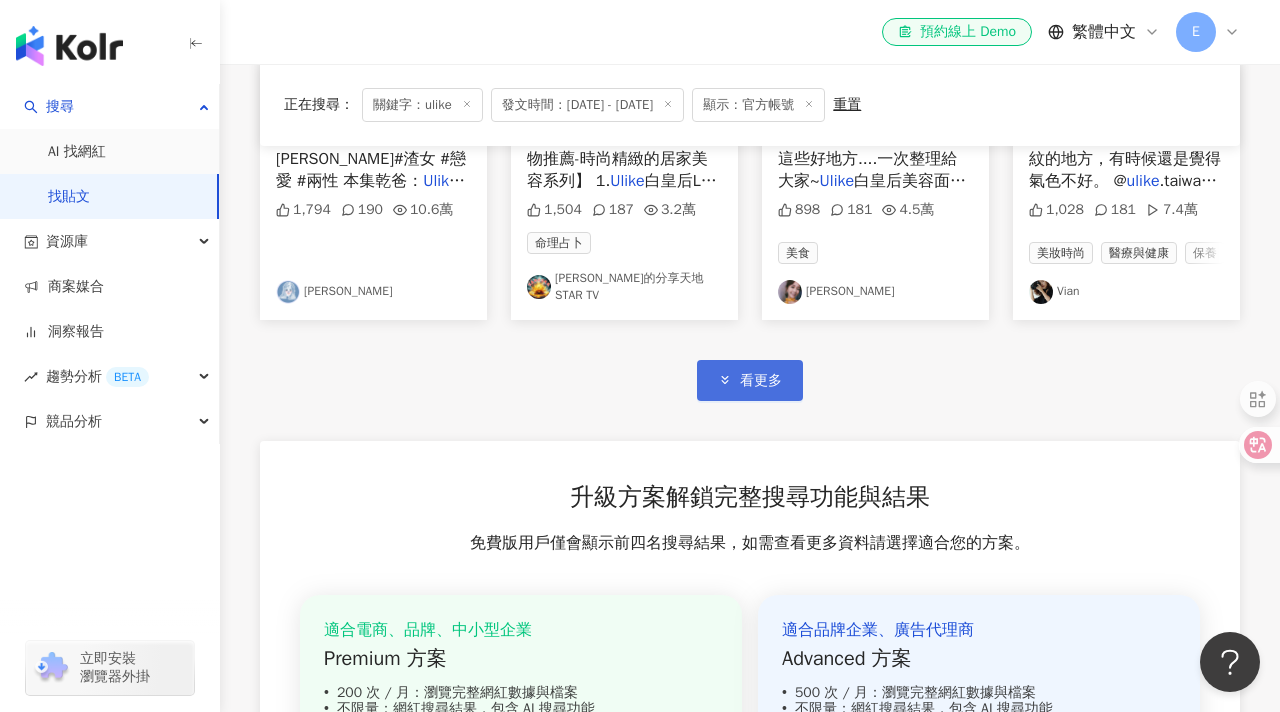 click on "看更多" at bounding box center [750, 380] 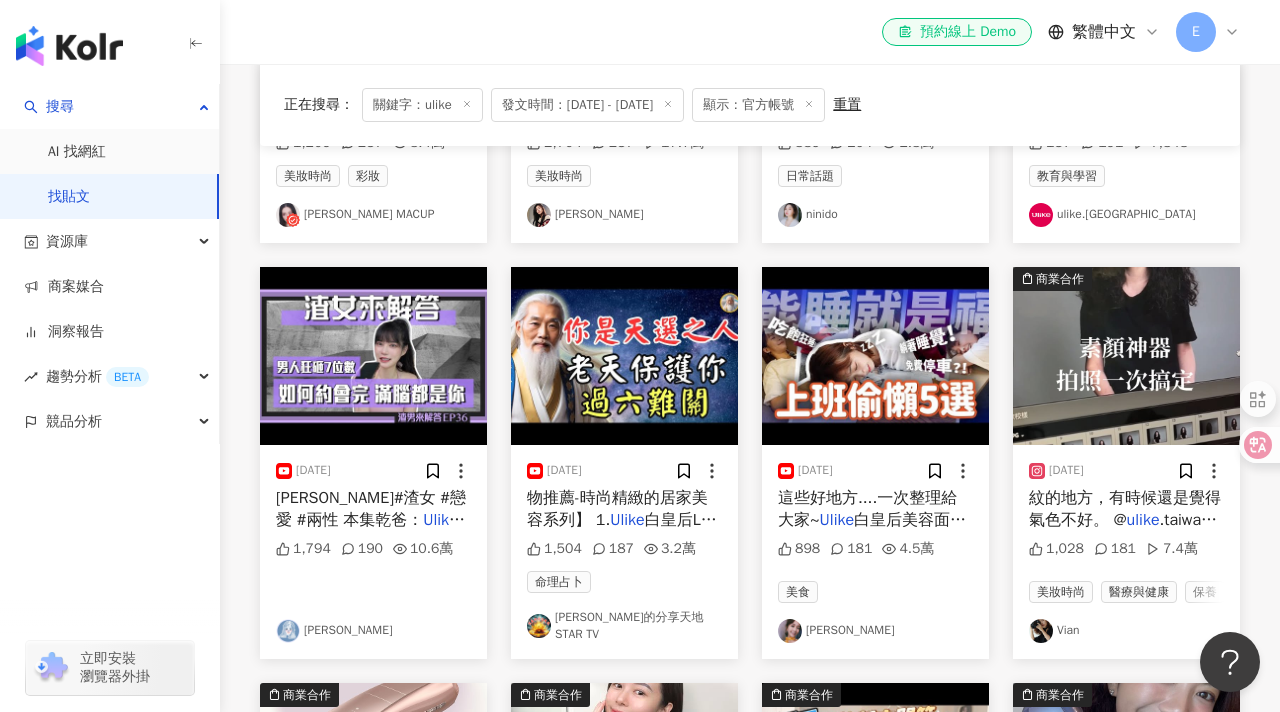 scroll, scrollTop: 2164, scrollLeft: 0, axis: vertical 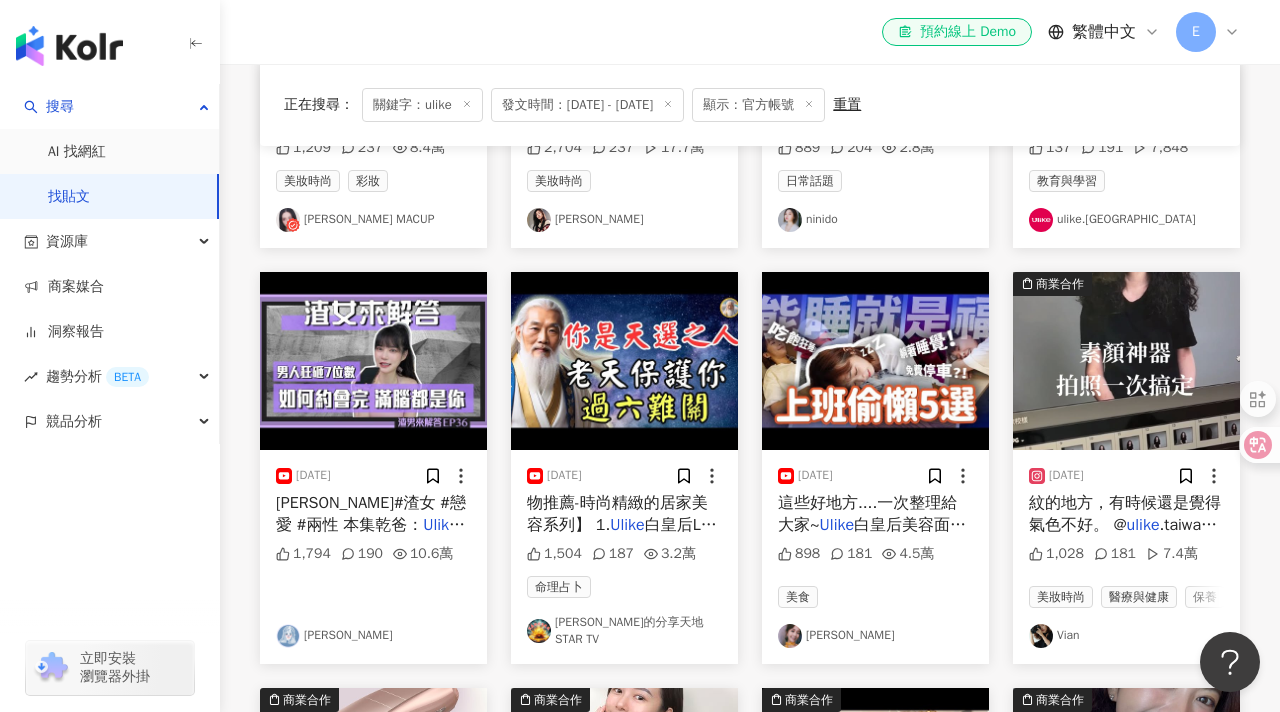 click on "紋的地方，有時候還是覺得氣色不好。
@" at bounding box center (1125, 514) 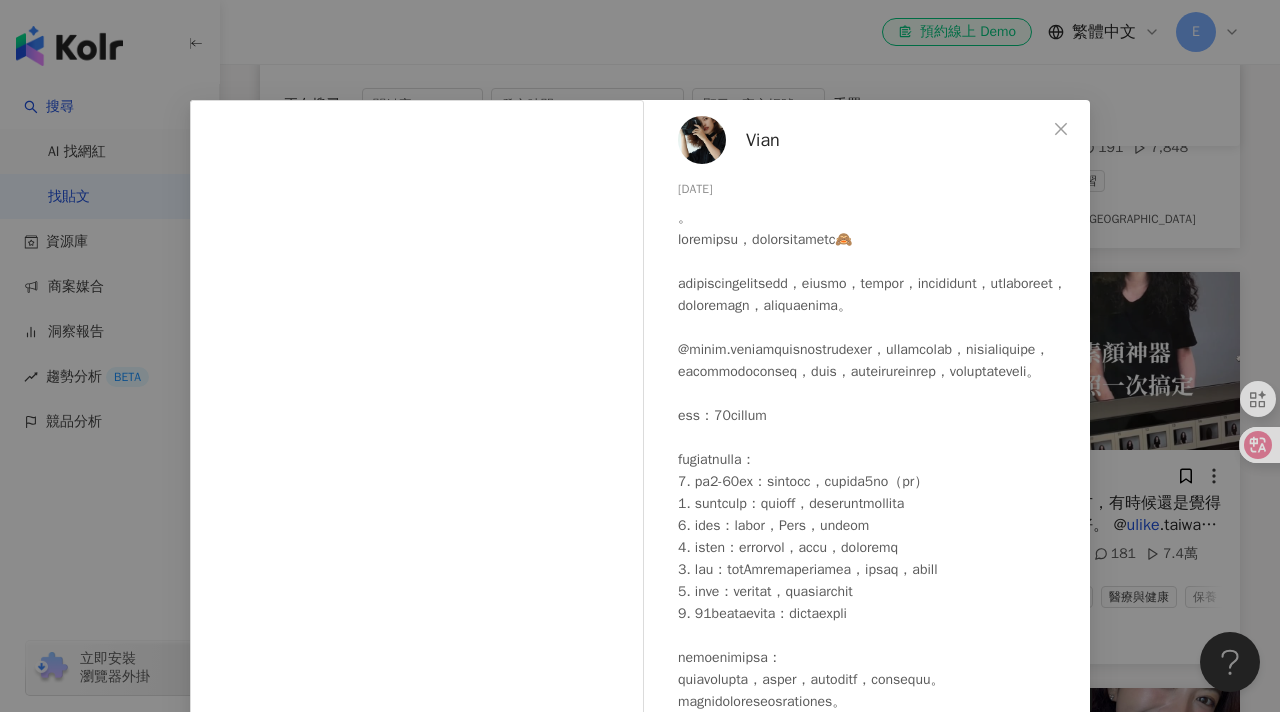 scroll, scrollTop: 213, scrollLeft: 0, axis: vertical 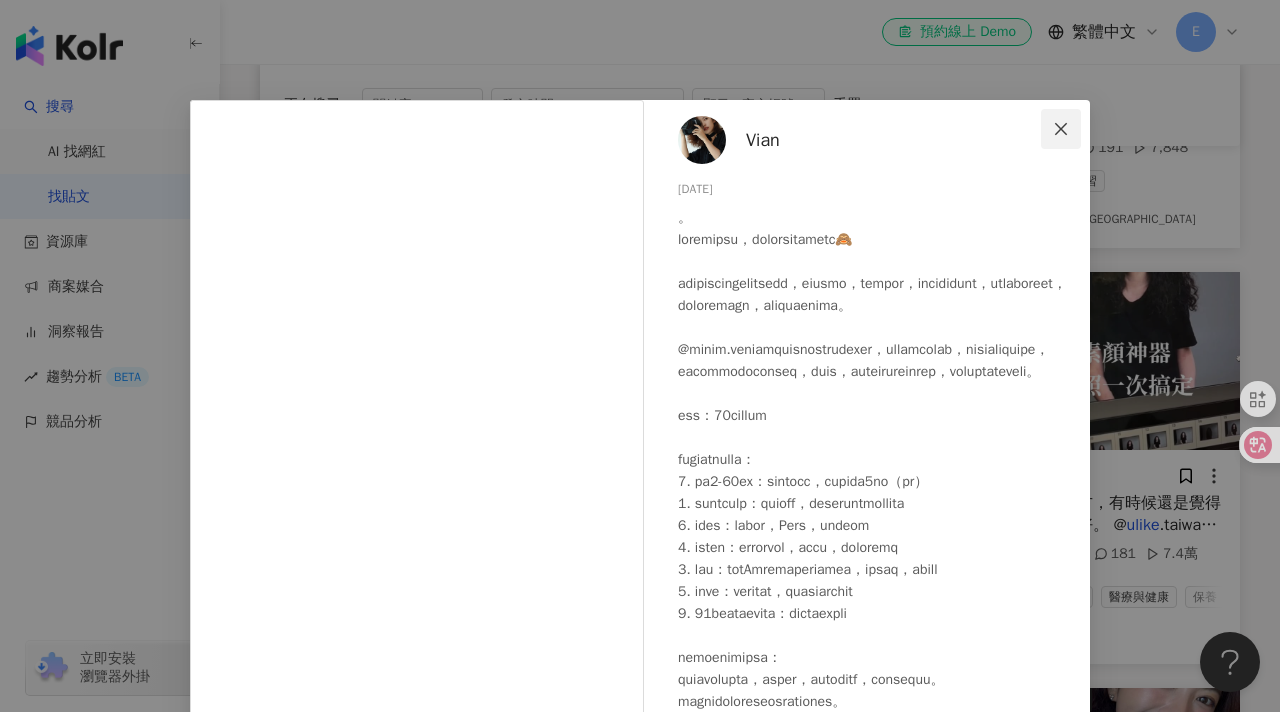 click 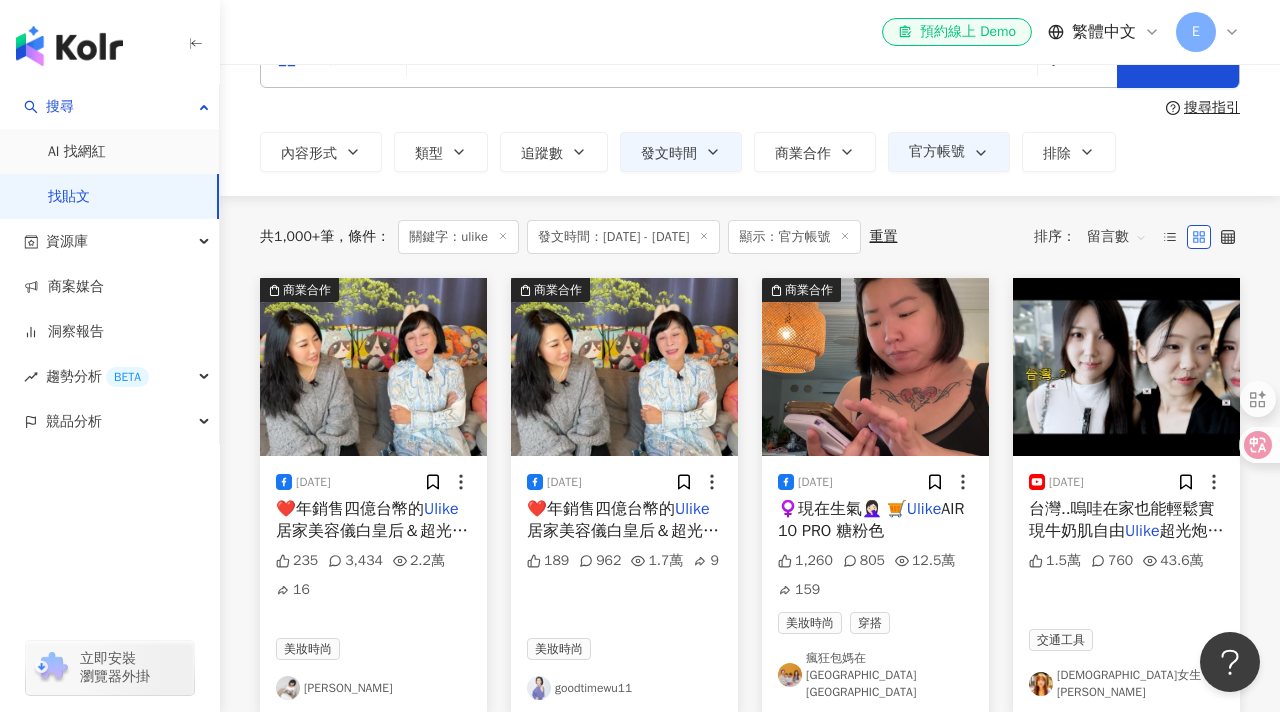 scroll, scrollTop: 0, scrollLeft: 0, axis: both 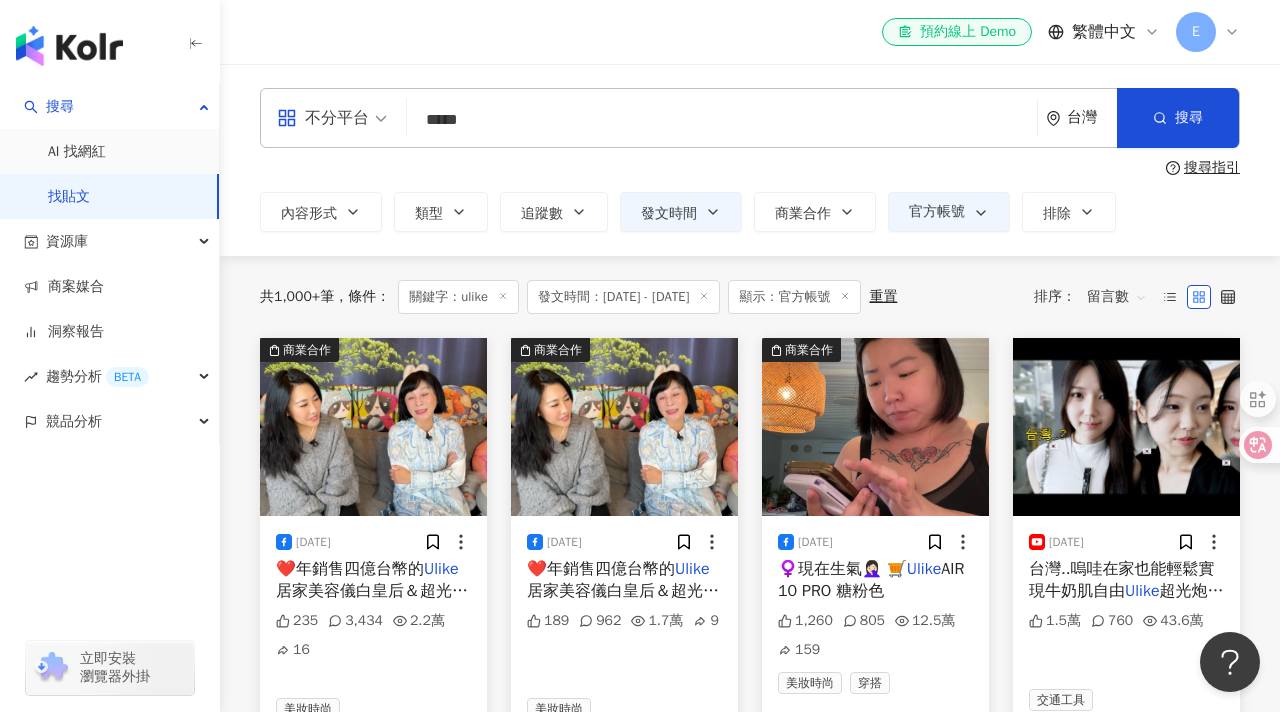 click on "搜尋指引" at bounding box center [750, 168] 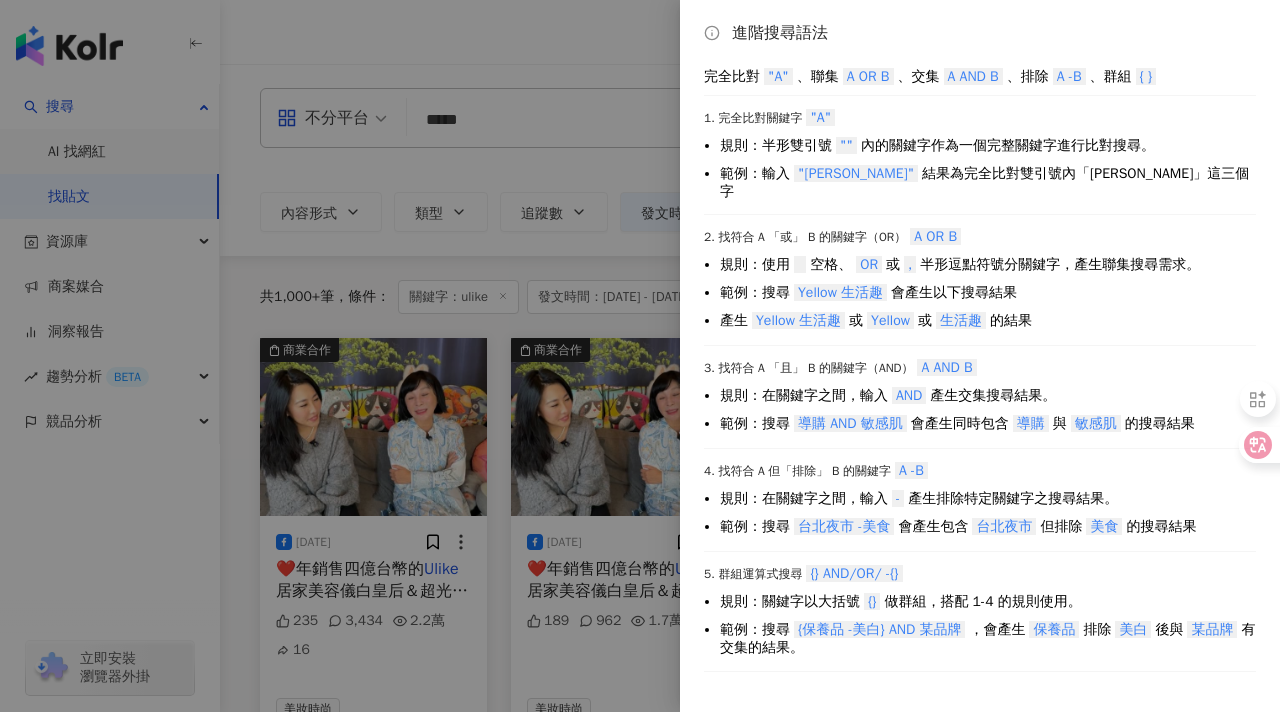 click at bounding box center (640, 356) 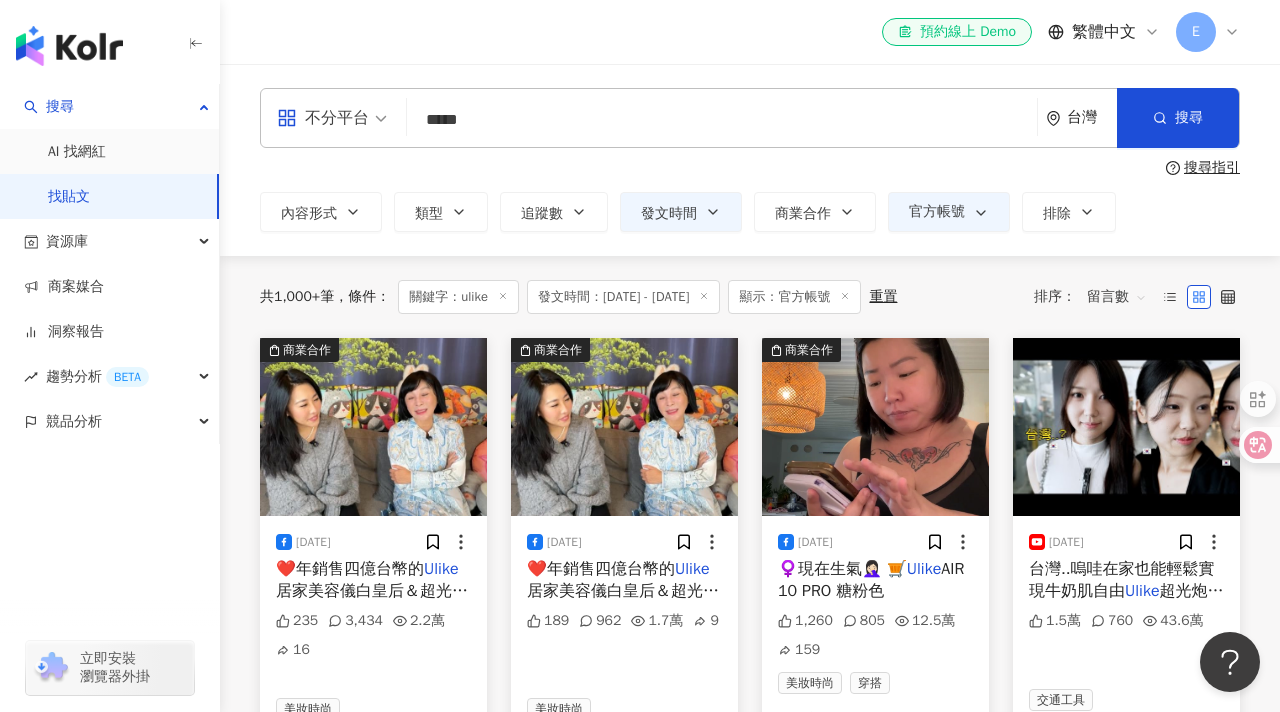 click on "*****" at bounding box center (722, 119) 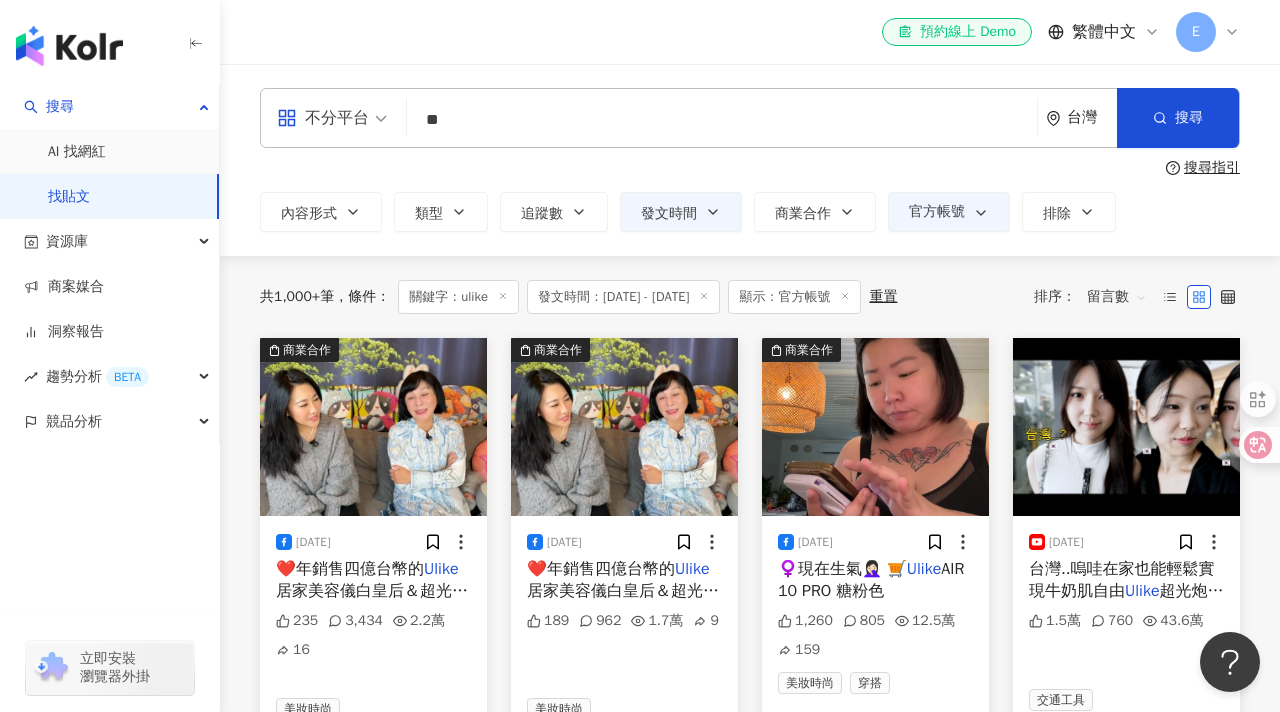 type on "*" 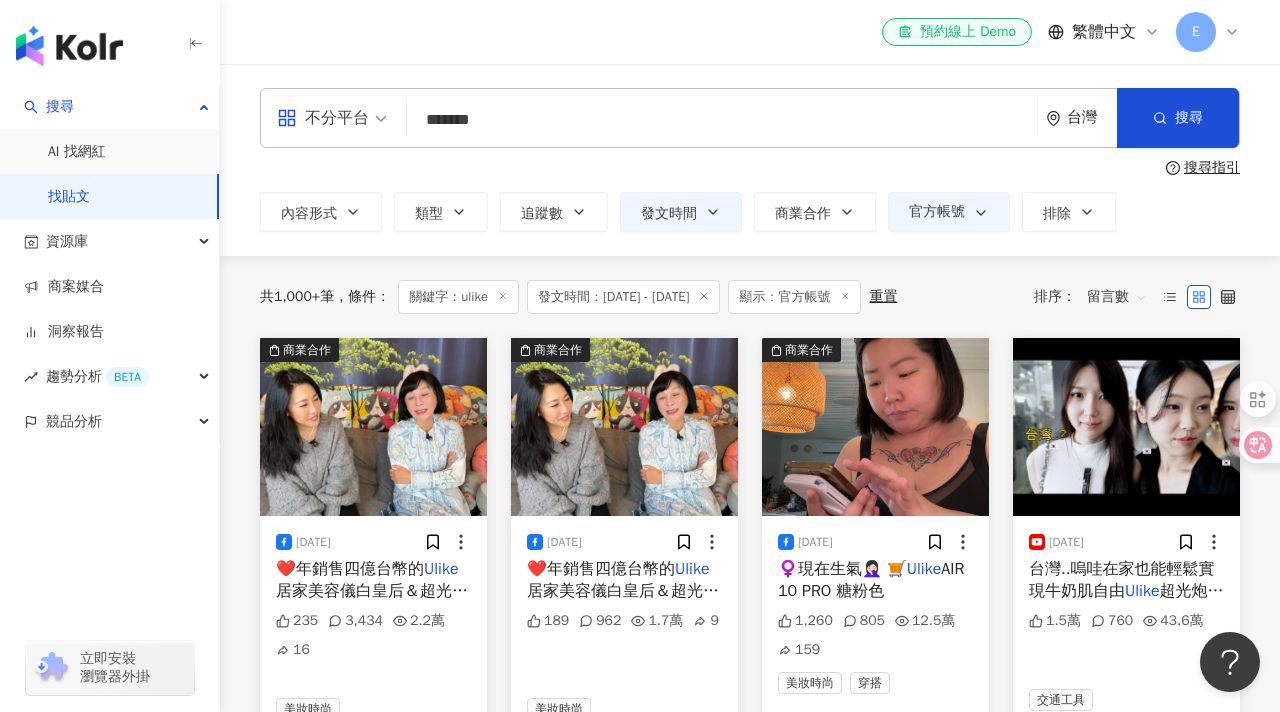click on "*******" at bounding box center (722, 119) 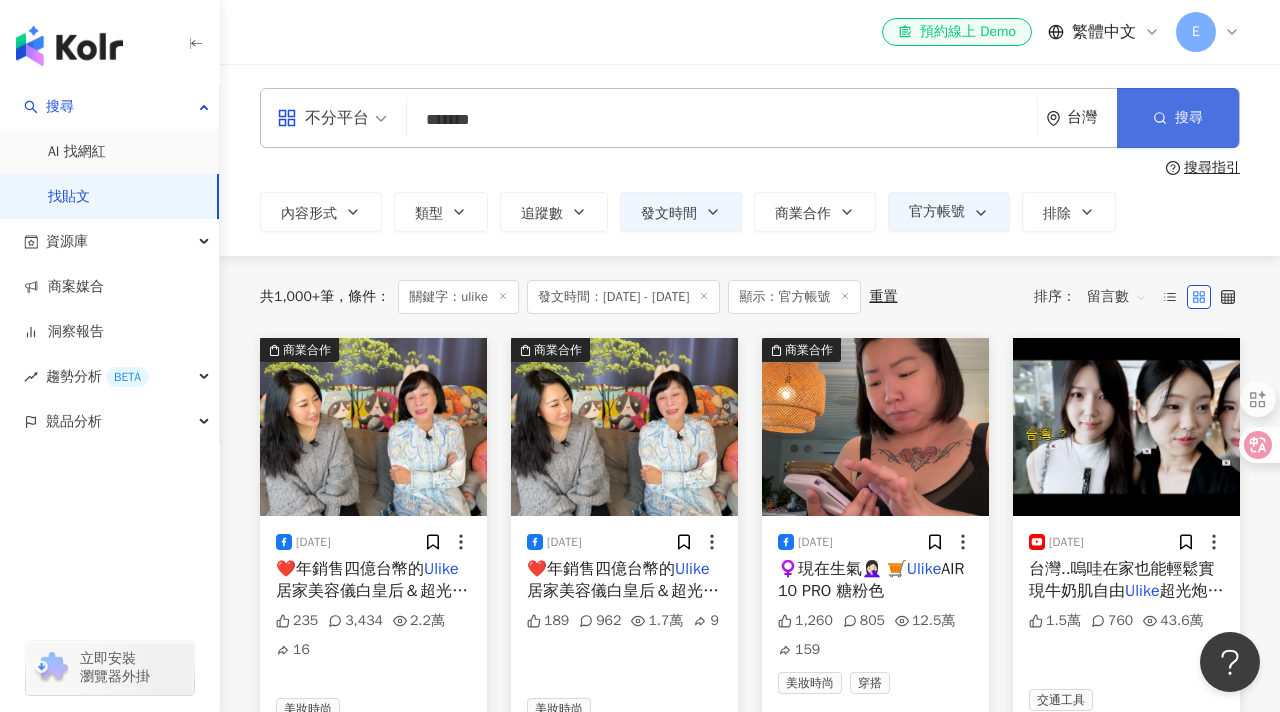 click on "搜尋" at bounding box center (1178, 118) 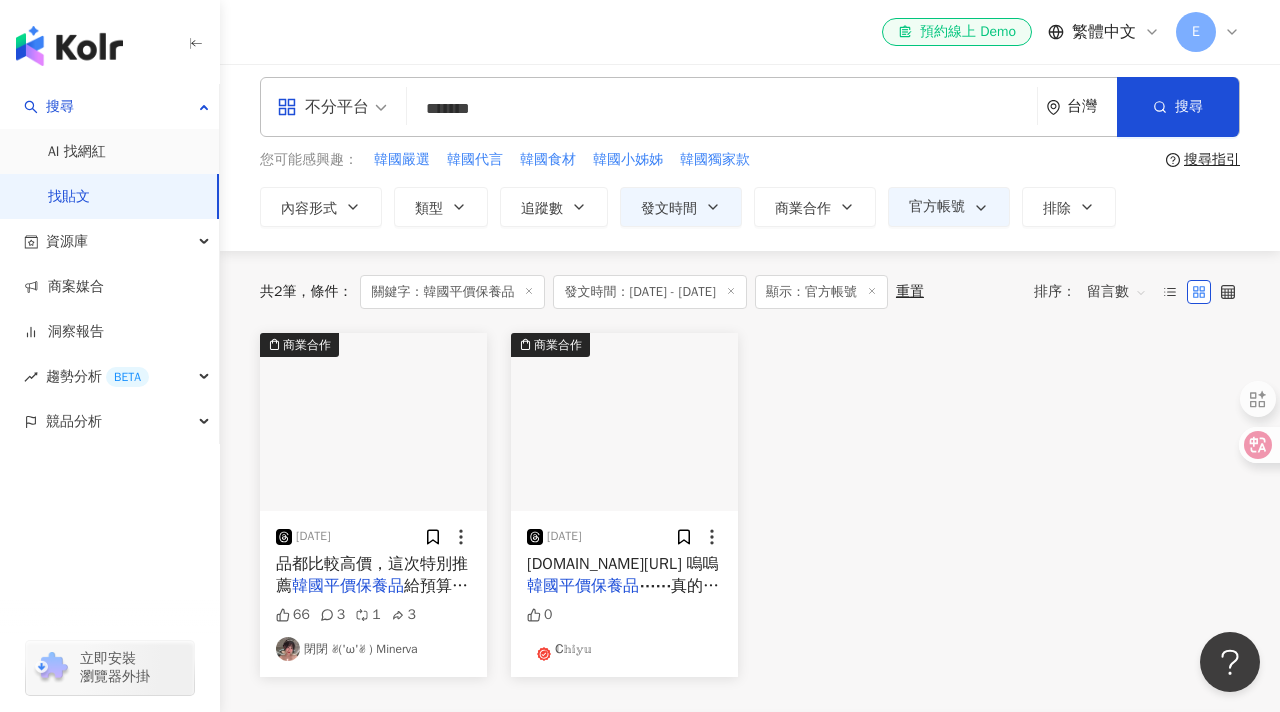 scroll, scrollTop: 0, scrollLeft: 0, axis: both 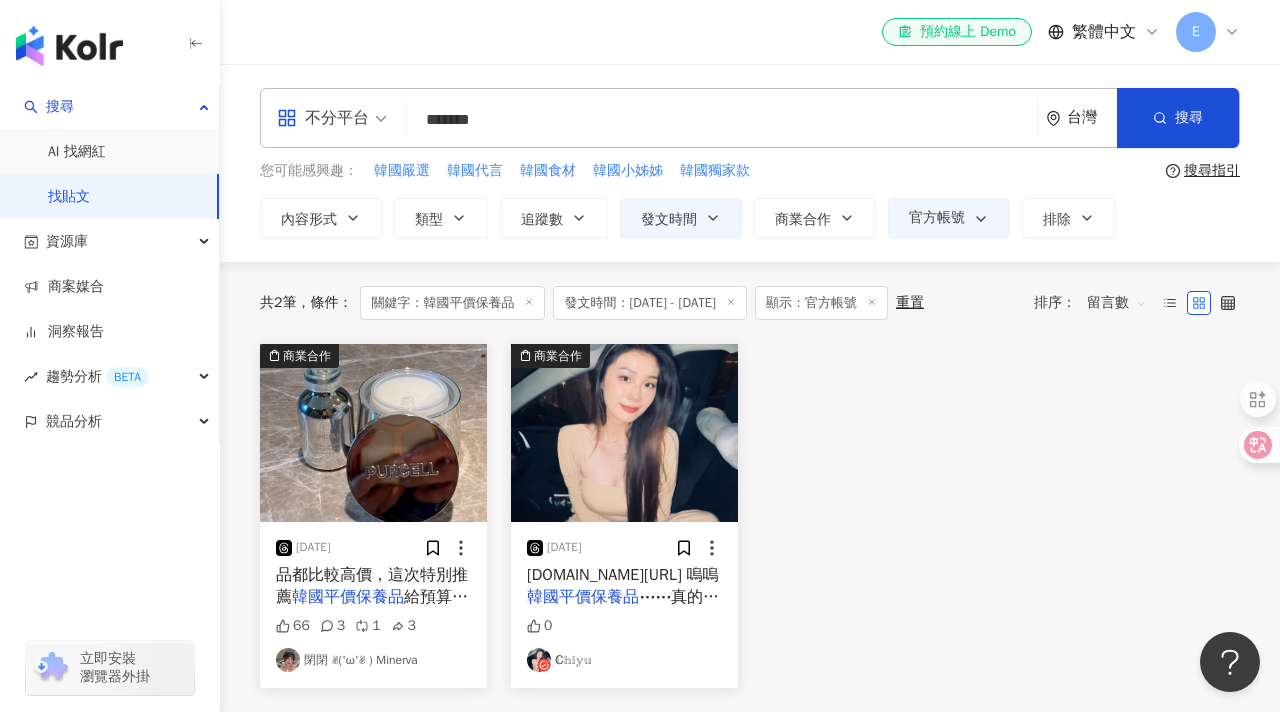 click on "*******" at bounding box center (722, 119) 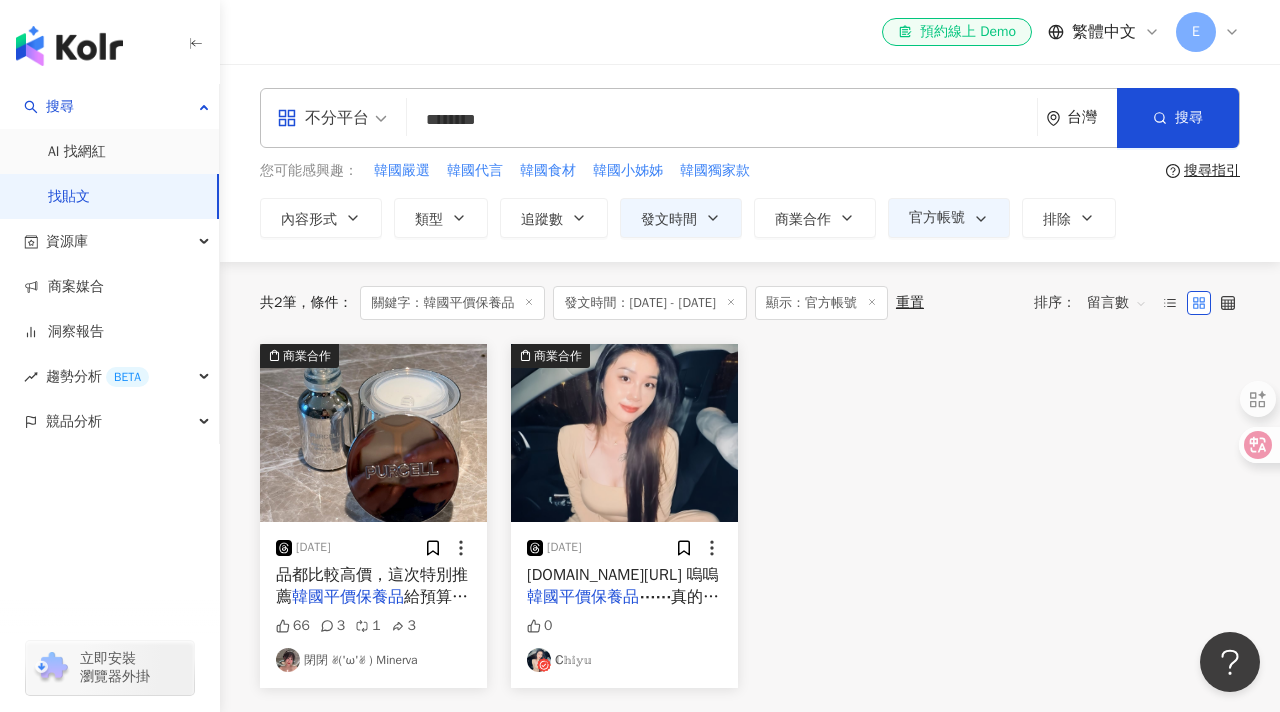 click on "********" at bounding box center (722, 119) 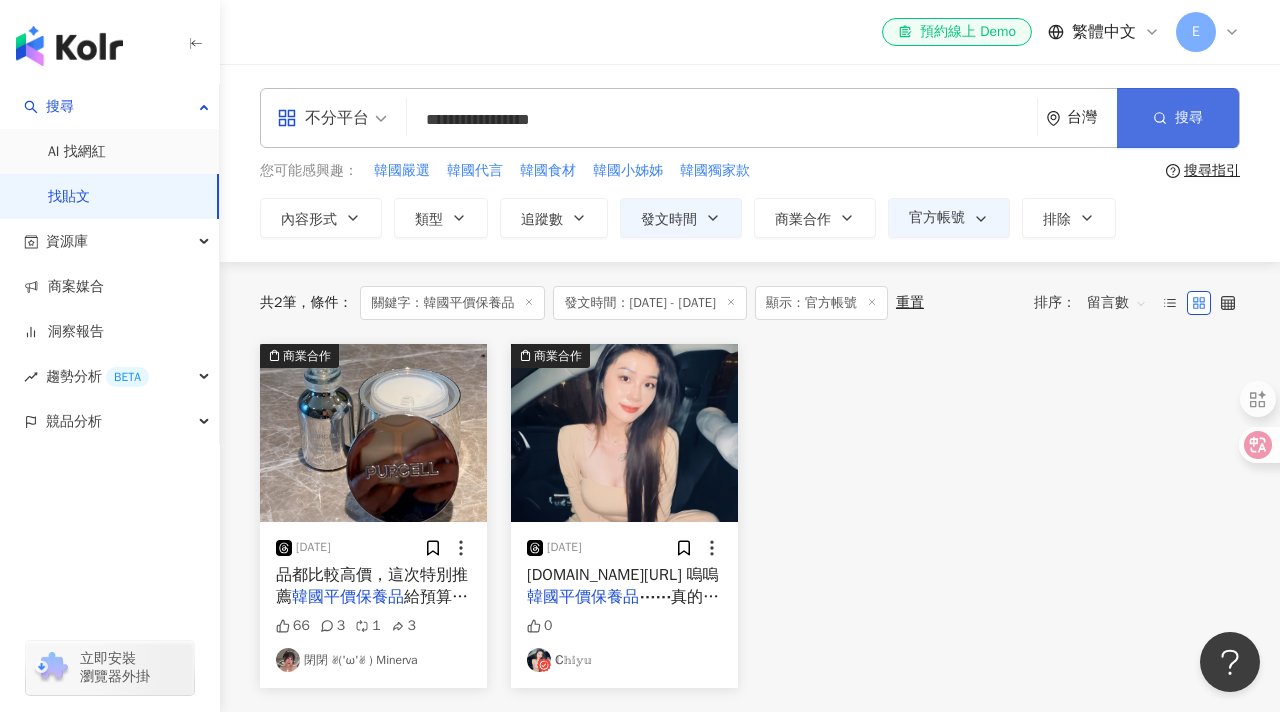 click on "搜尋" at bounding box center (1178, 118) 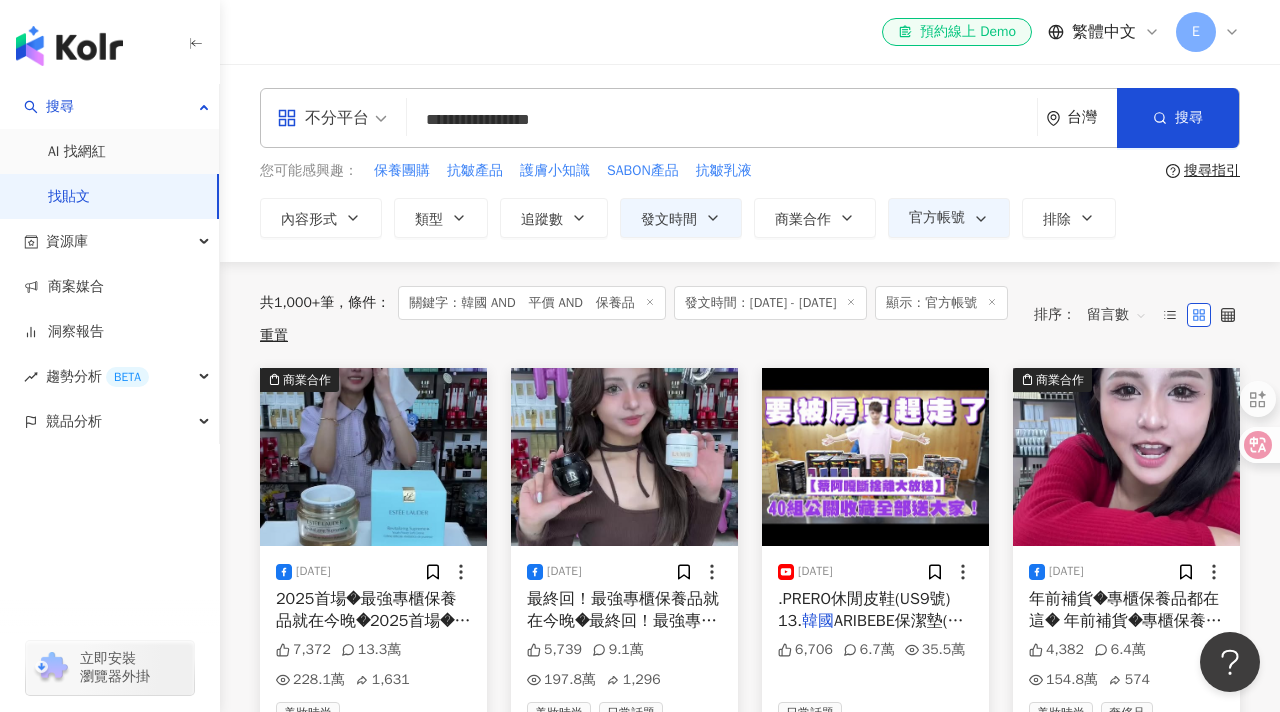 scroll, scrollTop: 1, scrollLeft: 0, axis: vertical 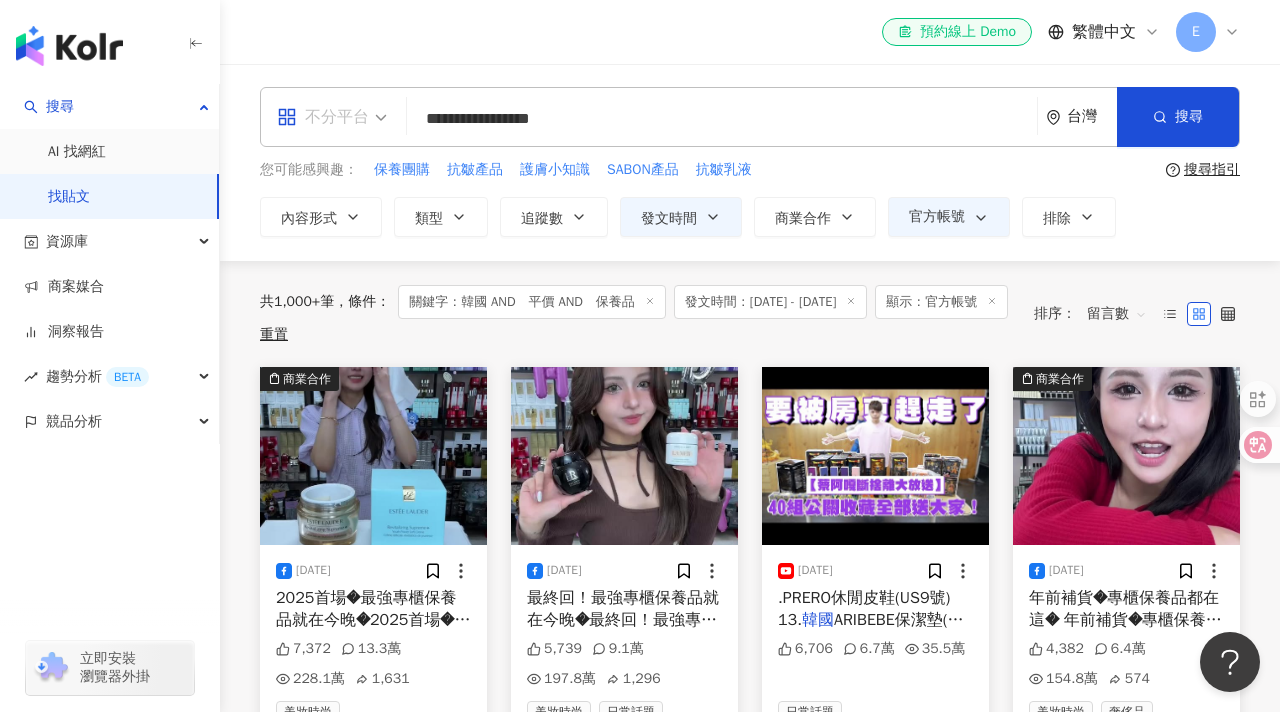 click on "不分平台" at bounding box center [332, 117] 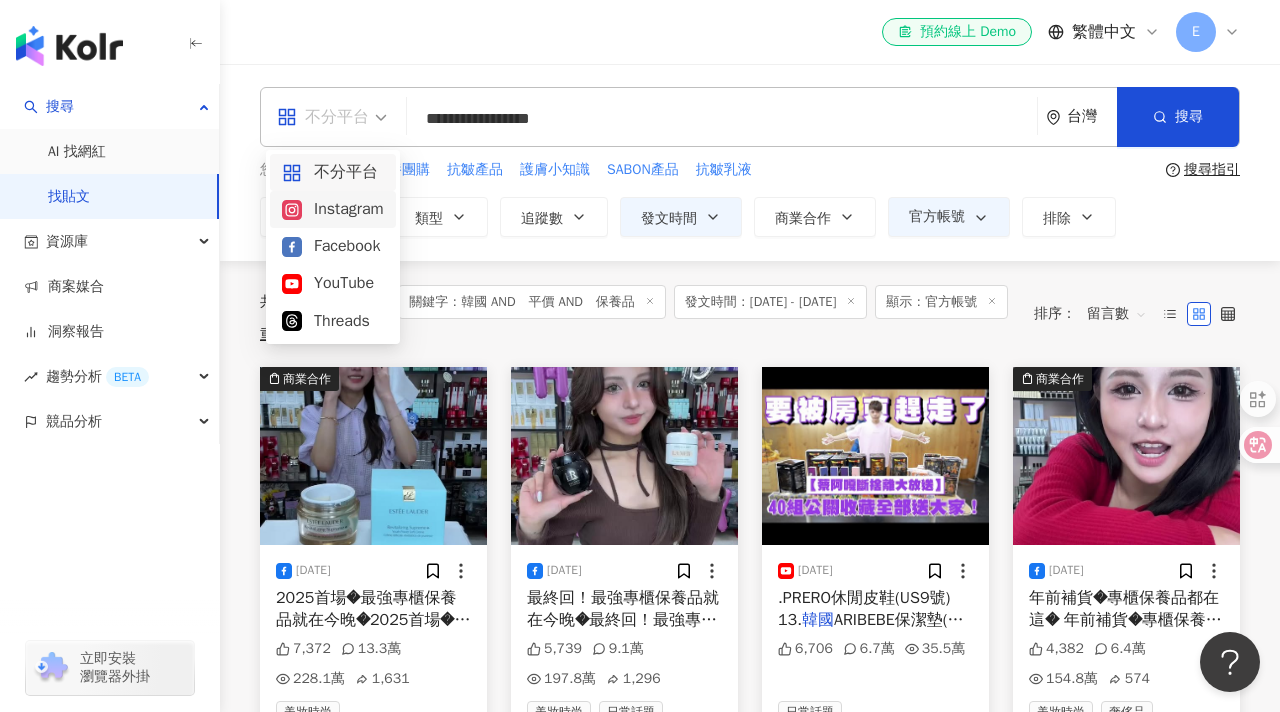 click on "Instagram" at bounding box center (333, 209) 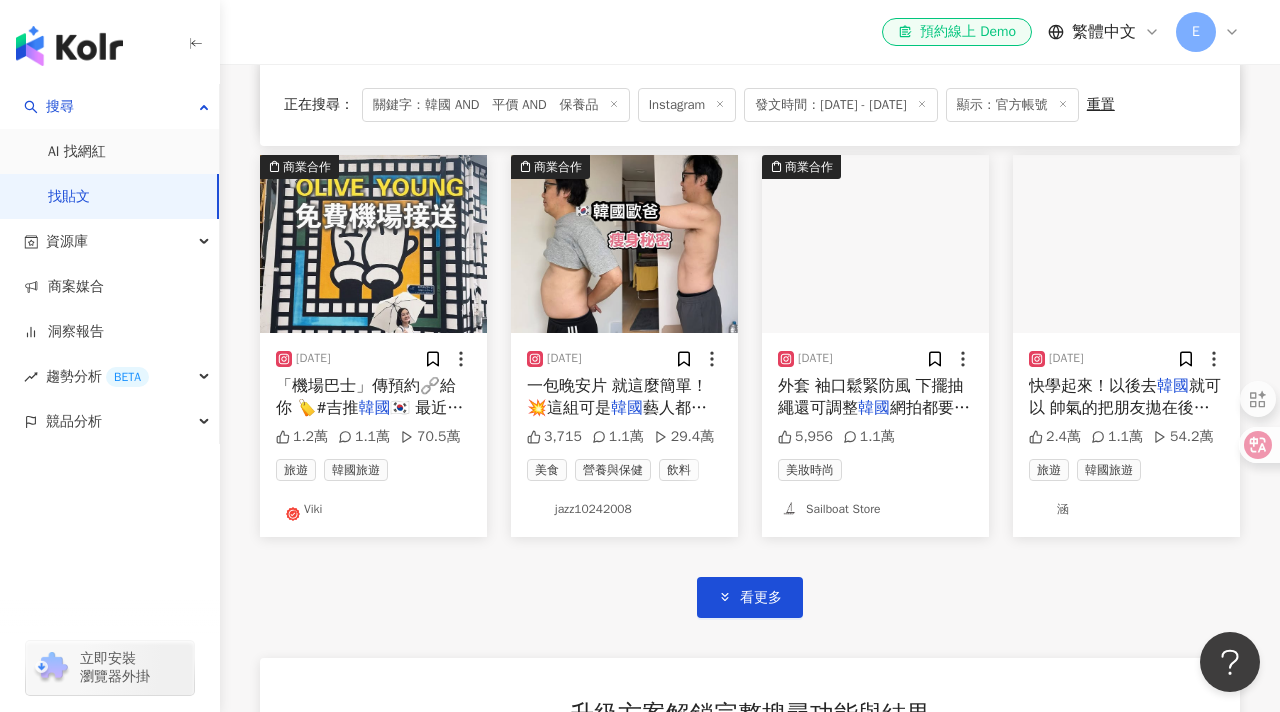 scroll, scrollTop: 1090, scrollLeft: 0, axis: vertical 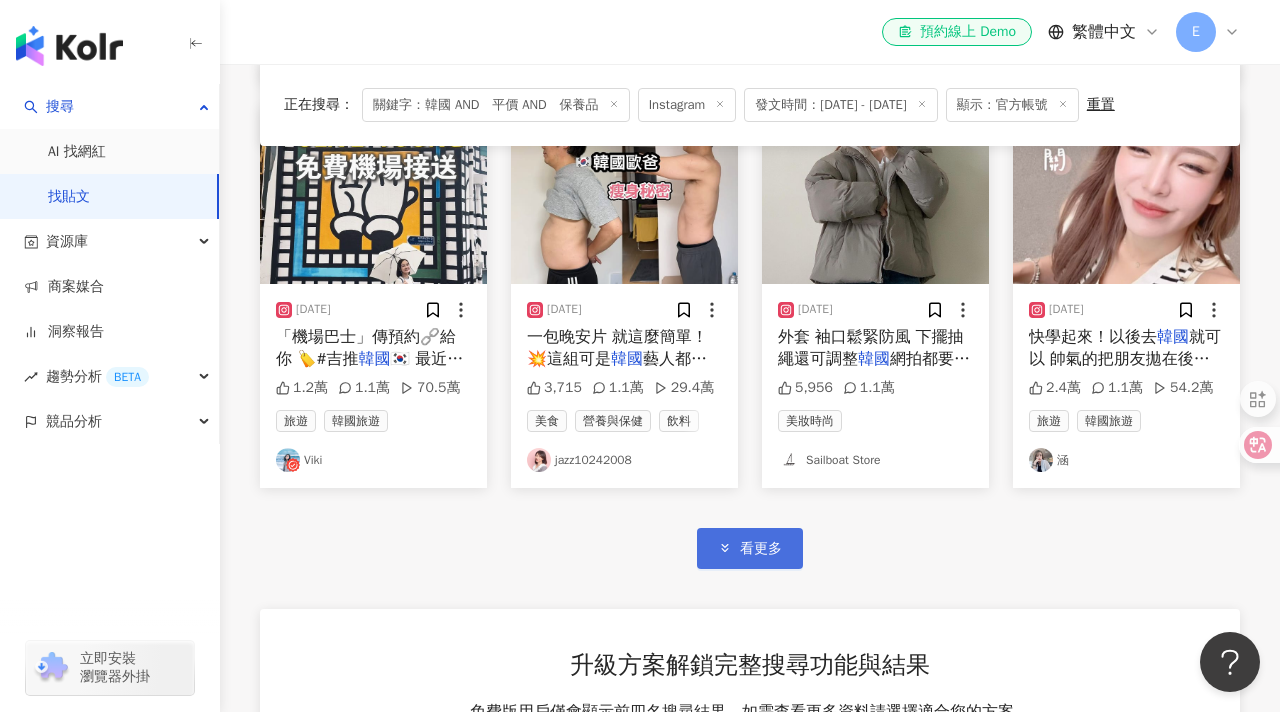 click on "看更多" at bounding box center [750, 548] 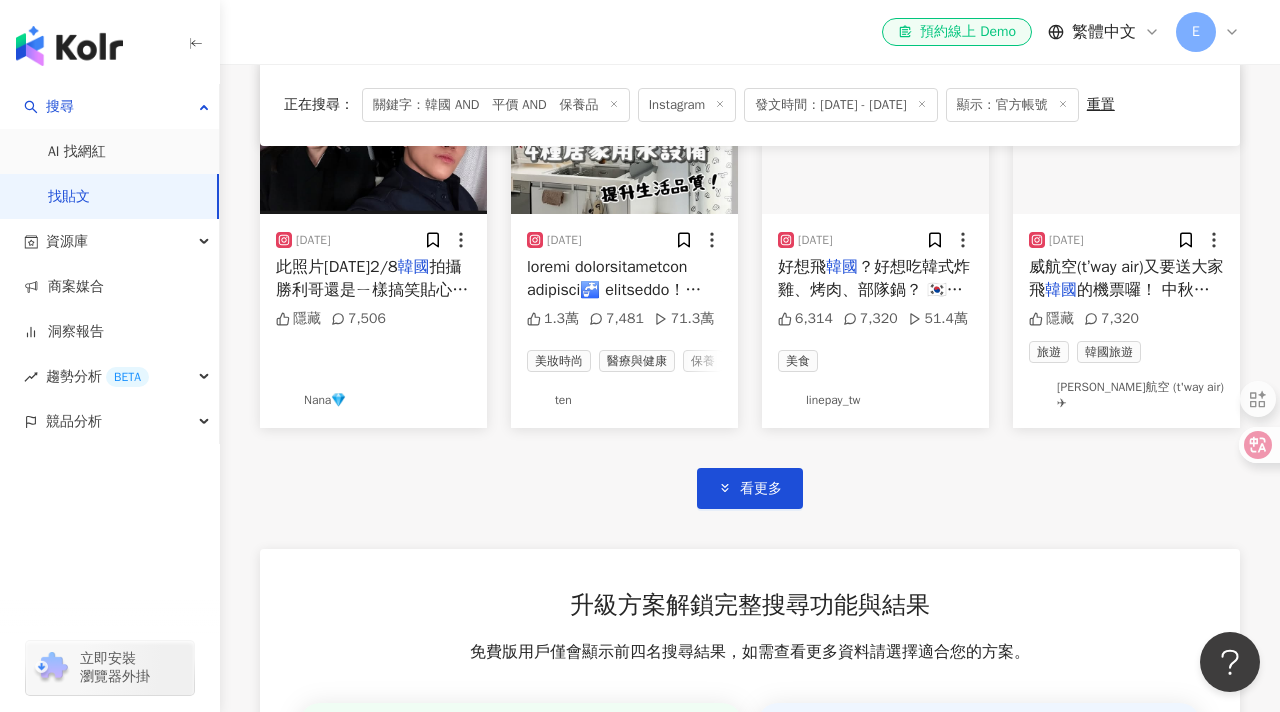 scroll, scrollTop: 2517, scrollLeft: 0, axis: vertical 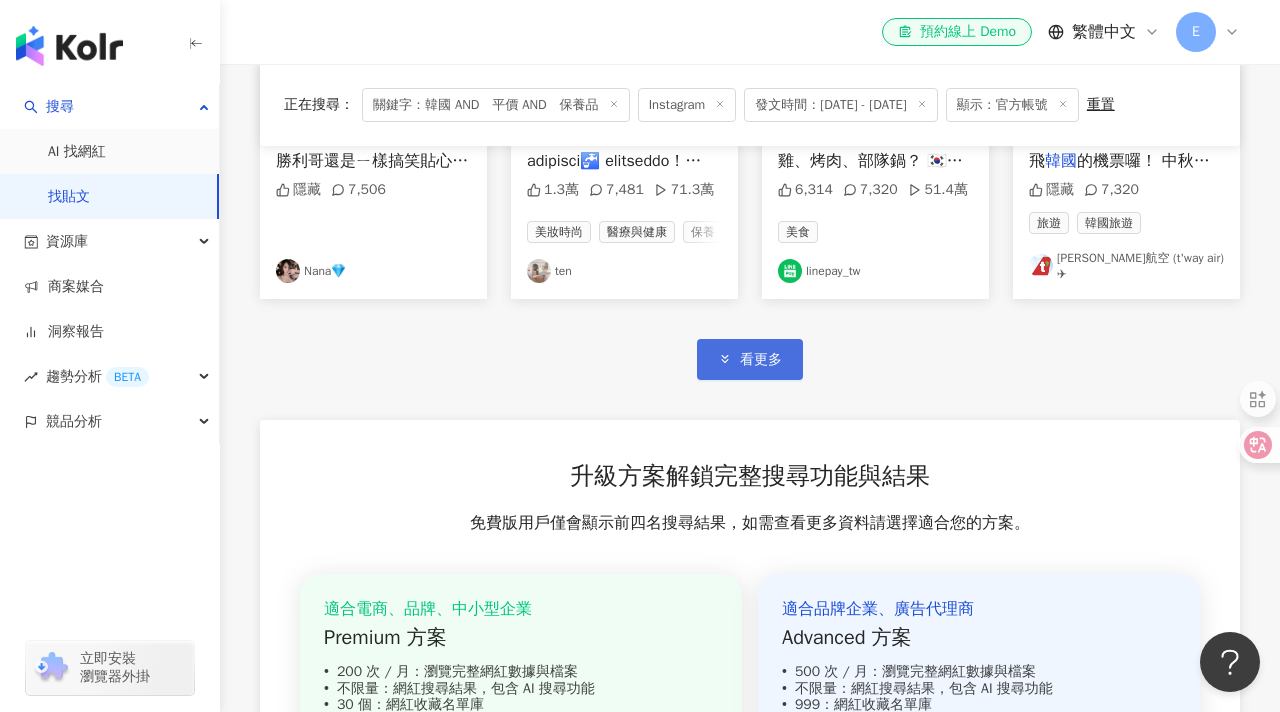 click 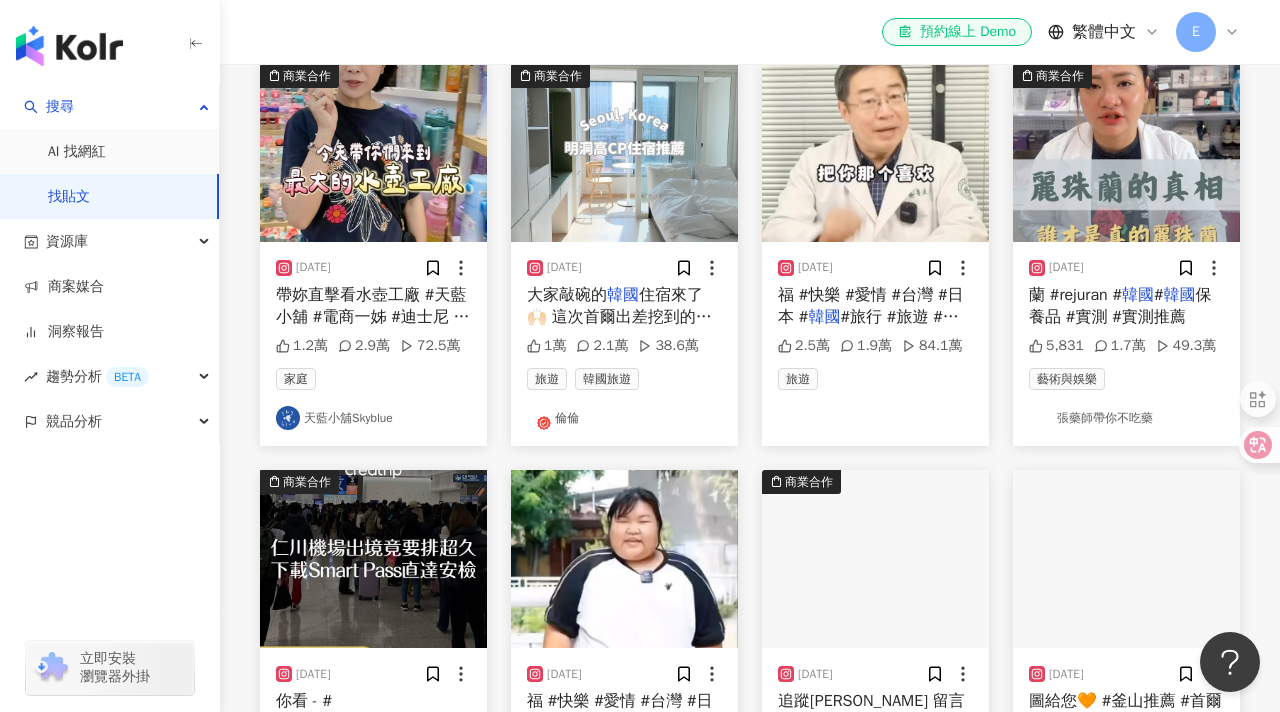scroll, scrollTop: 0, scrollLeft: 0, axis: both 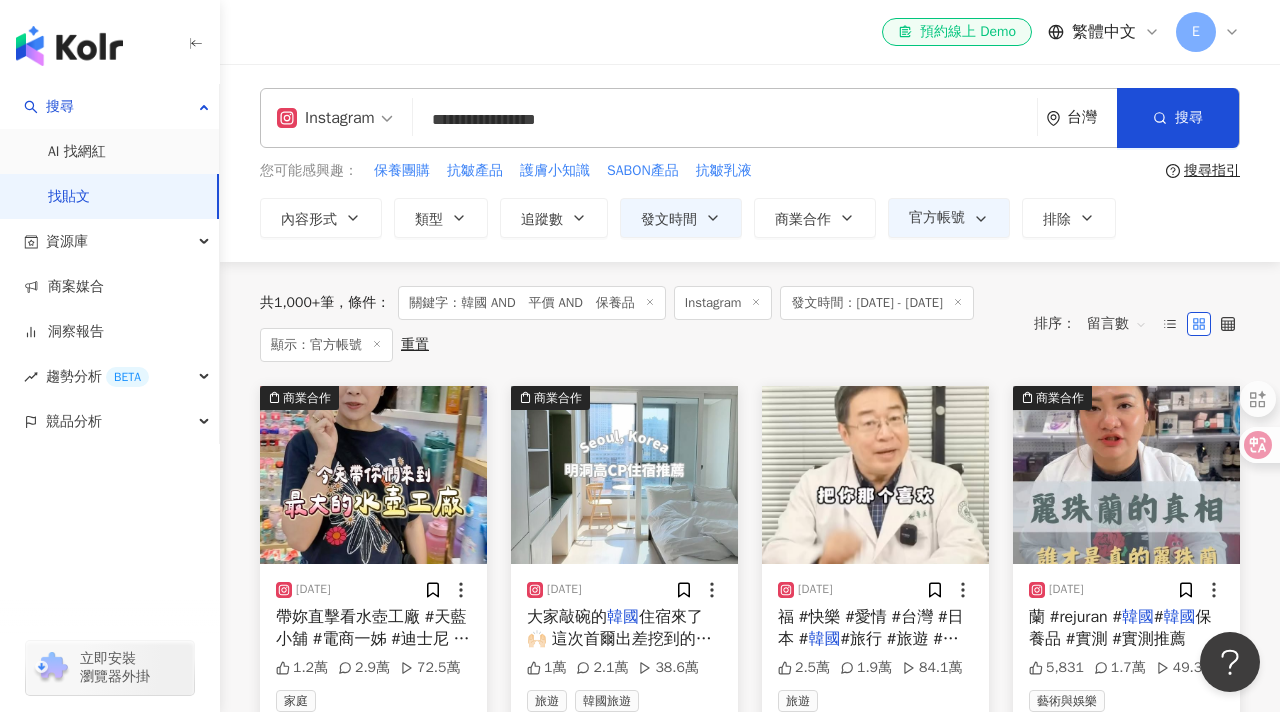 click on "**********" at bounding box center (725, 119) 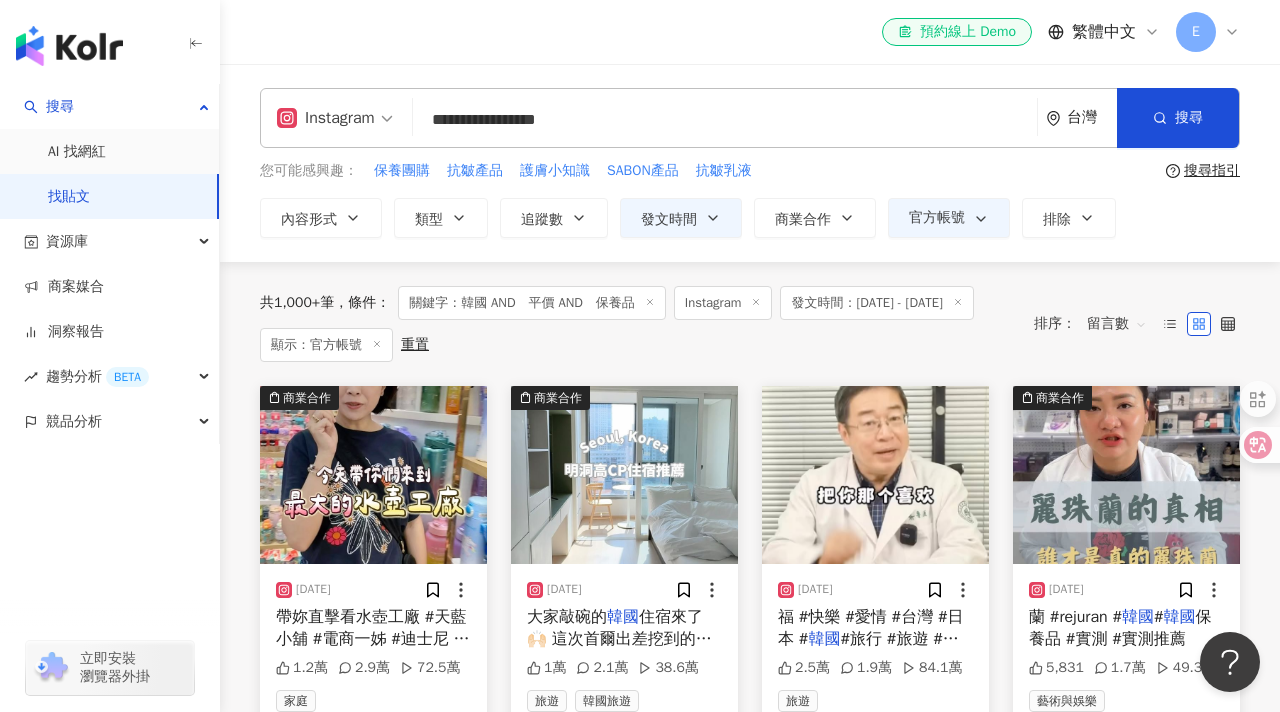 drag, startPoint x: 670, startPoint y: 121, endPoint x: 419, endPoint y: 112, distance: 251.1613 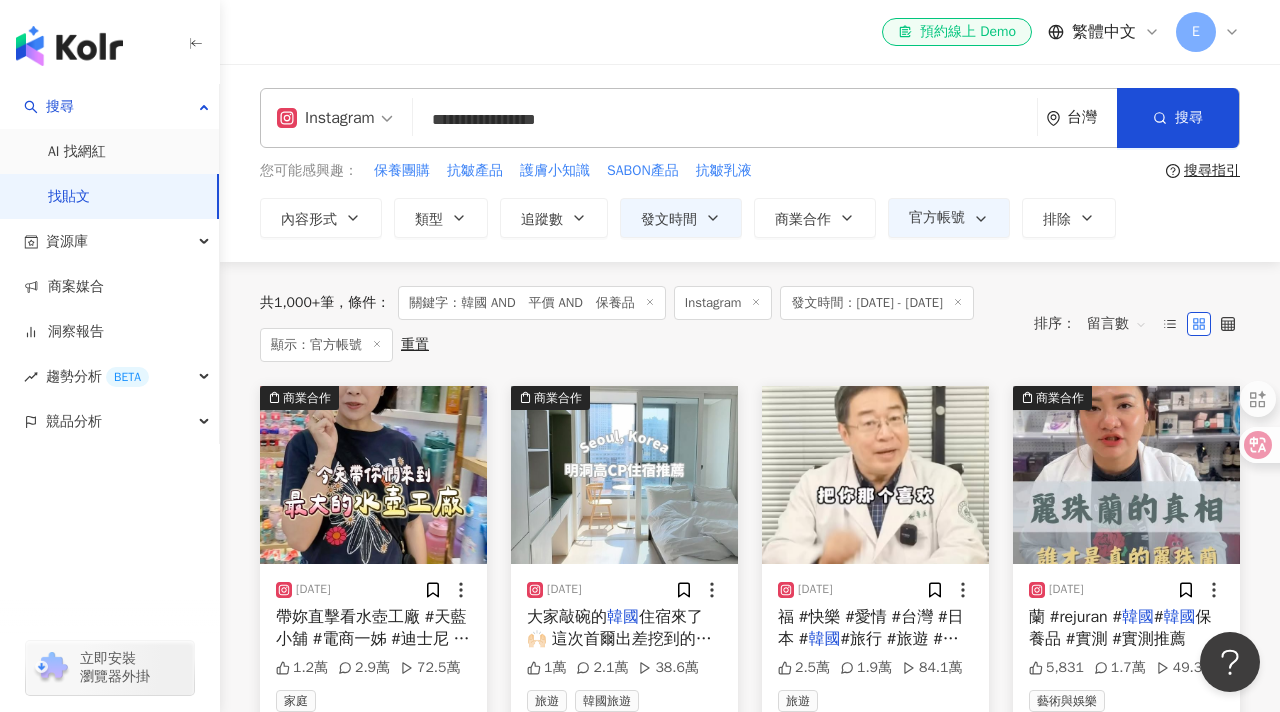 click on "**********" at bounding box center [750, 118] 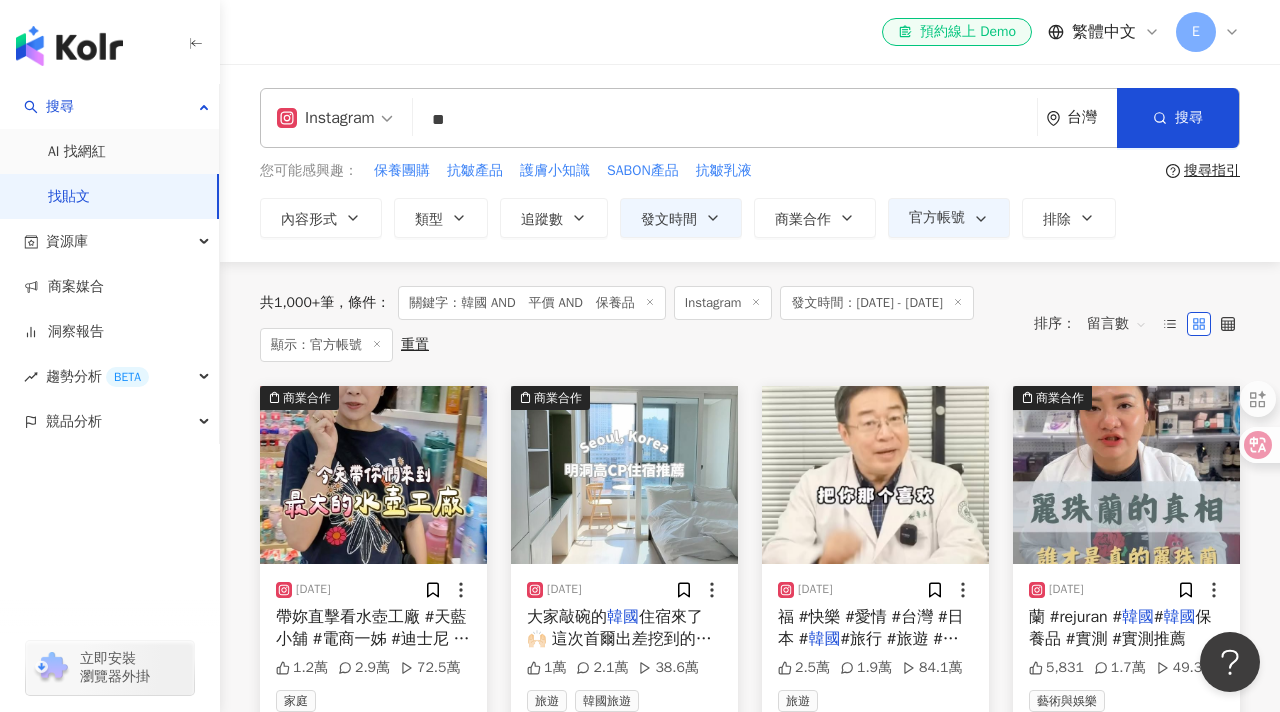 type on "*" 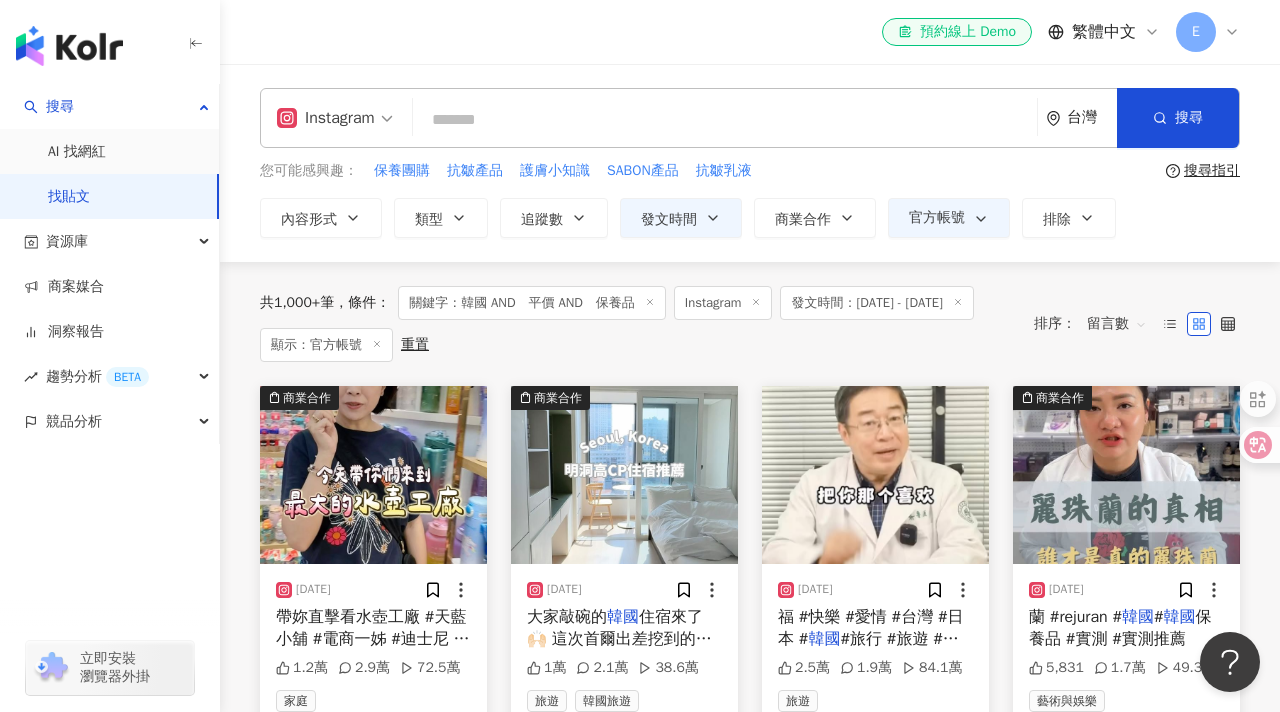 click on "Instagram" at bounding box center [326, 118] 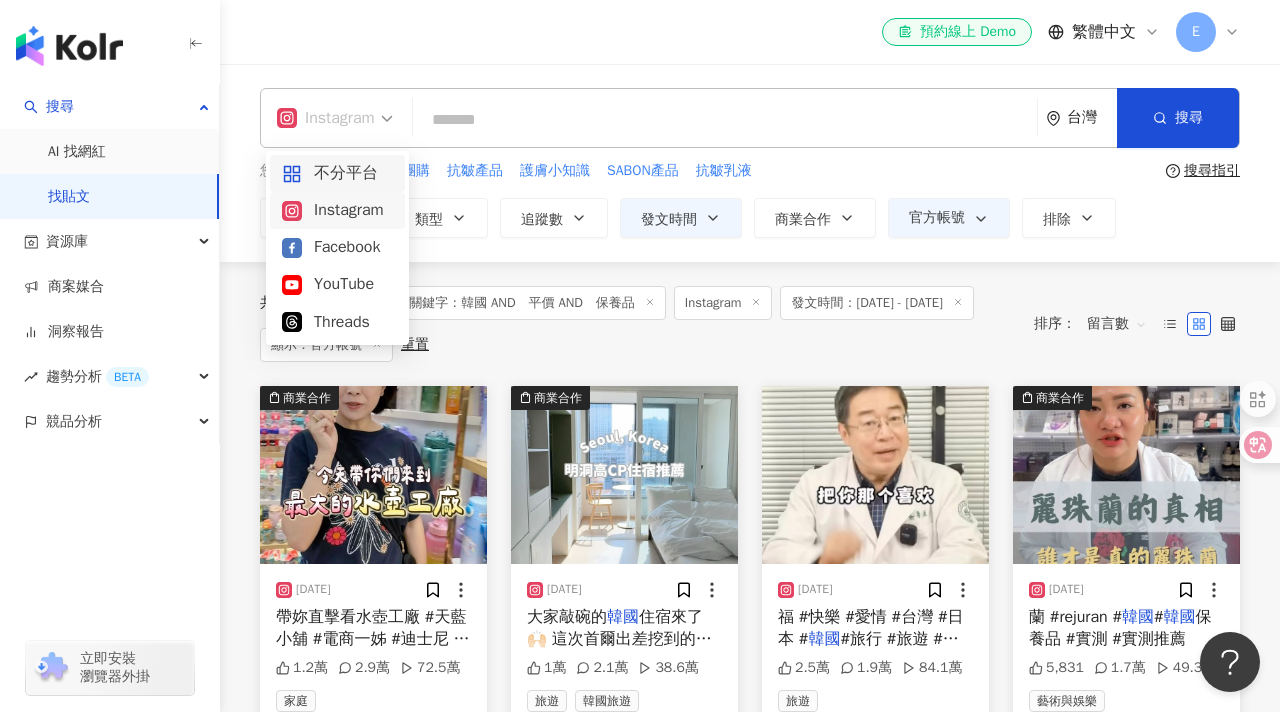 click on "不分平台" at bounding box center (337, 173) 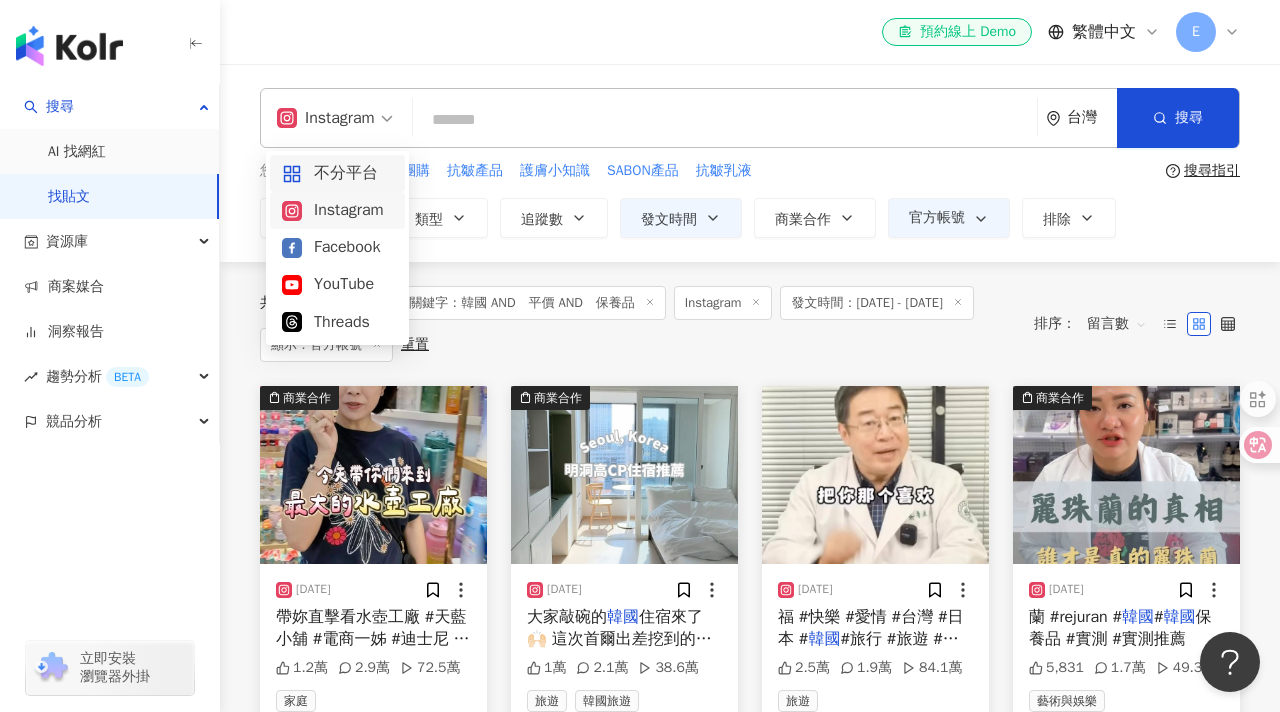 click at bounding box center [725, 119] 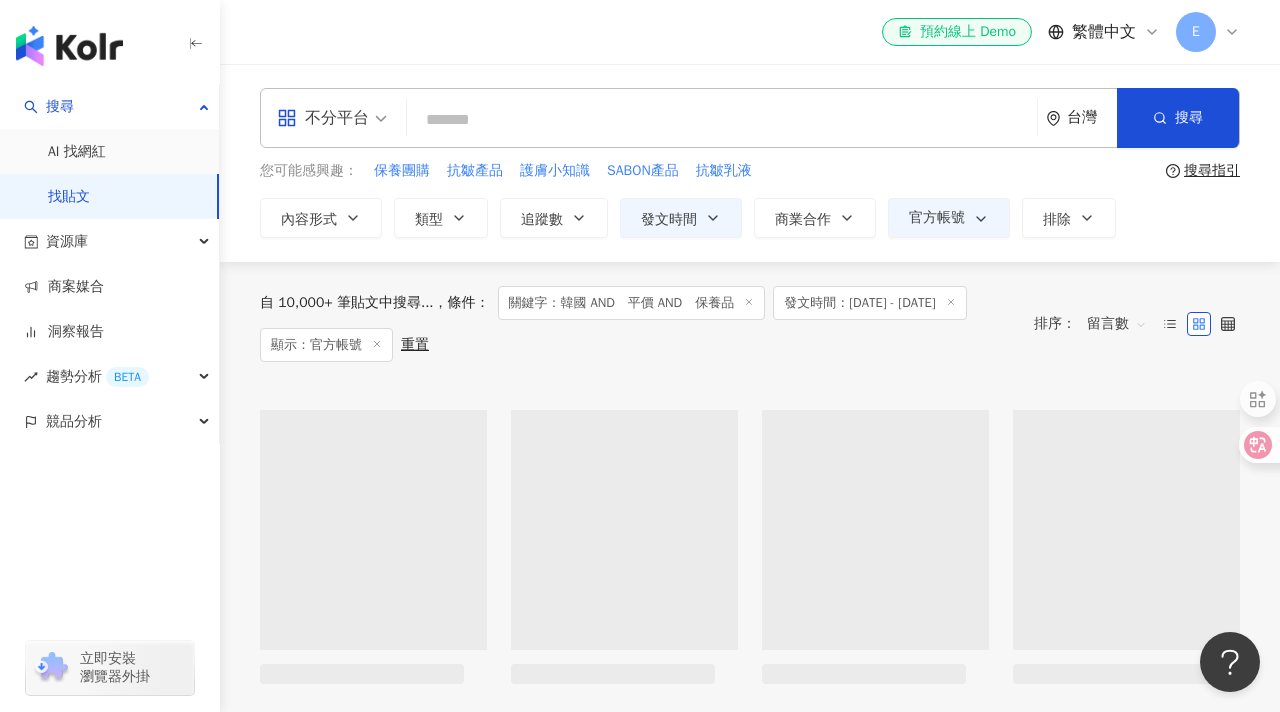click at bounding box center (722, 119) 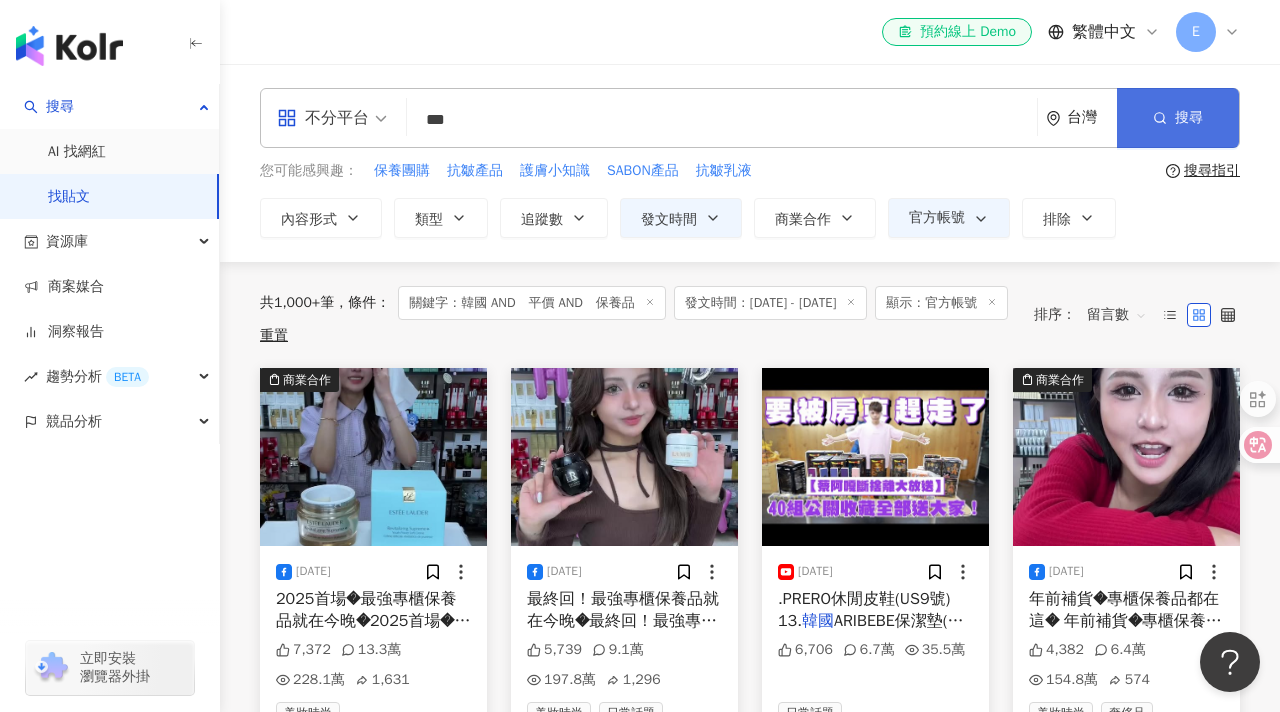 type on "***" 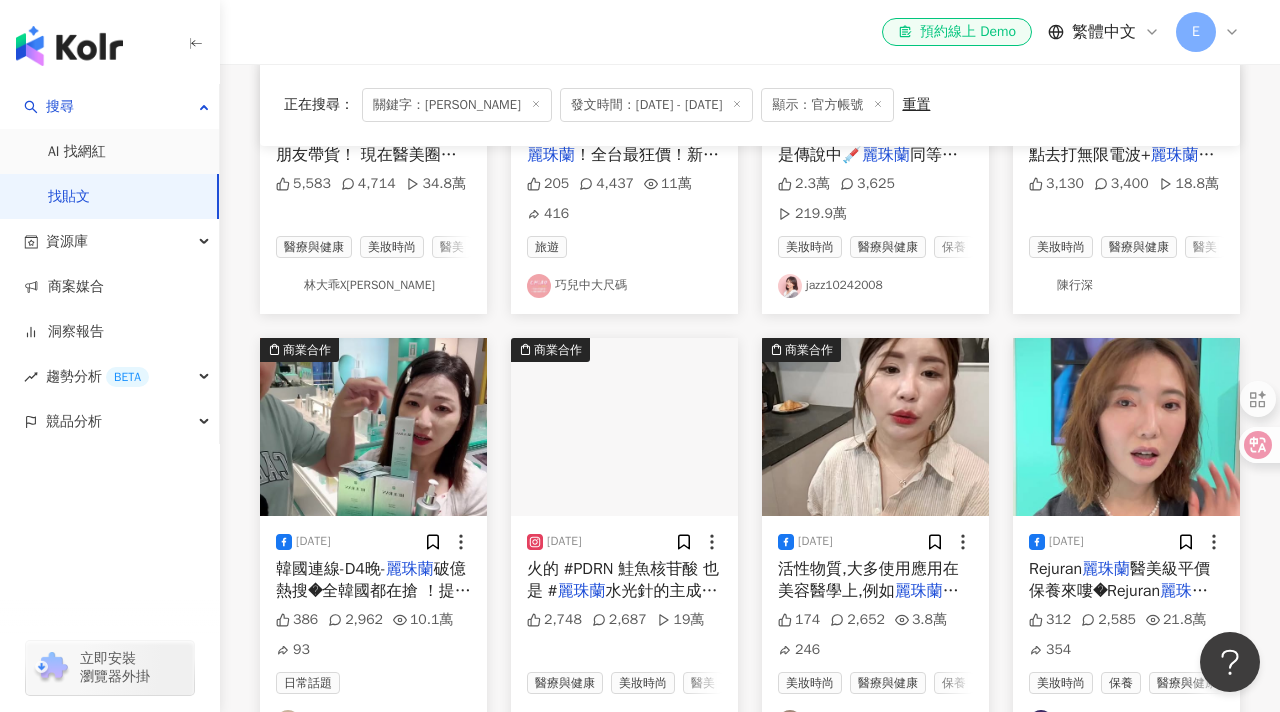scroll, scrollTop: 981, scrollLeft: 0, axis: vertical 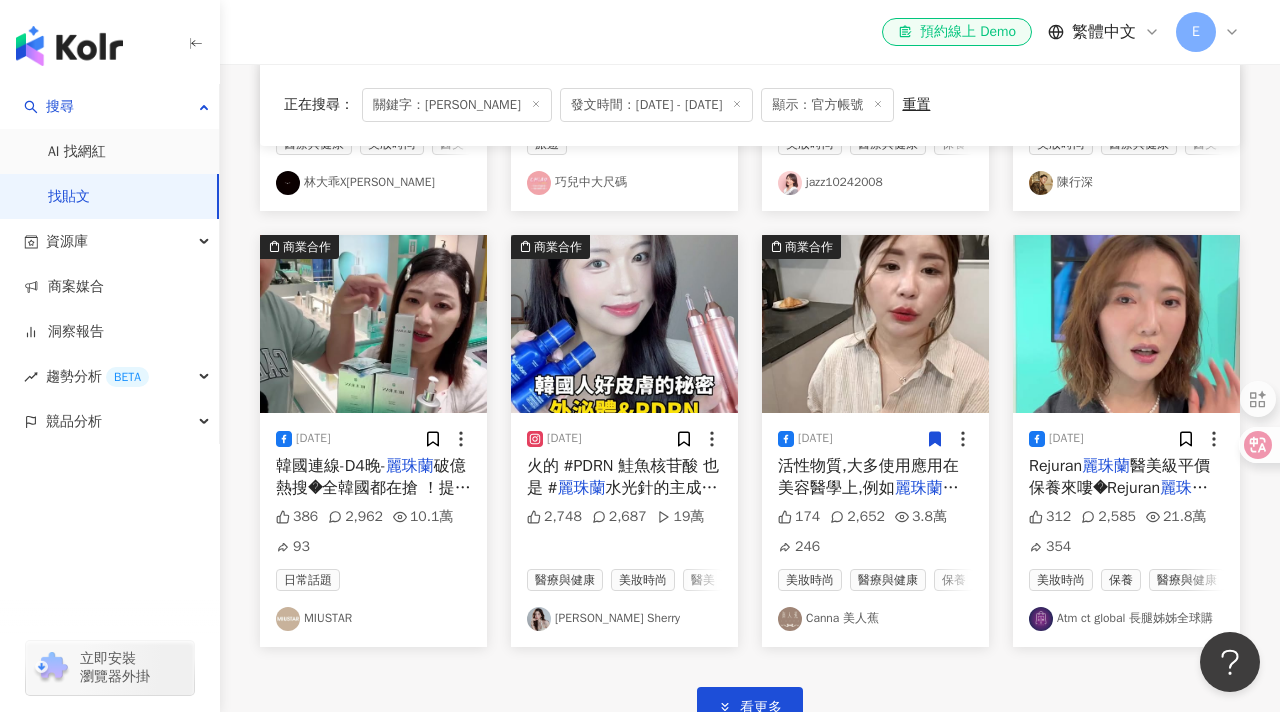 click on "活性物質,大多使用應用在美容醫學上,例如" at bounding box center (868, 477) 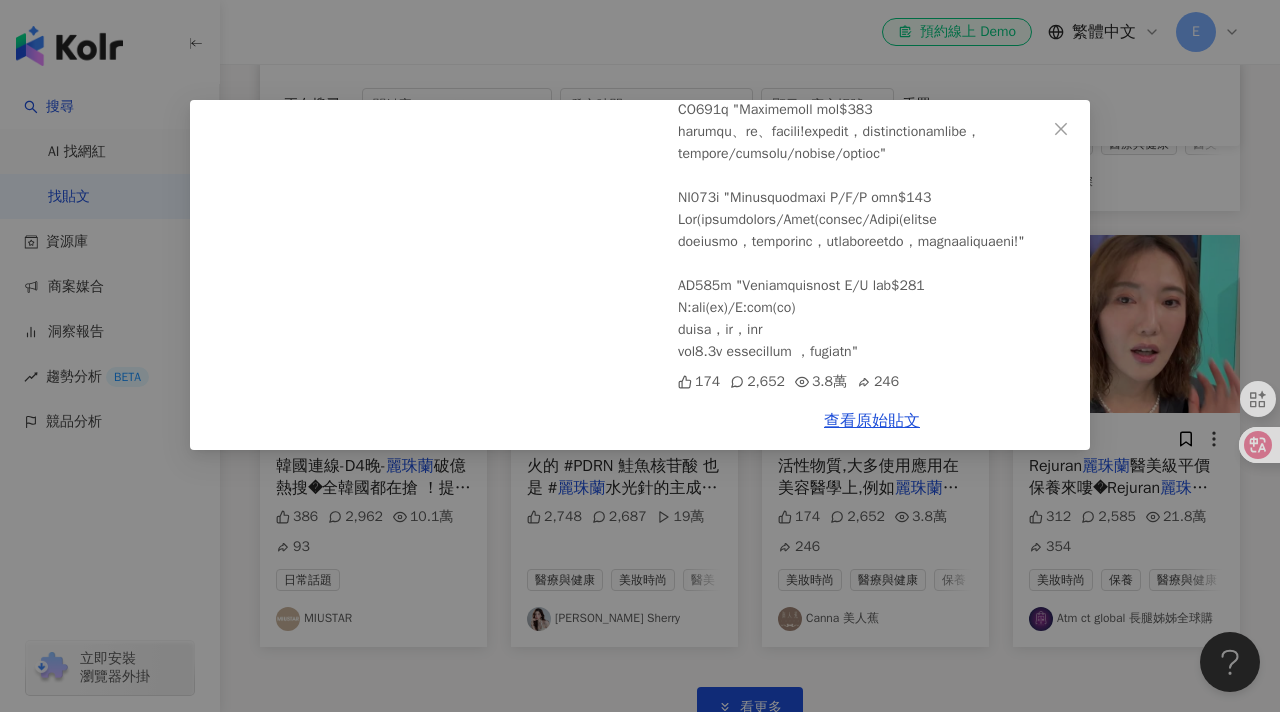 scroll, scrollTop: 4094, scrollLeft: 0, axis: vertical 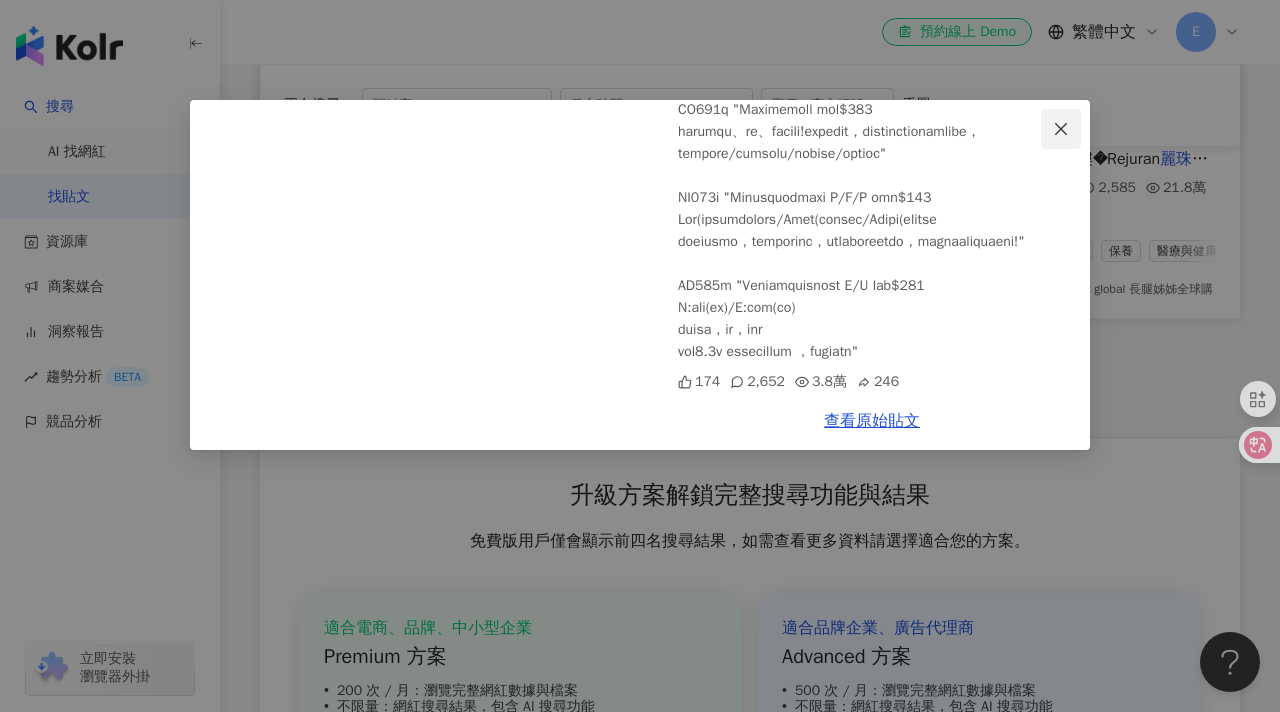 click 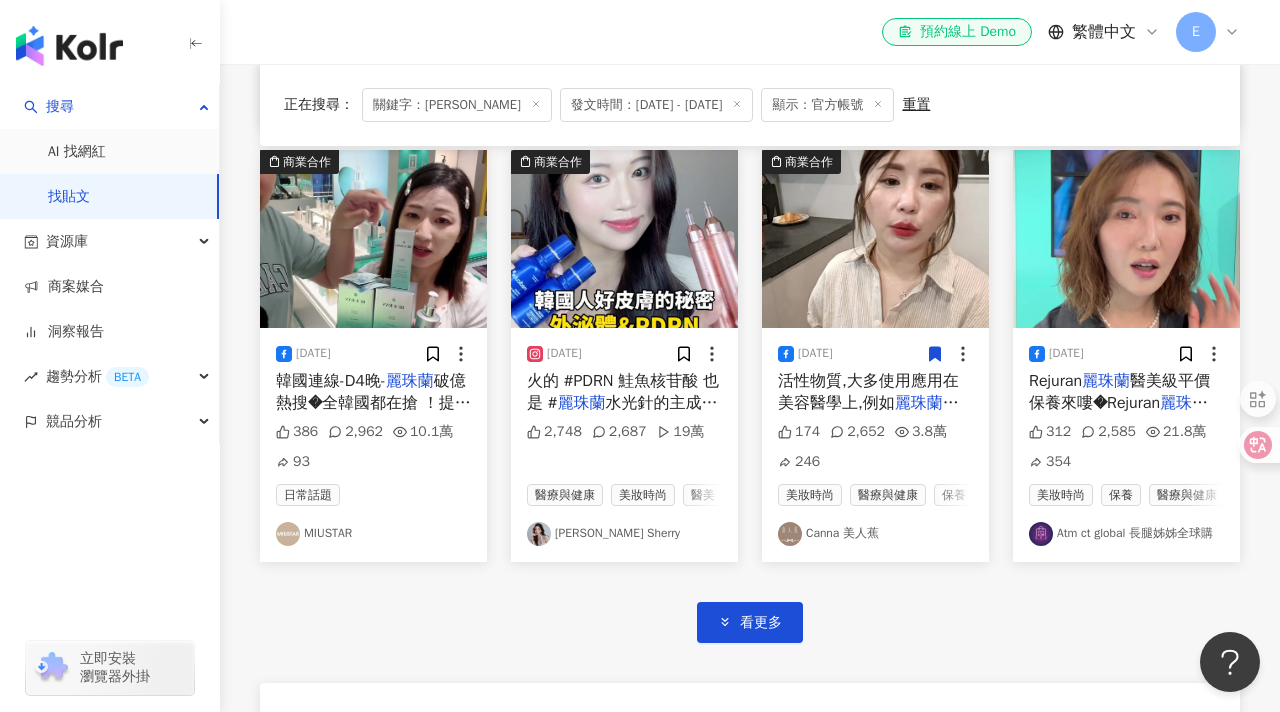 scroll, scrollTop: 1044, scrollLeft: 0, axis: vertical 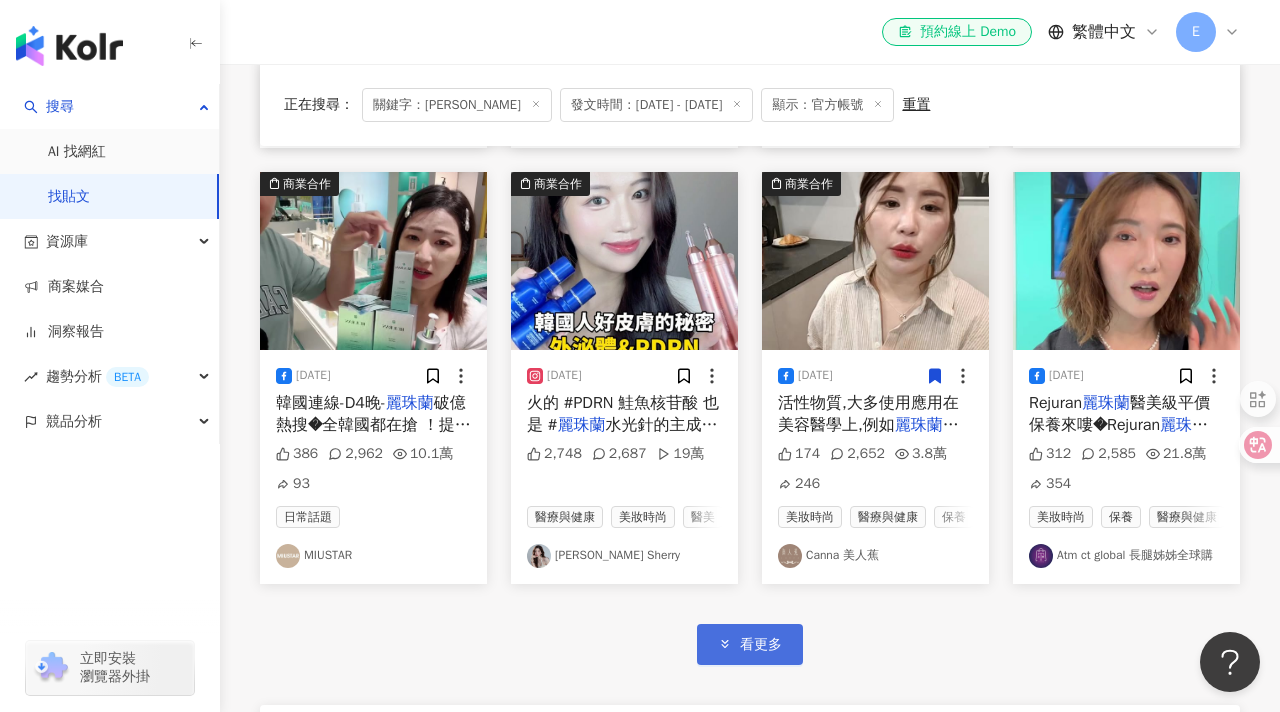 click on "看更多" at bounding box center (750, 644) 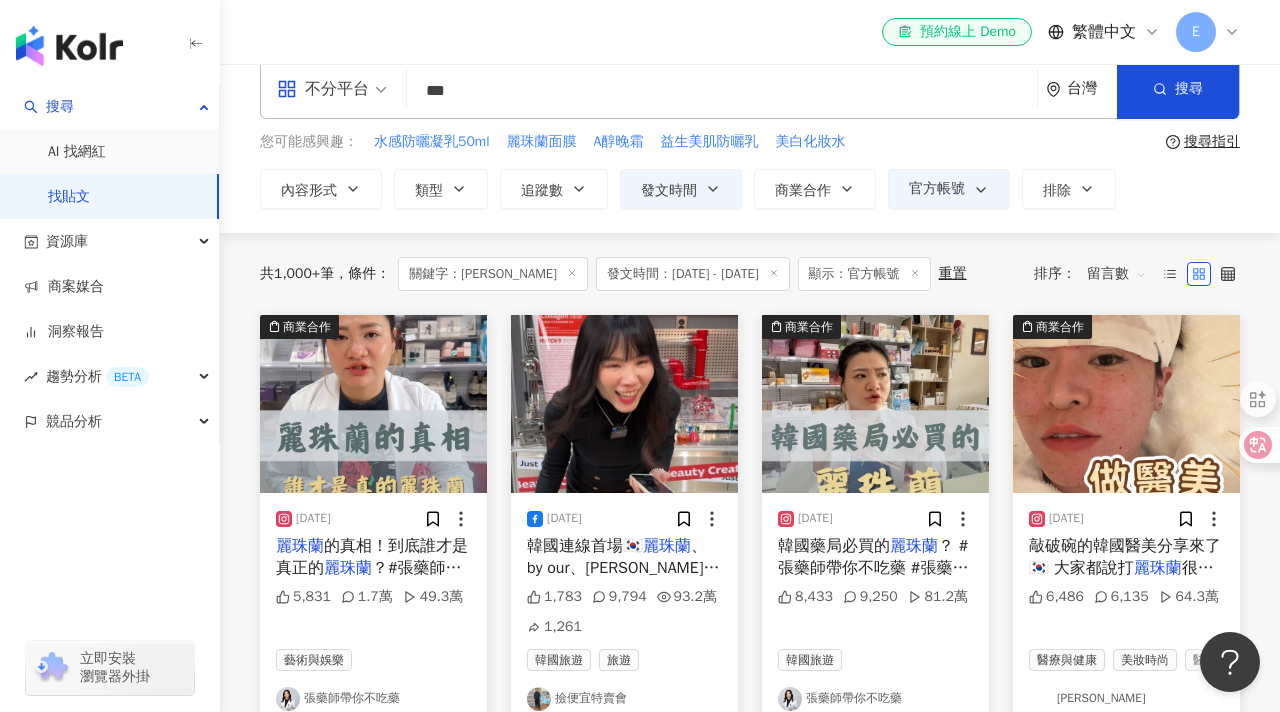 scroll, scrollTop: 0, scrollLeft: 0, axis: both 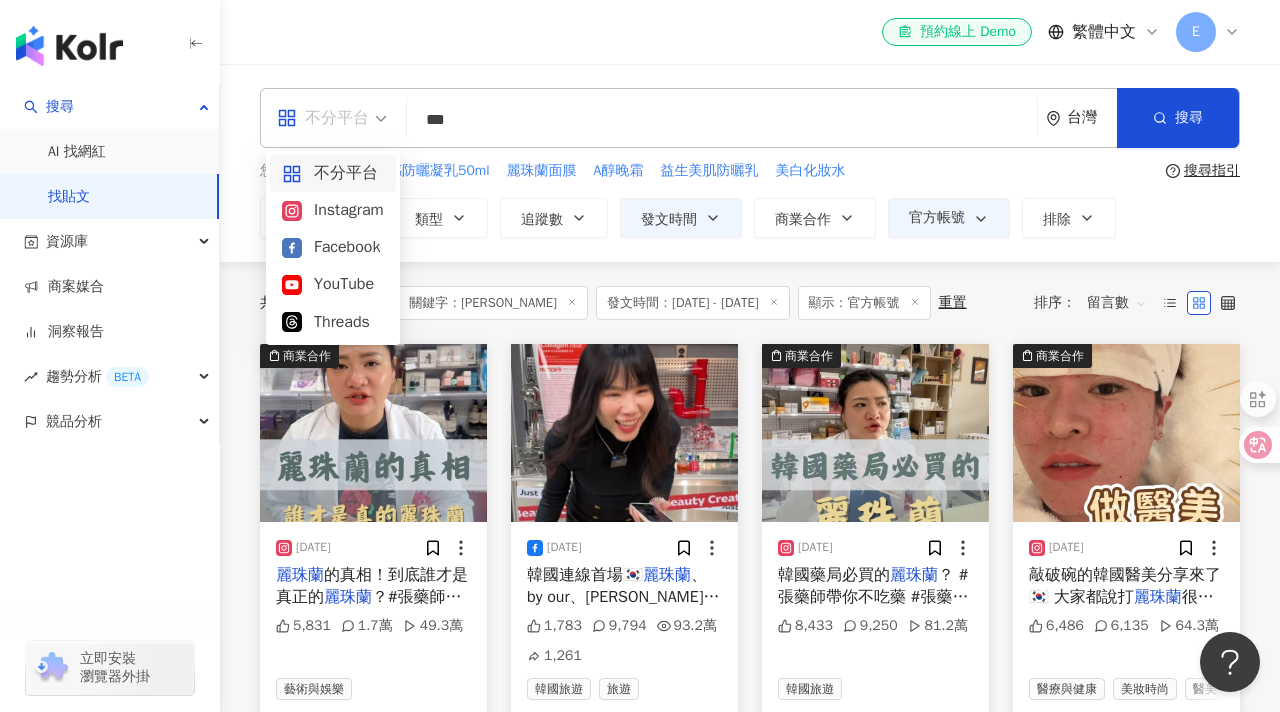 click on "不分平台" at bounding box center (332, 118) 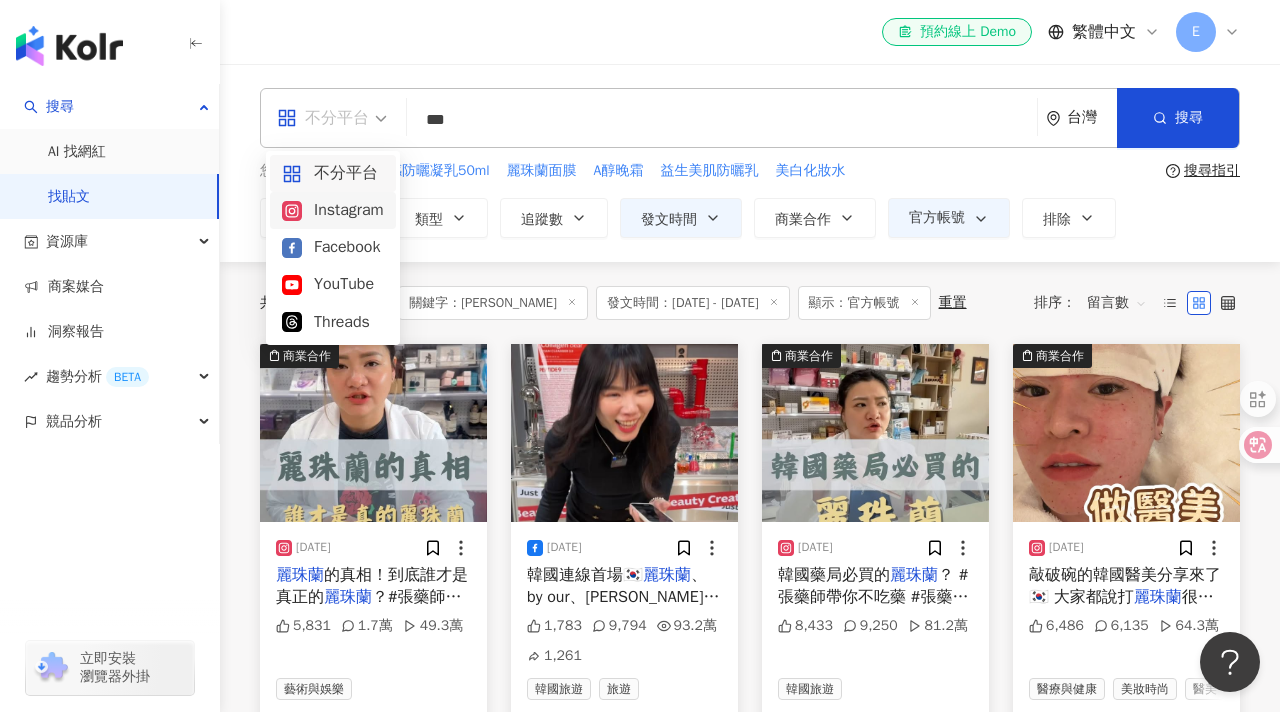 click on "Instagram" at bounding box center [333, 210] 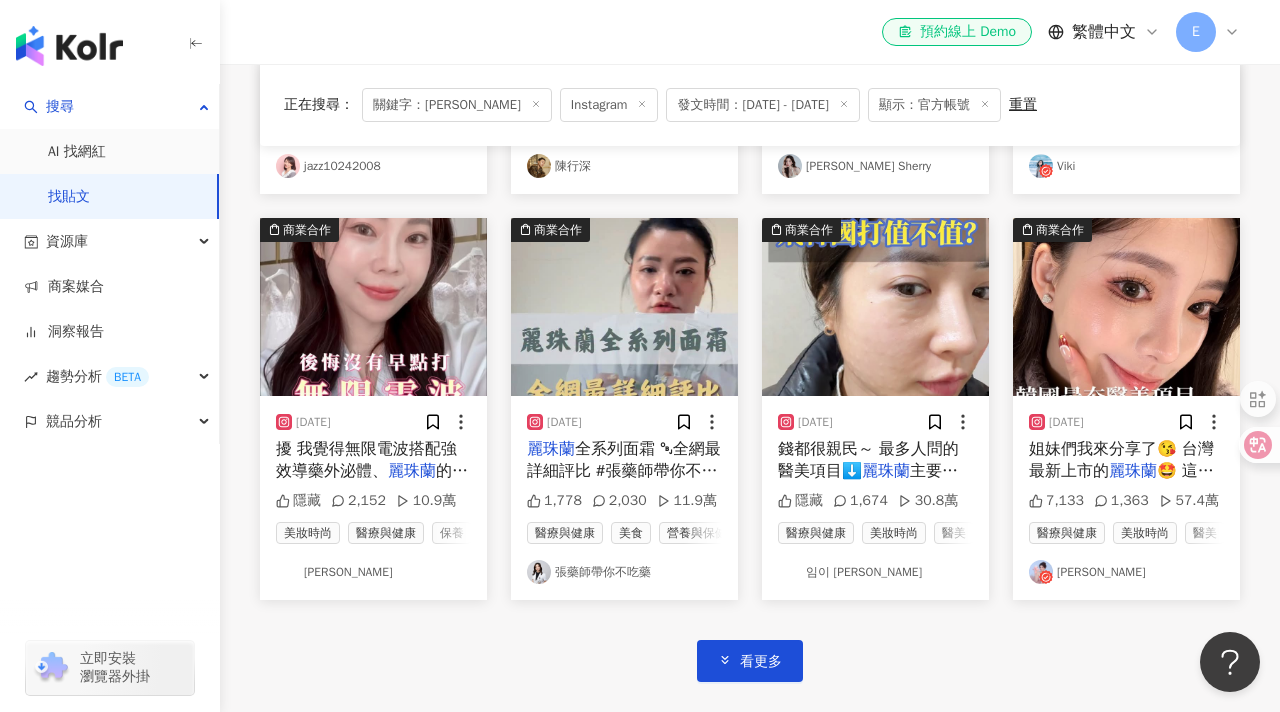 scroll, scrollTop: 942, scrollLeft: 0, axis: vertical 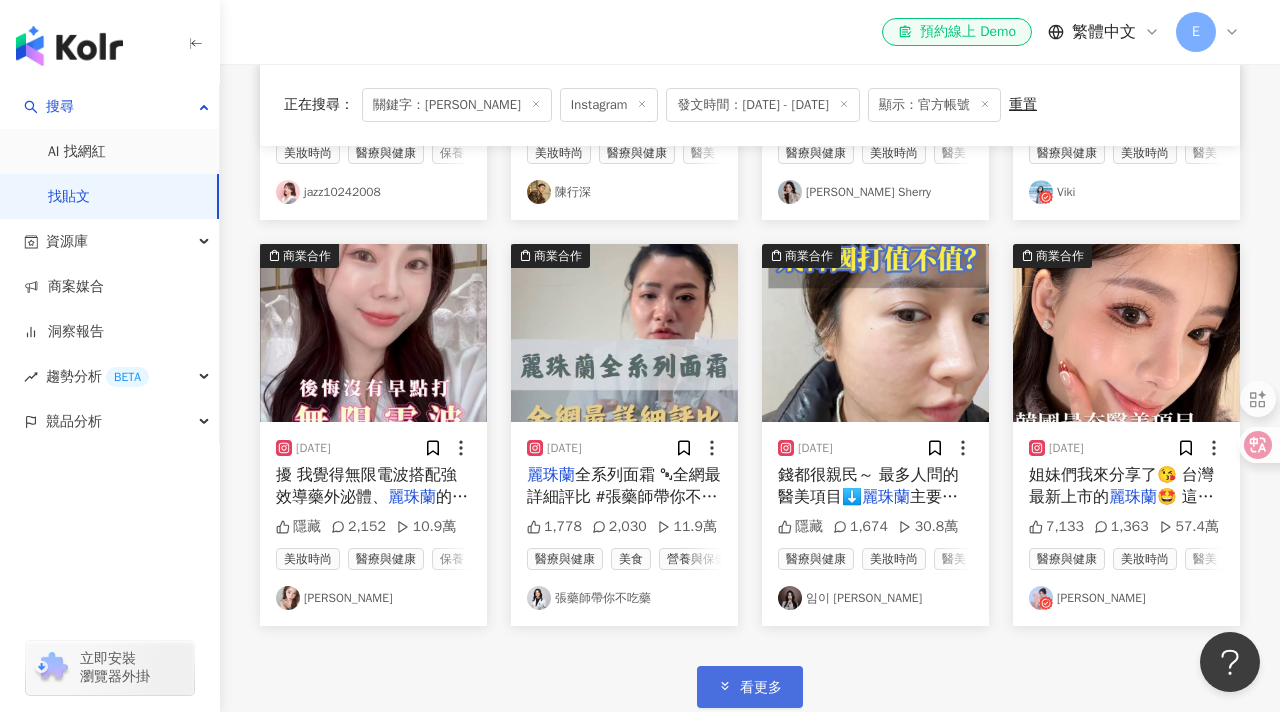 click on "看更多" at bounding box center (750, 686) 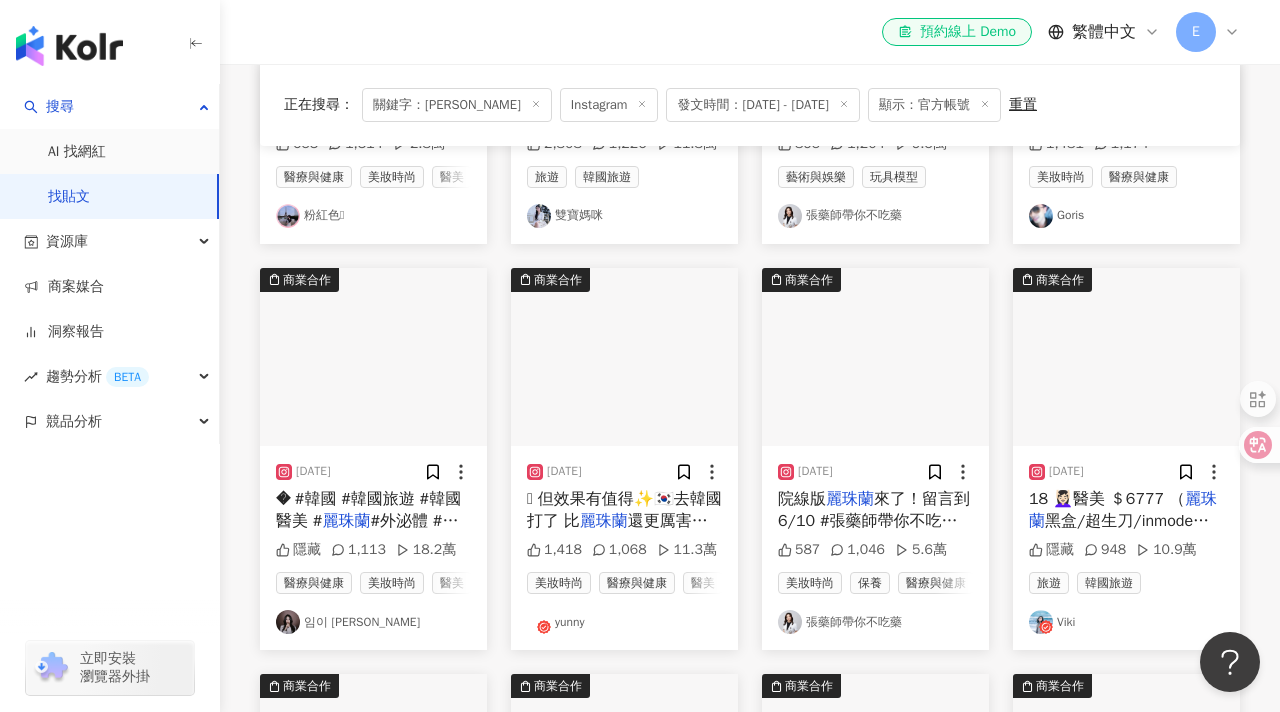 scroll, scrollTop: 1733, scrollLeft: 0, axis: vertical 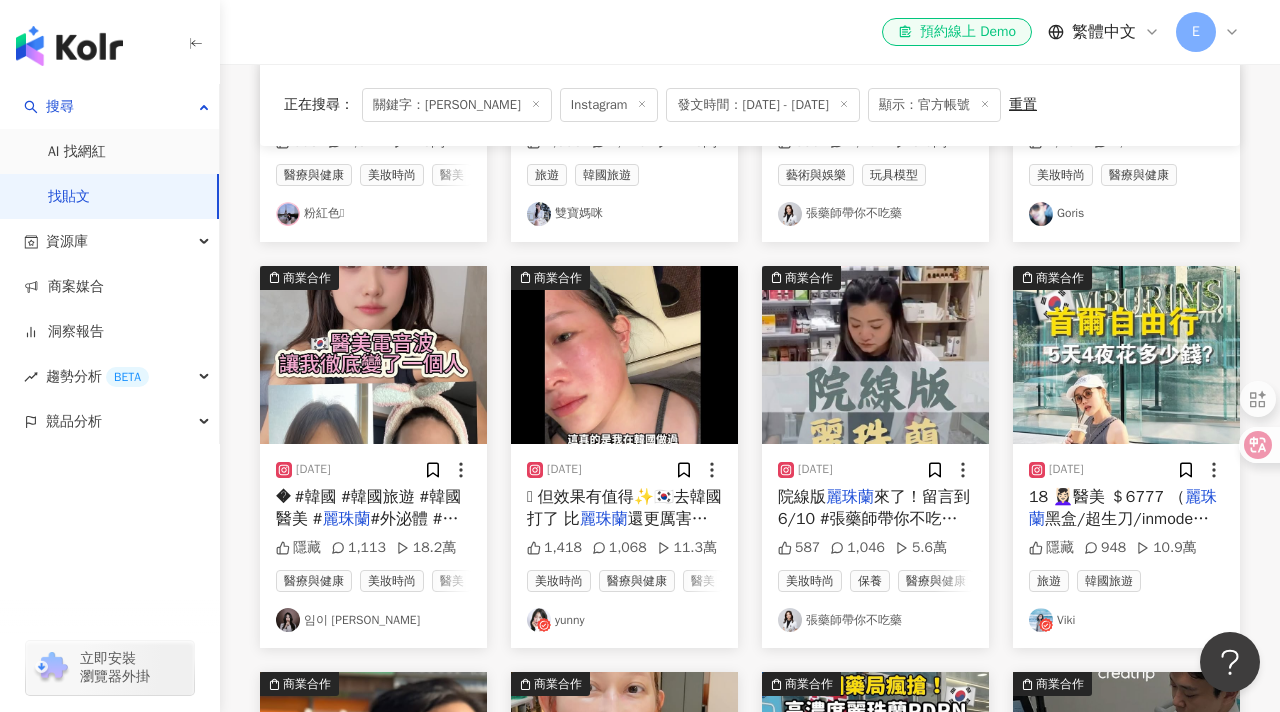 click on "來了！留言到6/10
#張藥師帶你不吃藥 #張藥師 #" at bounding box center (875, 519) 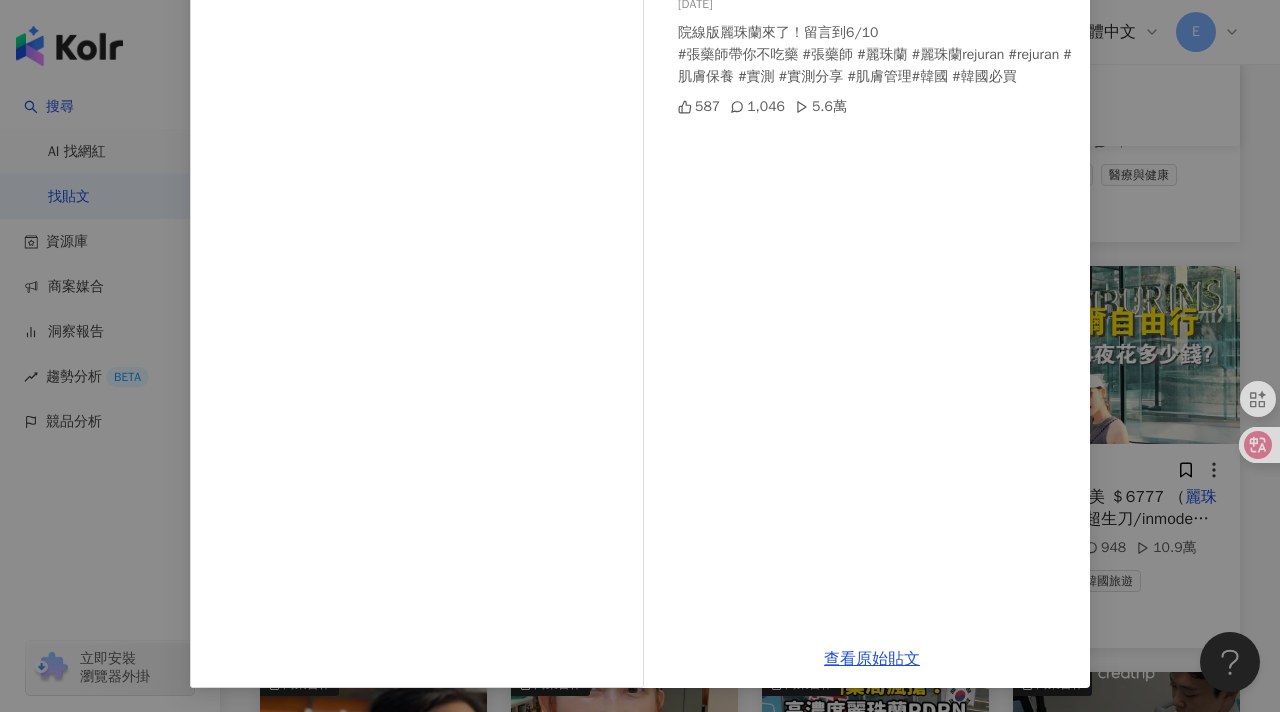 scroll, scrollTop: 181, scrollLeft: 0, axis: vertical 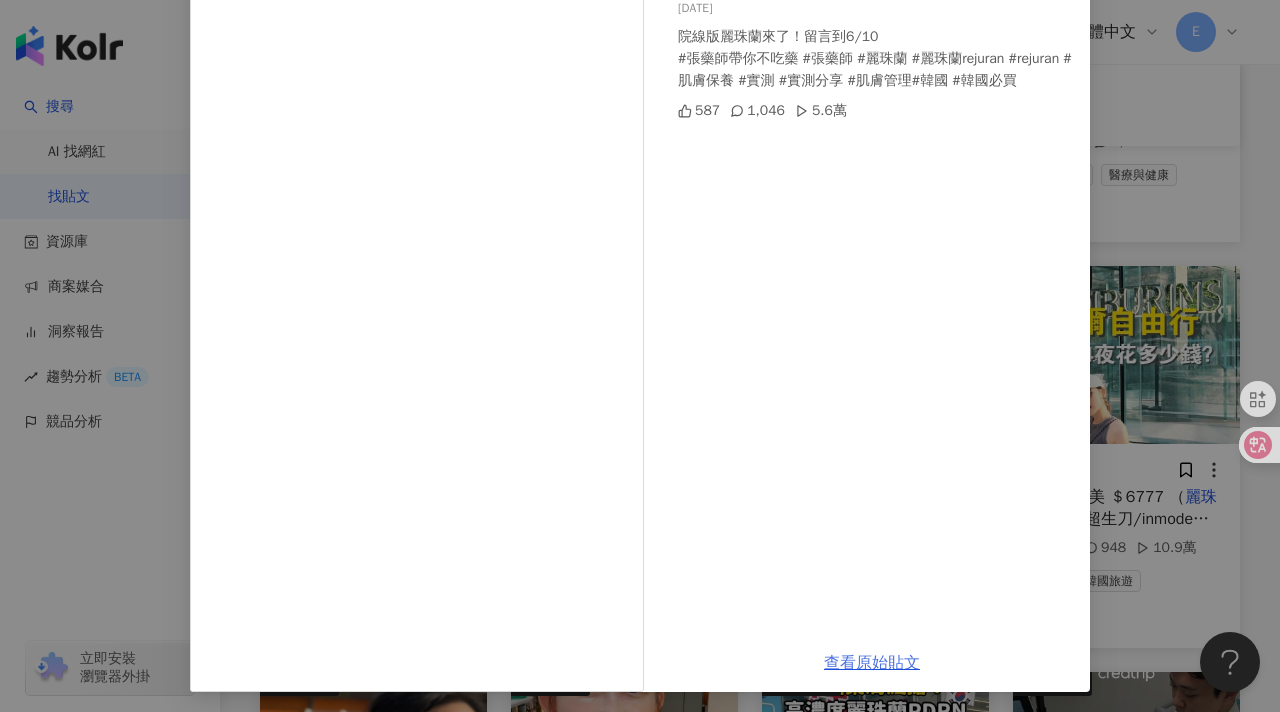 click on "查看原始貼文" at bounding box center [872, 663] 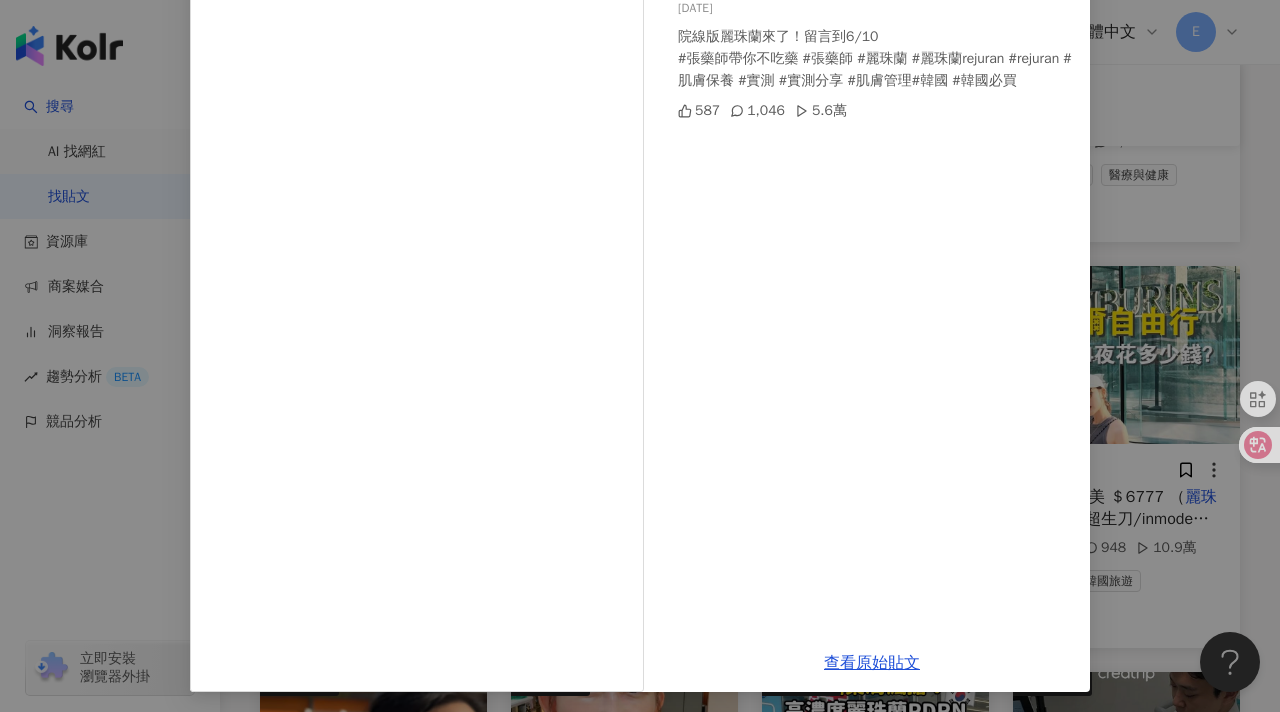 scroll, scrollTop: 0, scrollLeft: 0, axis: both 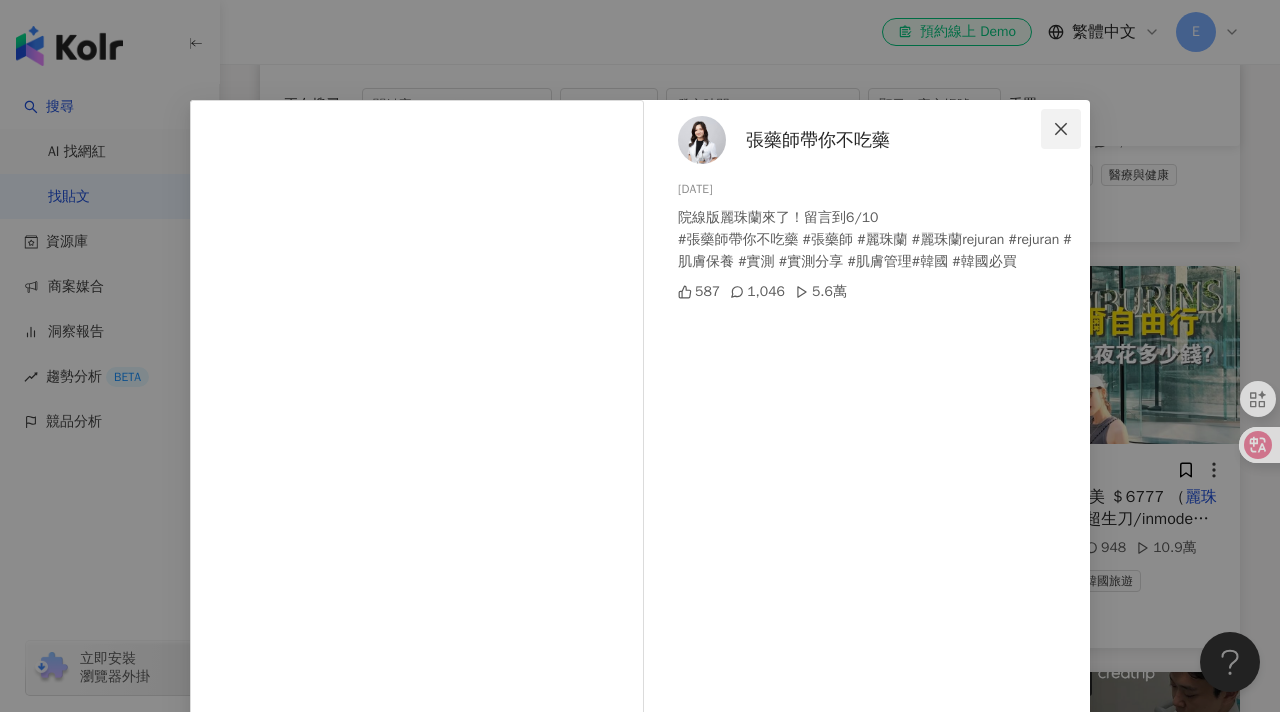 click at bounding box center (1061, 129) 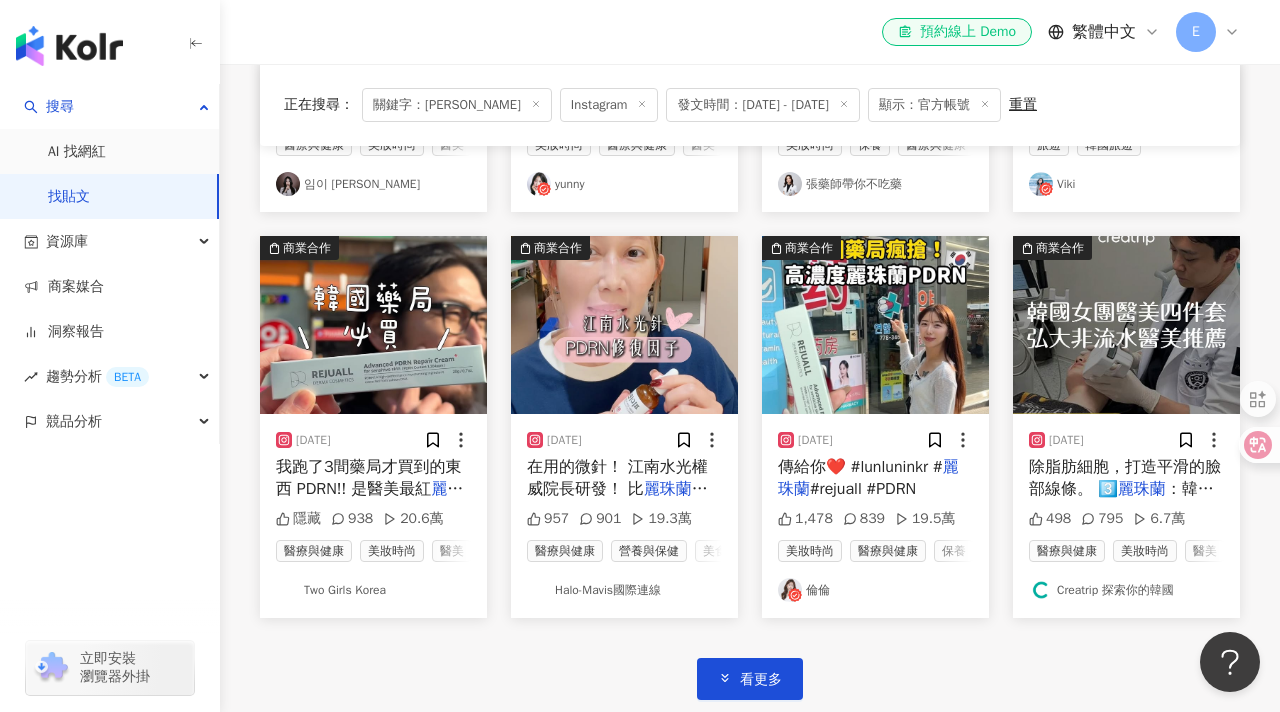scroll, scrollTop: 2174, scrollLeft: 0, axis: vertical 